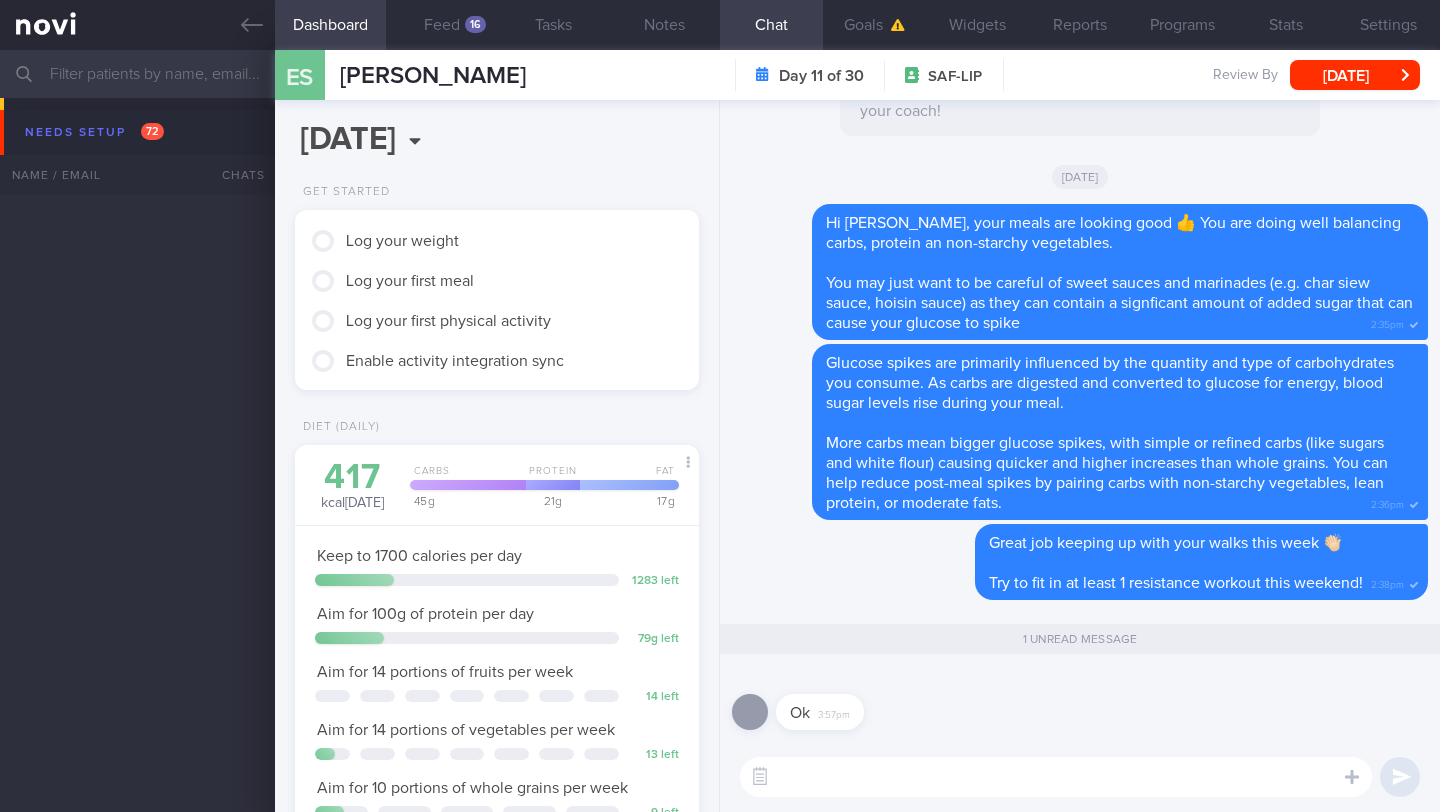 scroll, scrollTop: 0, scrollLeft: 0, axis: both 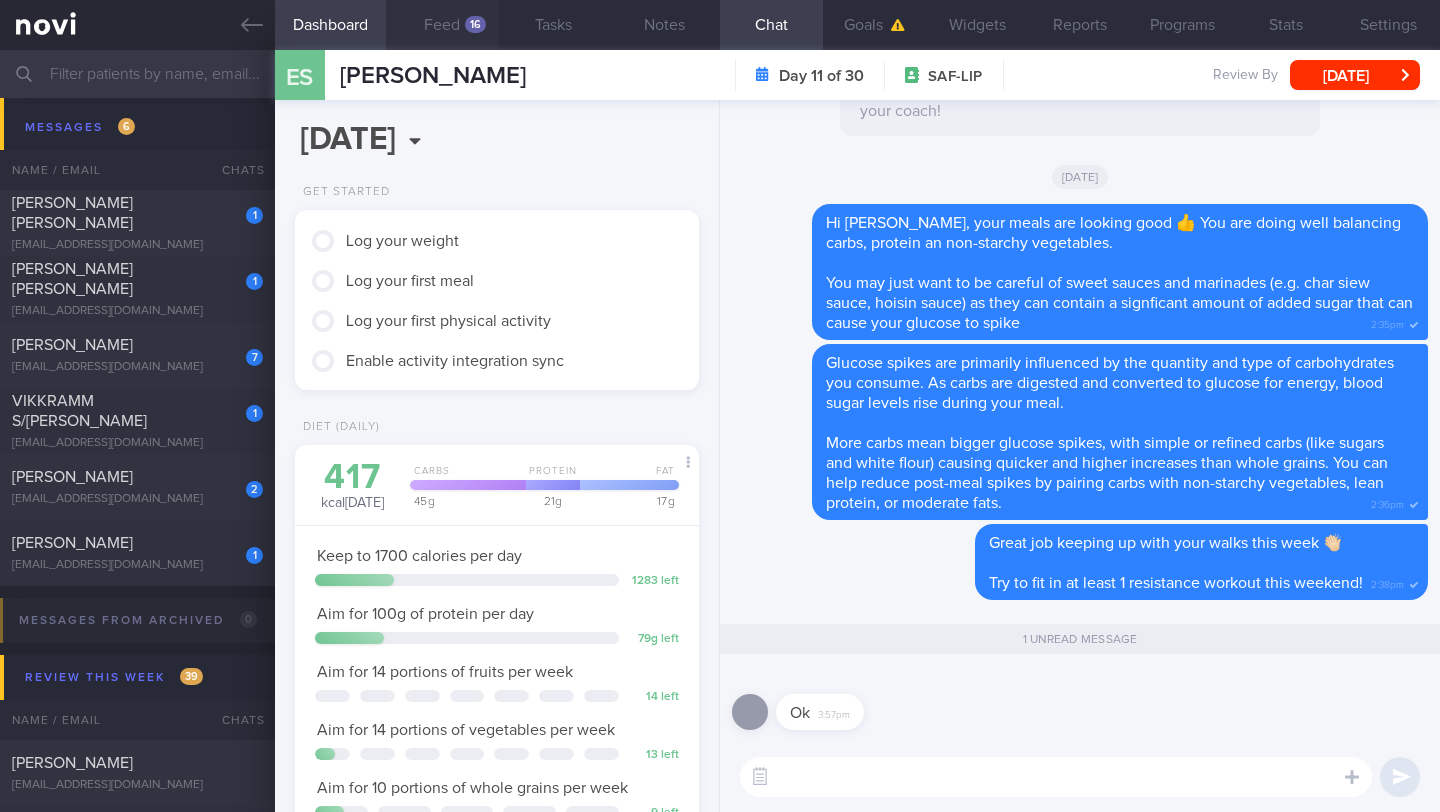 click on "Feed
16" at bounding box center (441, 25) 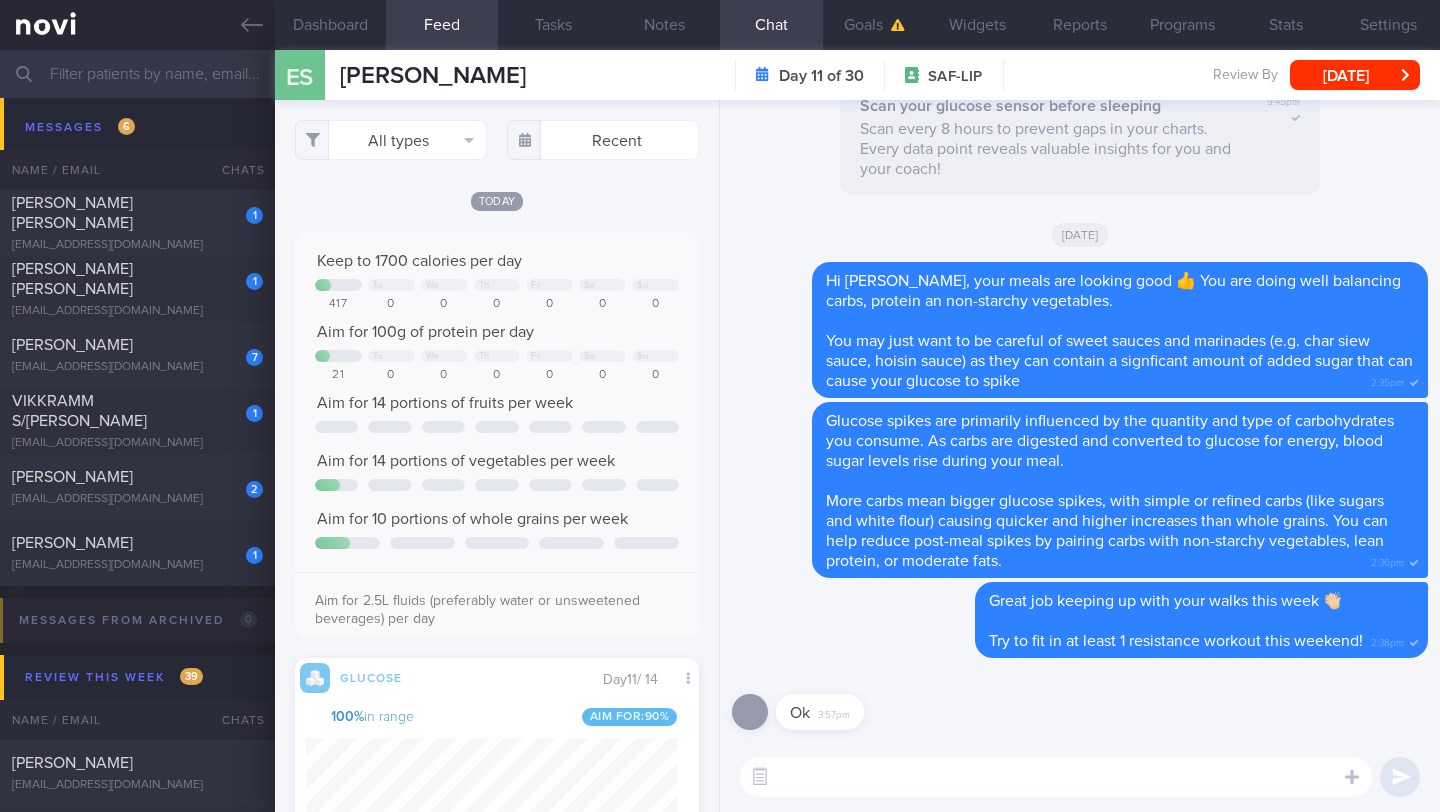 scroll, scrollTop: 999747, scrollLeft: 999629, axis: both 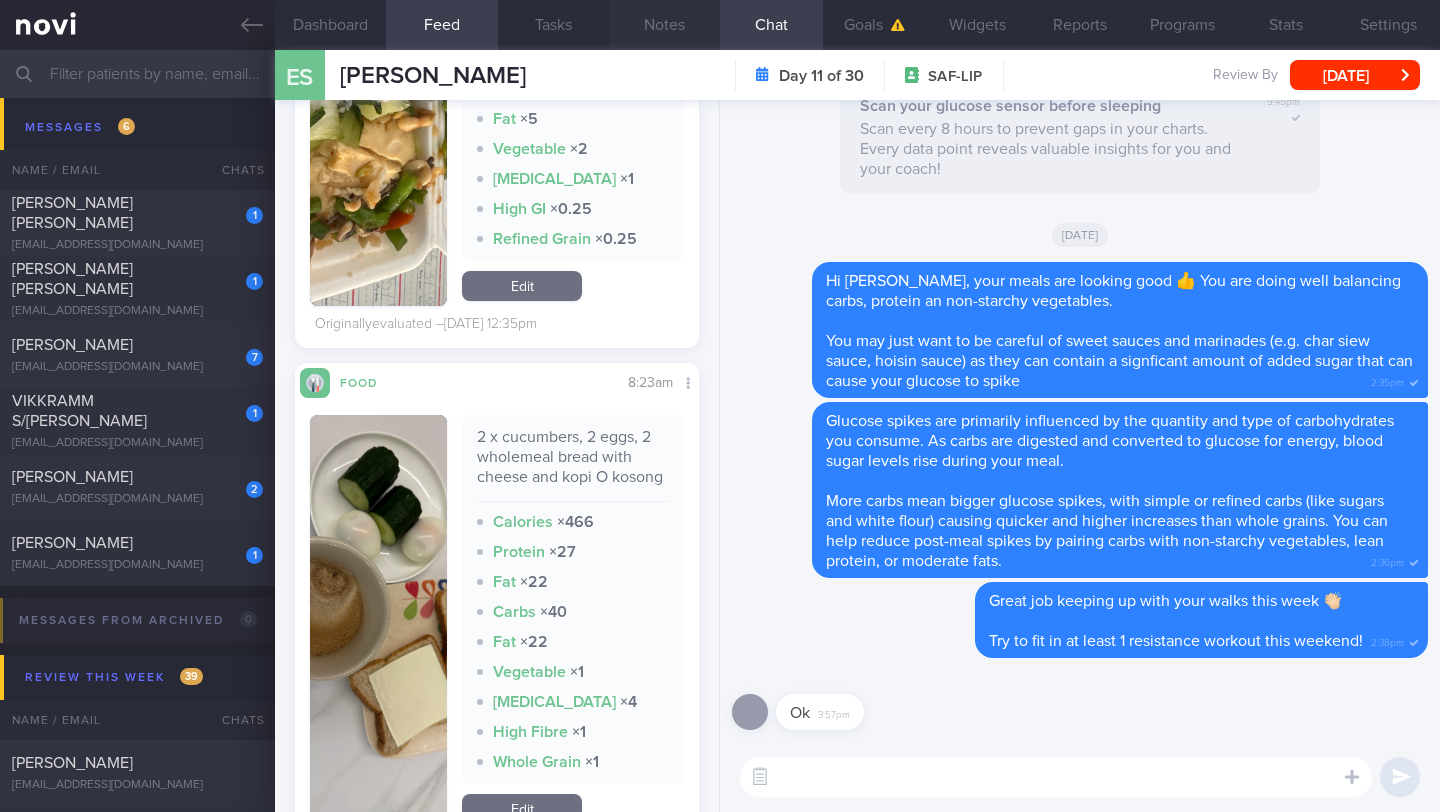 click on "Notes" at bounding box center (664, 25) 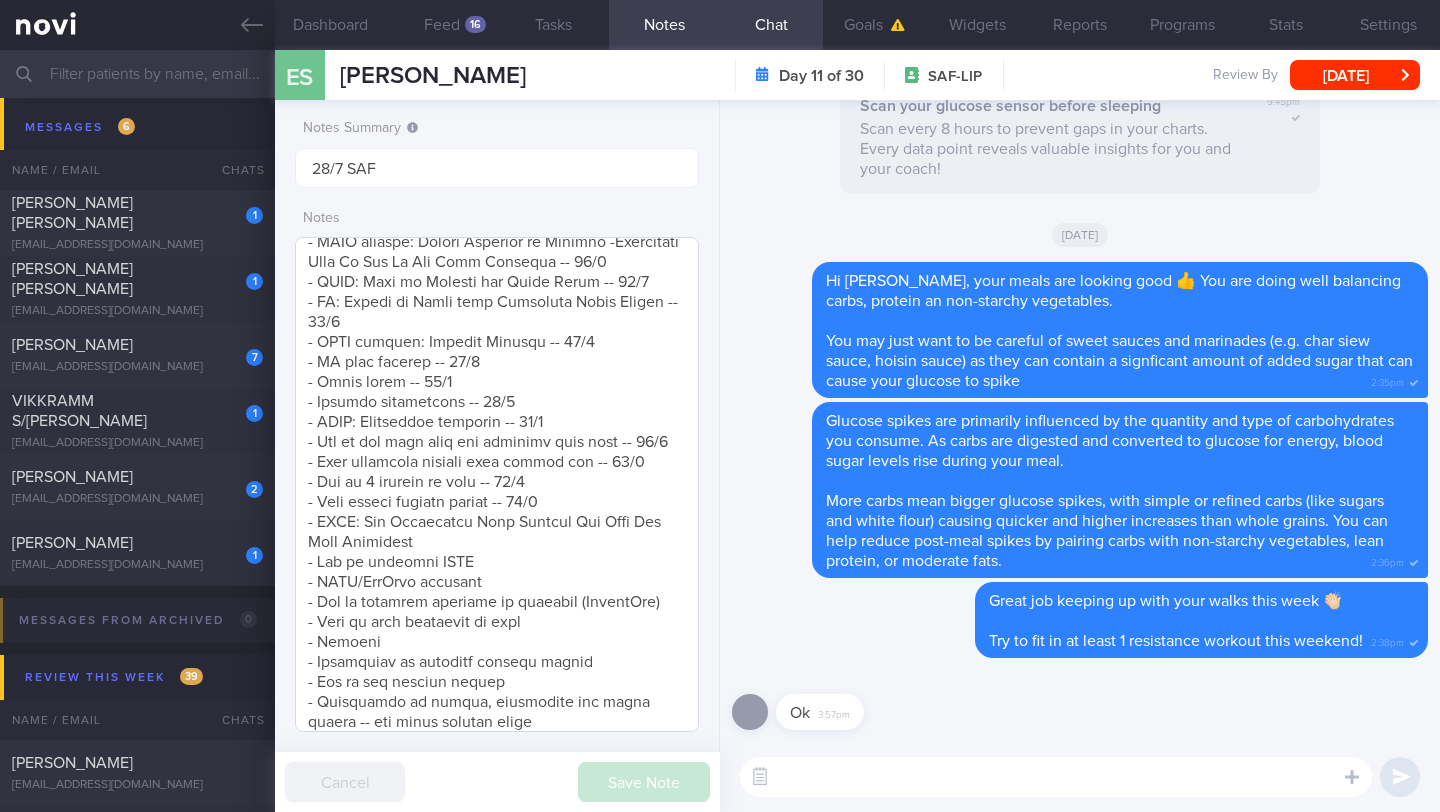 scroll, scrollTop: 103, scrollLeft: 0, axis: vertical 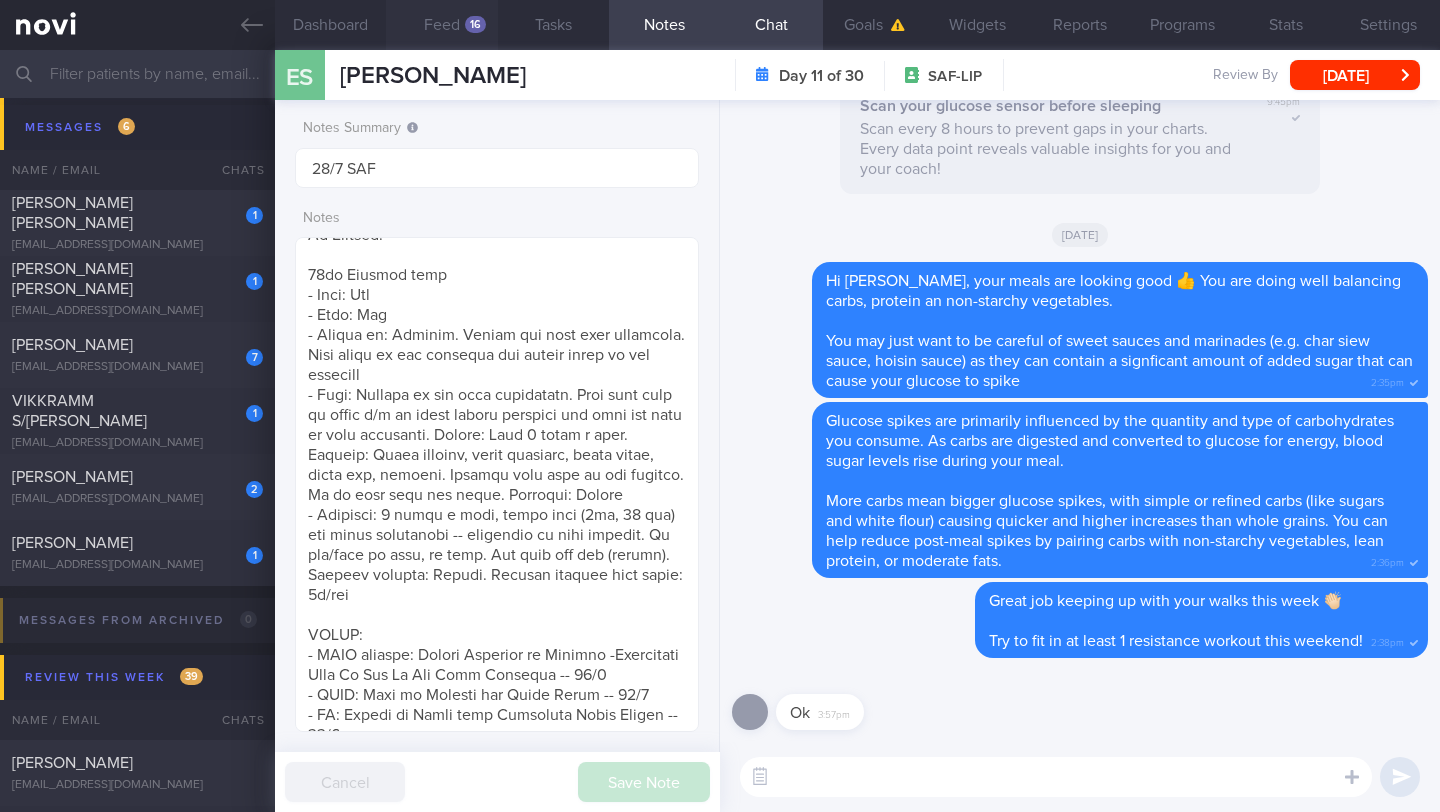 click on "Feed
16" at bounding box center (441, 25) 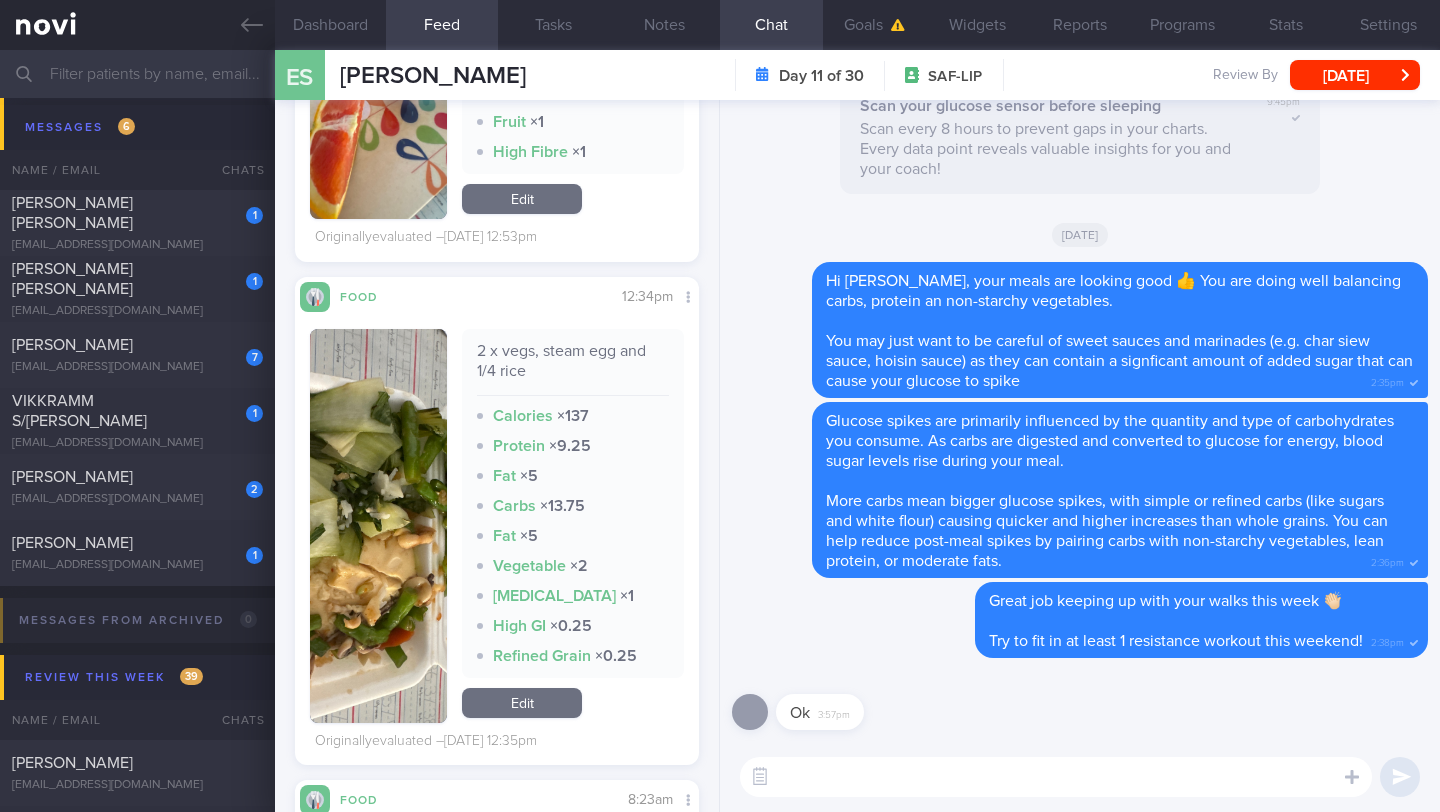 scroll, scrollTop: 5586, scrollLeft: 0, axis: vertical 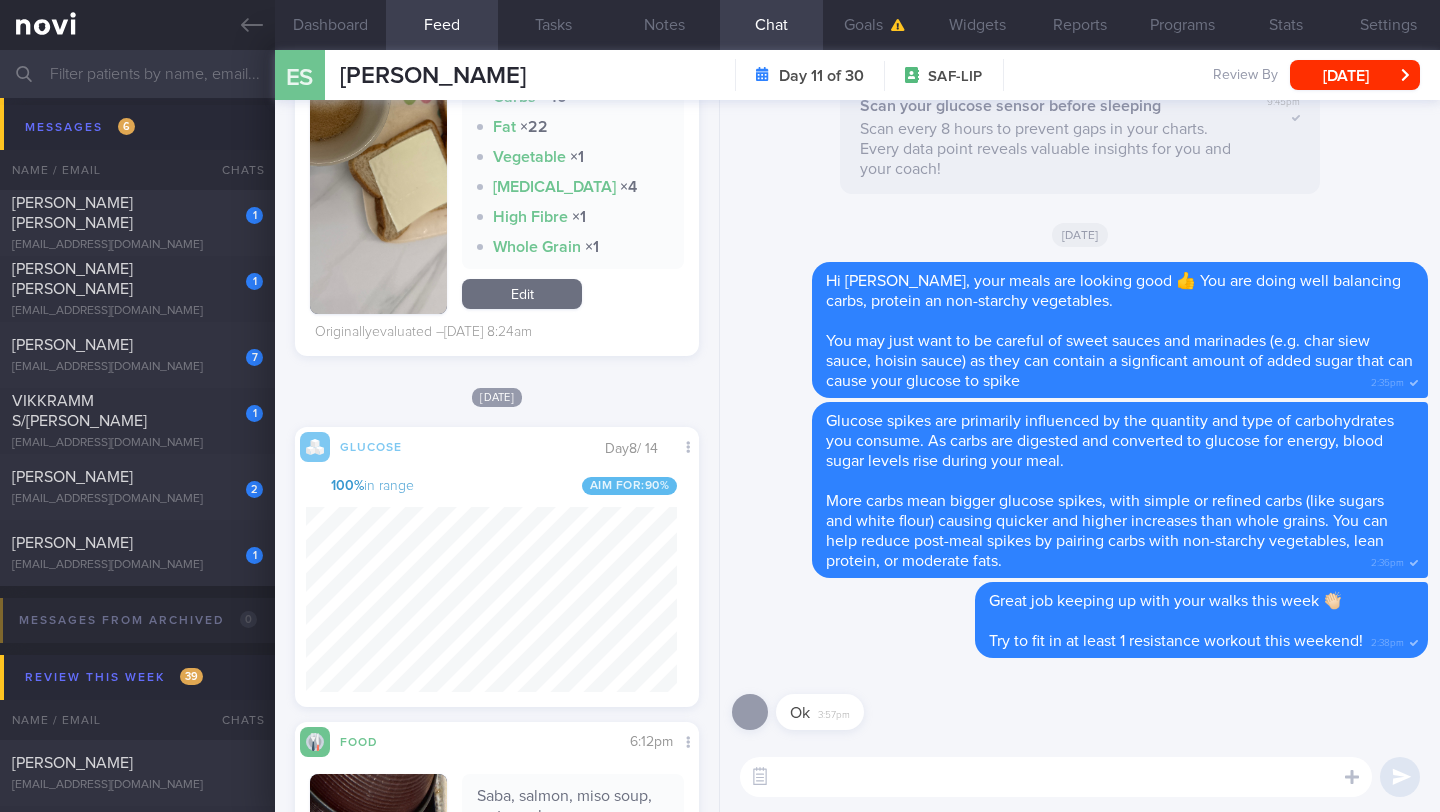 click at bounding box center (1056, 777) 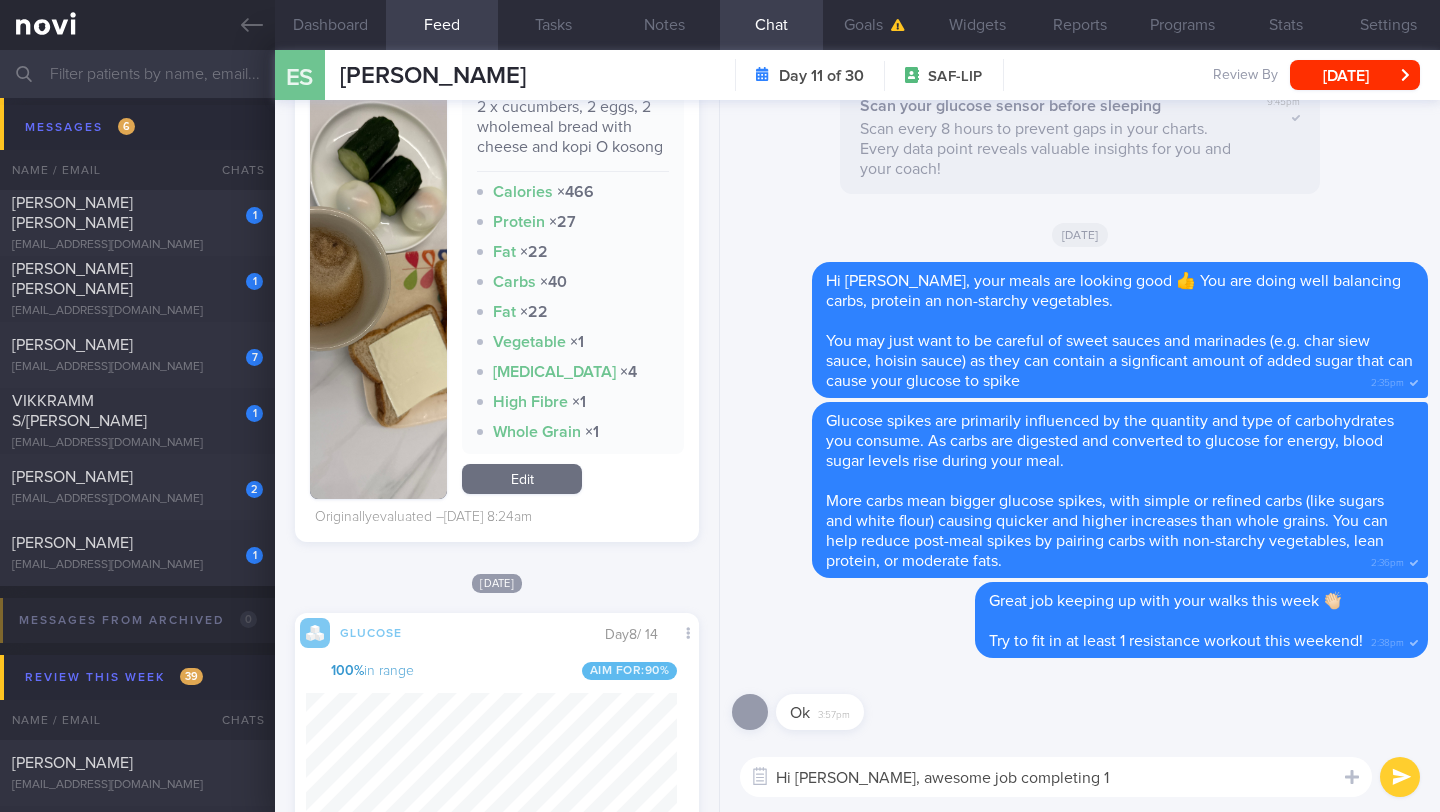 scroll, scrollTop: 5784, scrollLeft: 0, axis: vertical 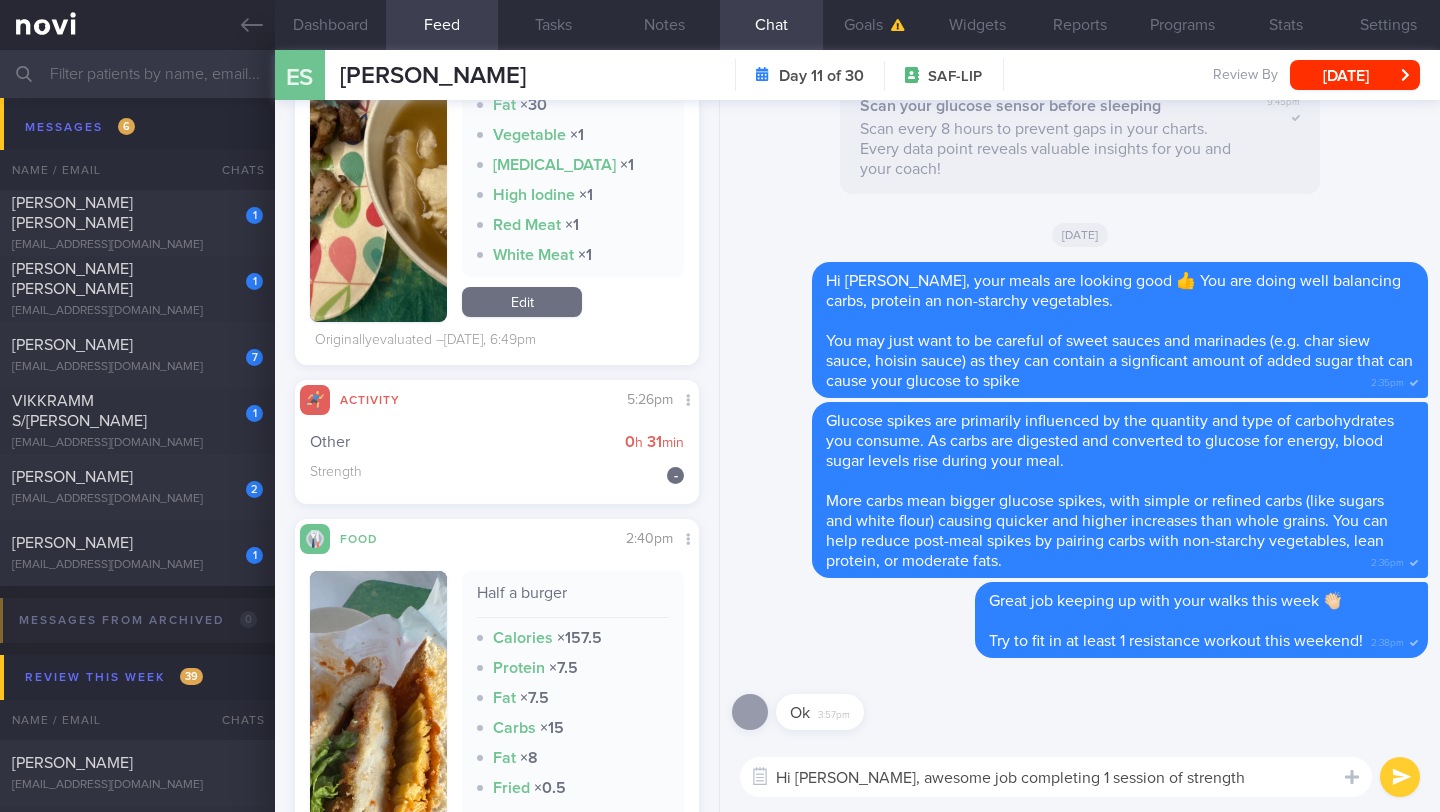 drag, startPoint x: 1039, startPoint y: 777, endPoint x: 1182, endPoint y: 782, distance: 143.08739 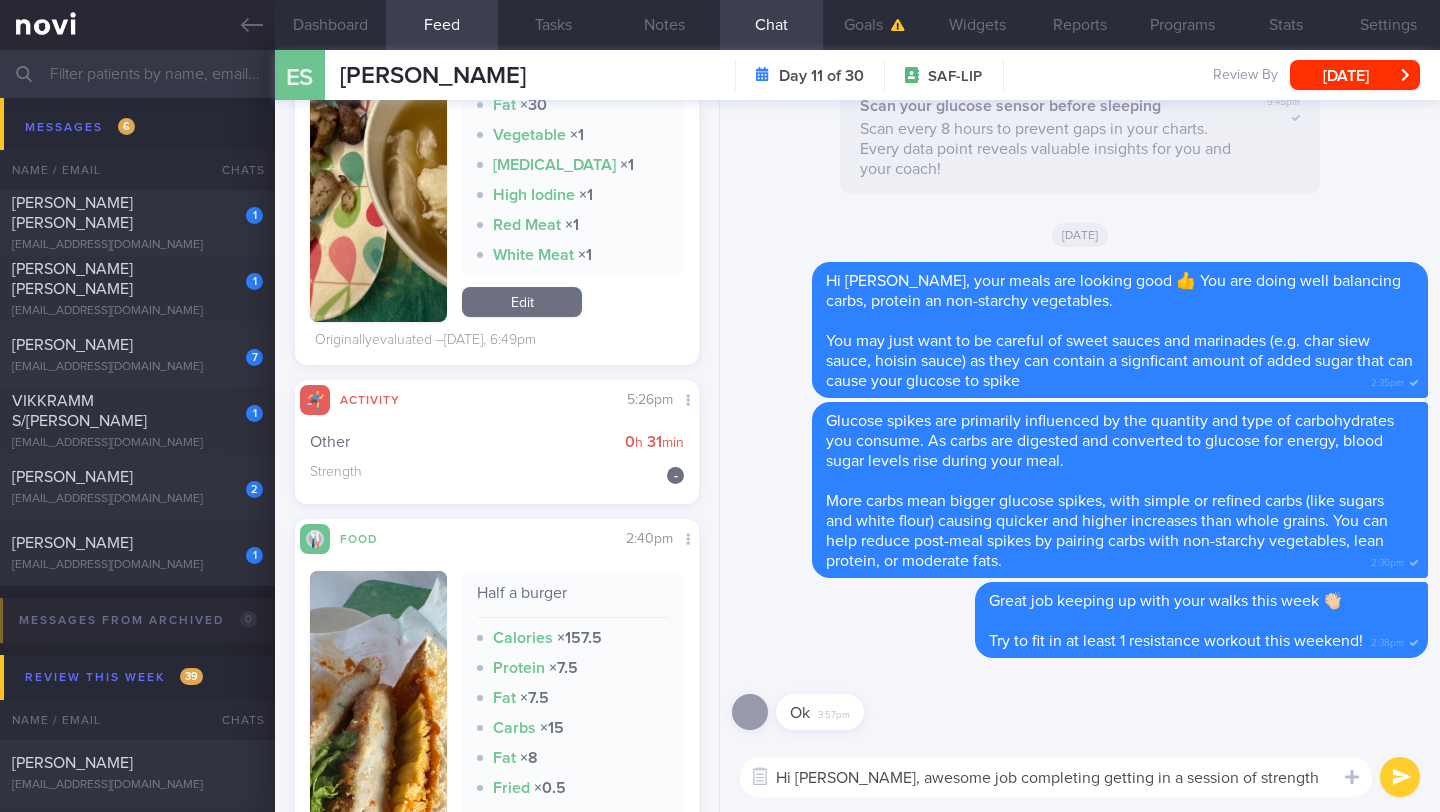 scroll, scrollTop: 0, scrollLeft: 0, axis: both 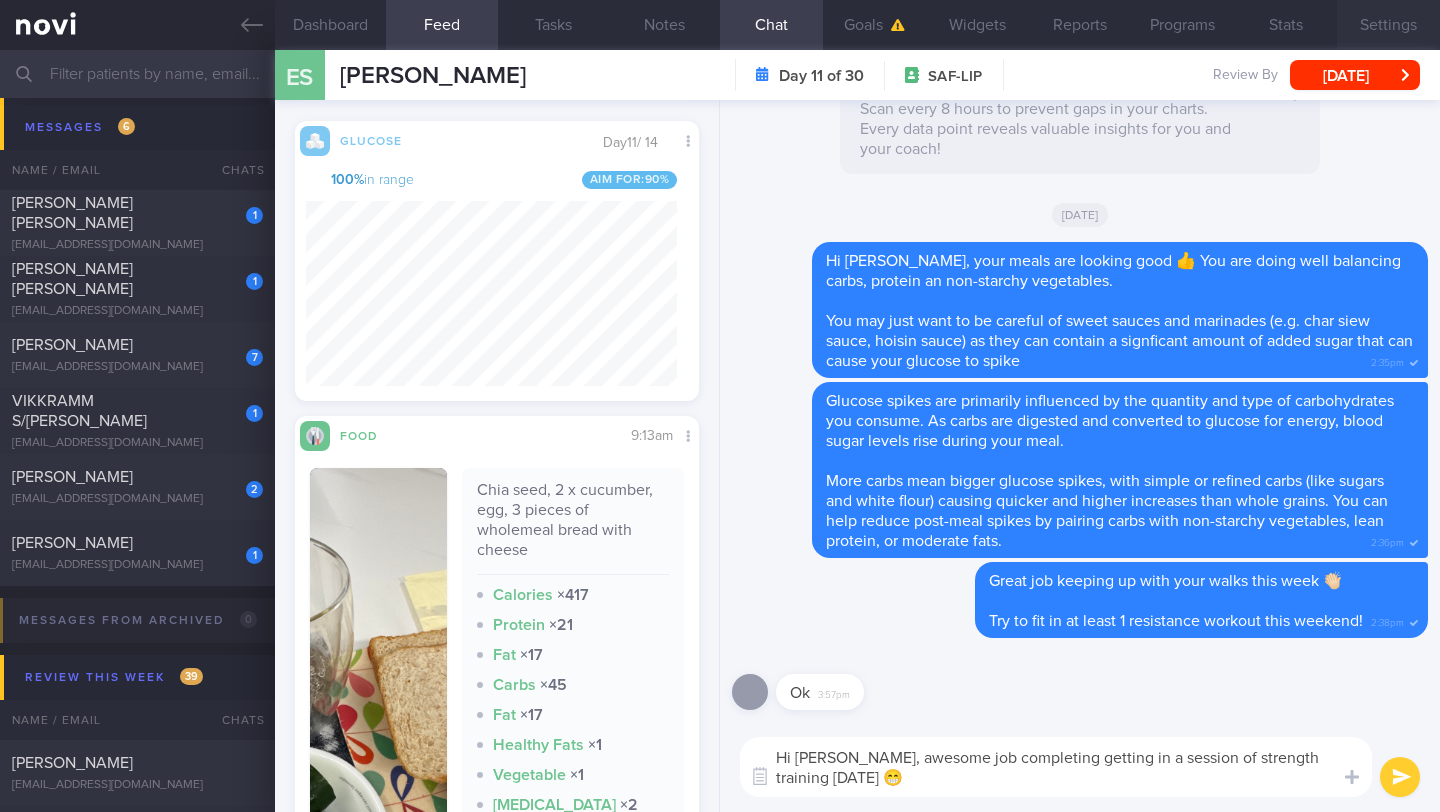 click on "Settings" at bounding box center (1388, 25) 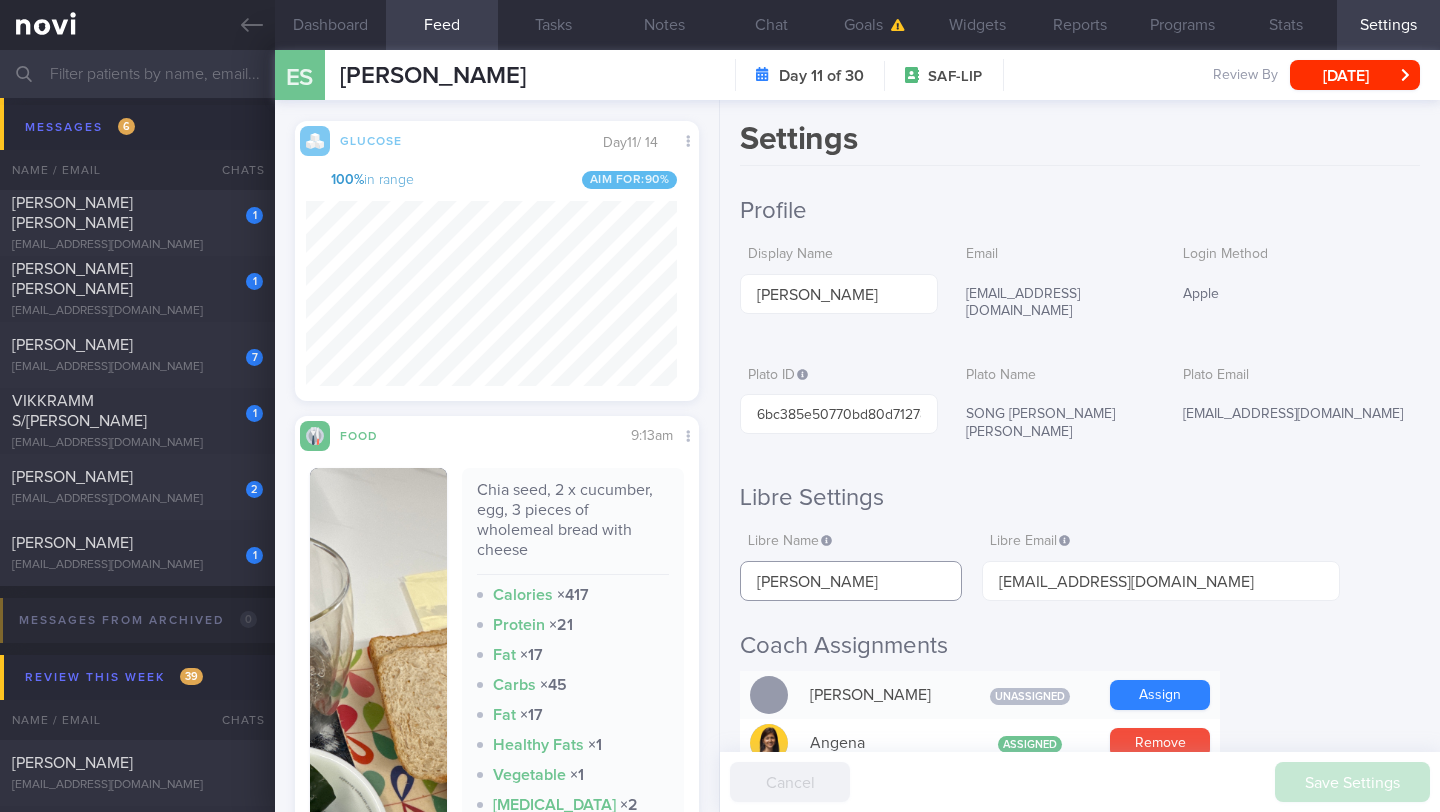 drag, startPoint x: 851, startPoint y: 565, endPoint x: 743, endPoint y: 569, distance: 108.07405 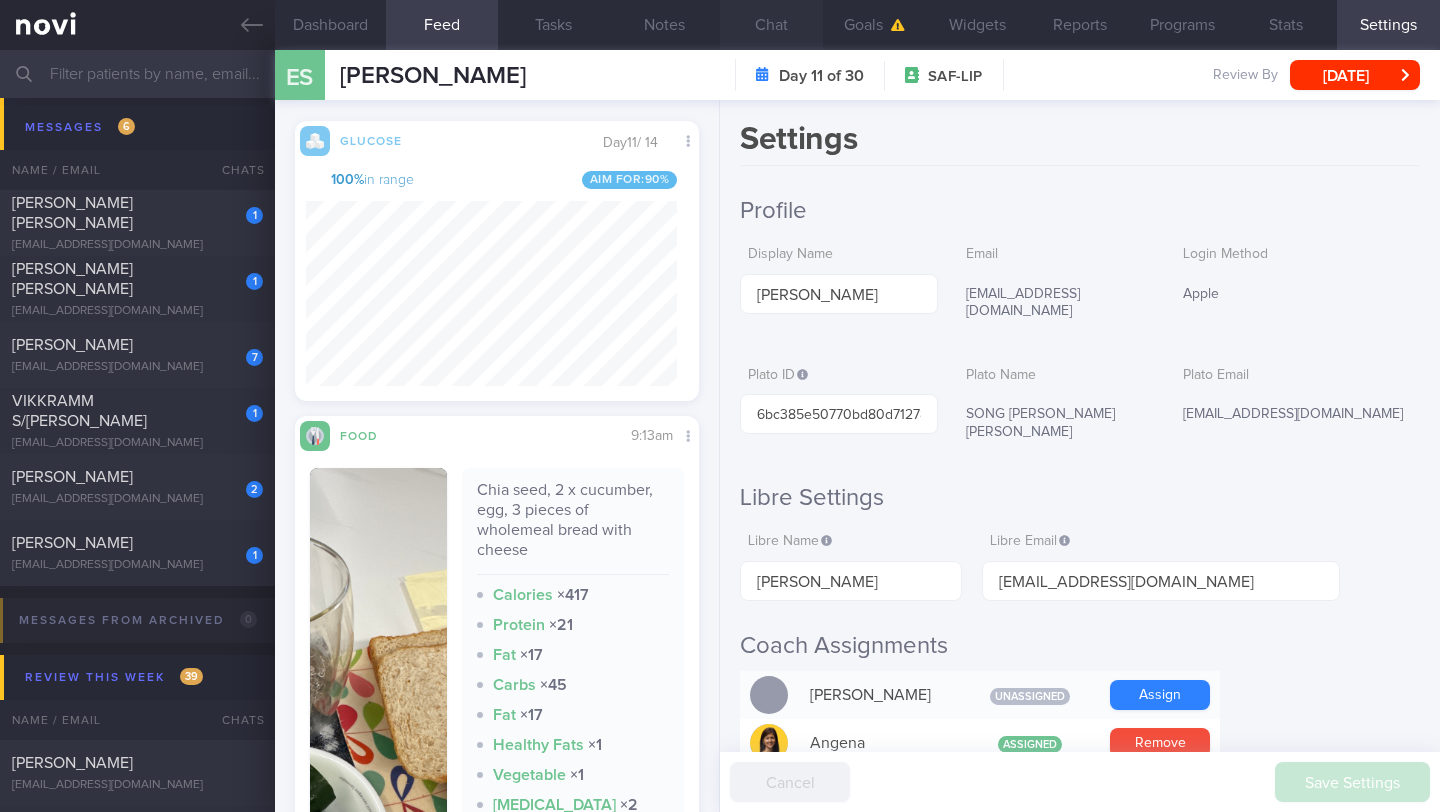 click on "Chat" at bounding box center [771, 25] 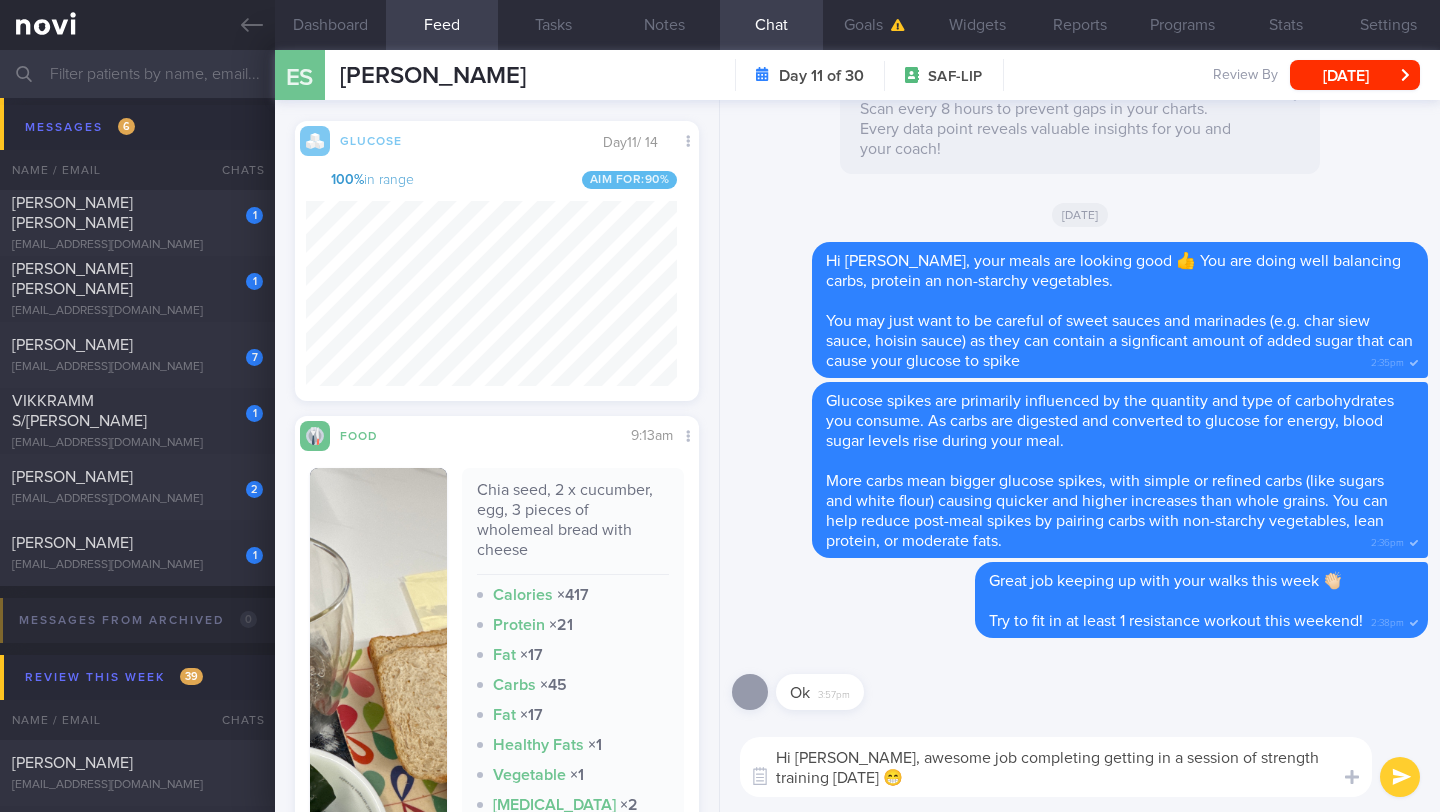 click on "Hi [PERSON_NAME], awesome job completing getting in a session of strength training [DATE] 😁" at bounding box center [1056, 767] 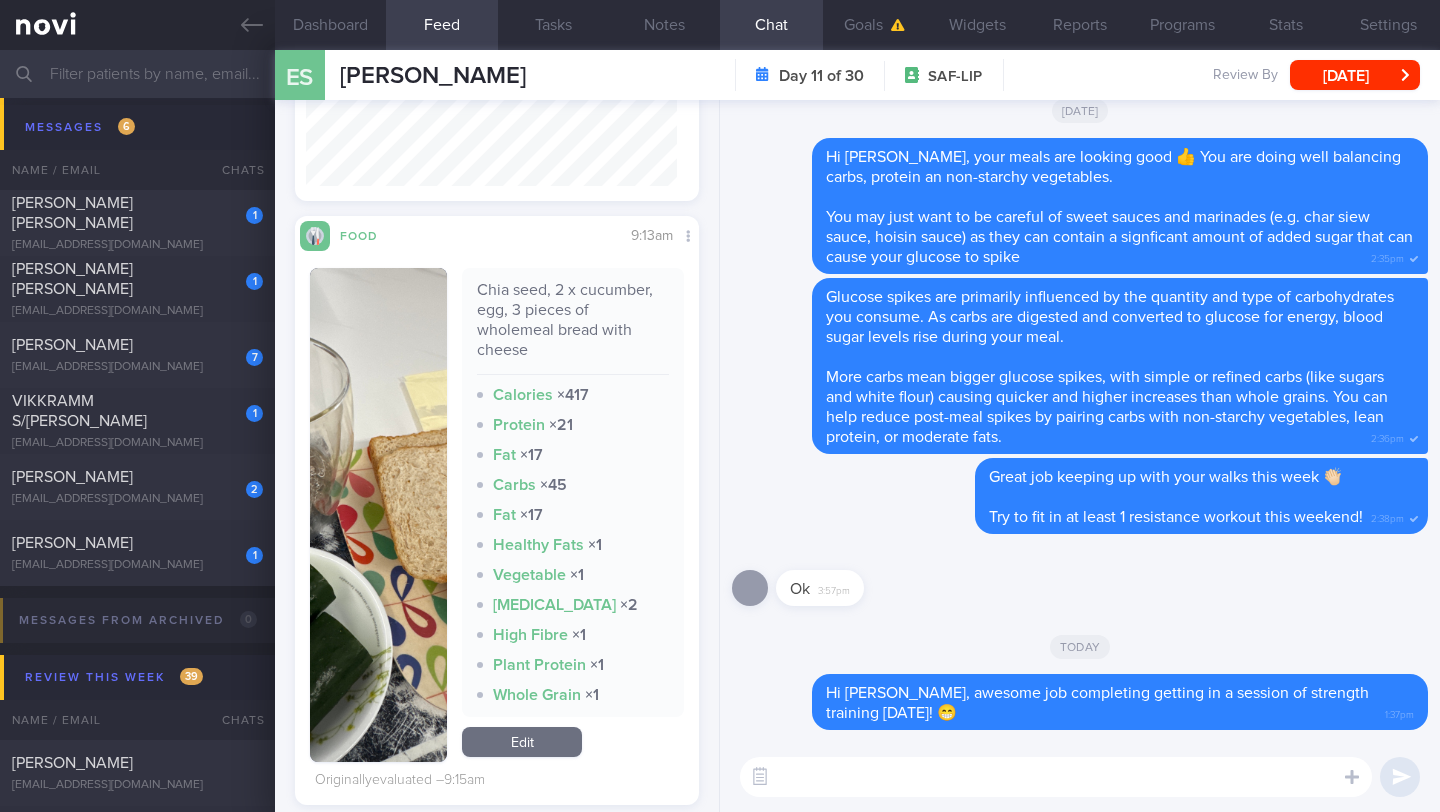 scroll, scrollTop: 1346, scrollLeft: 0, axis: vertical 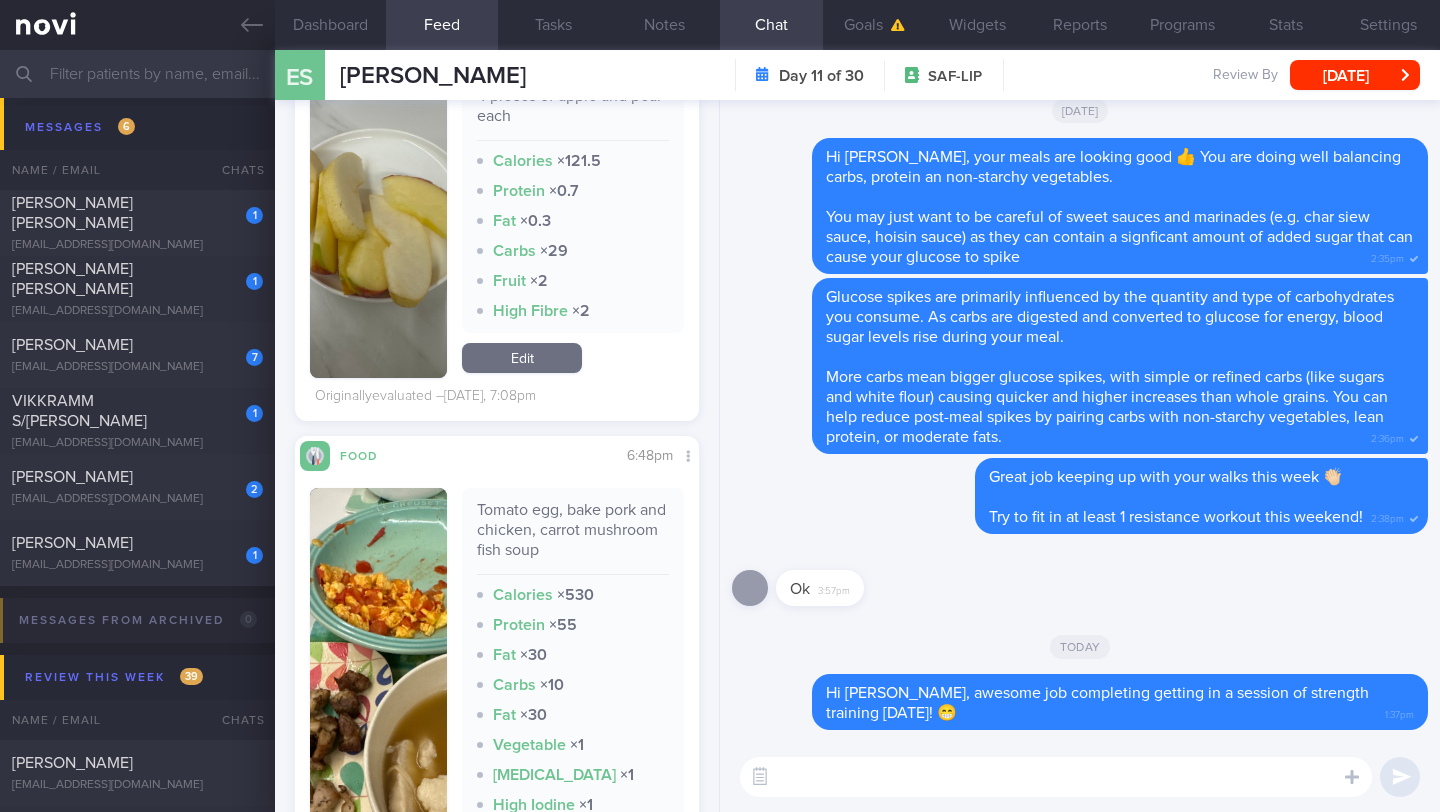 click at bounding box center (1056, 777) 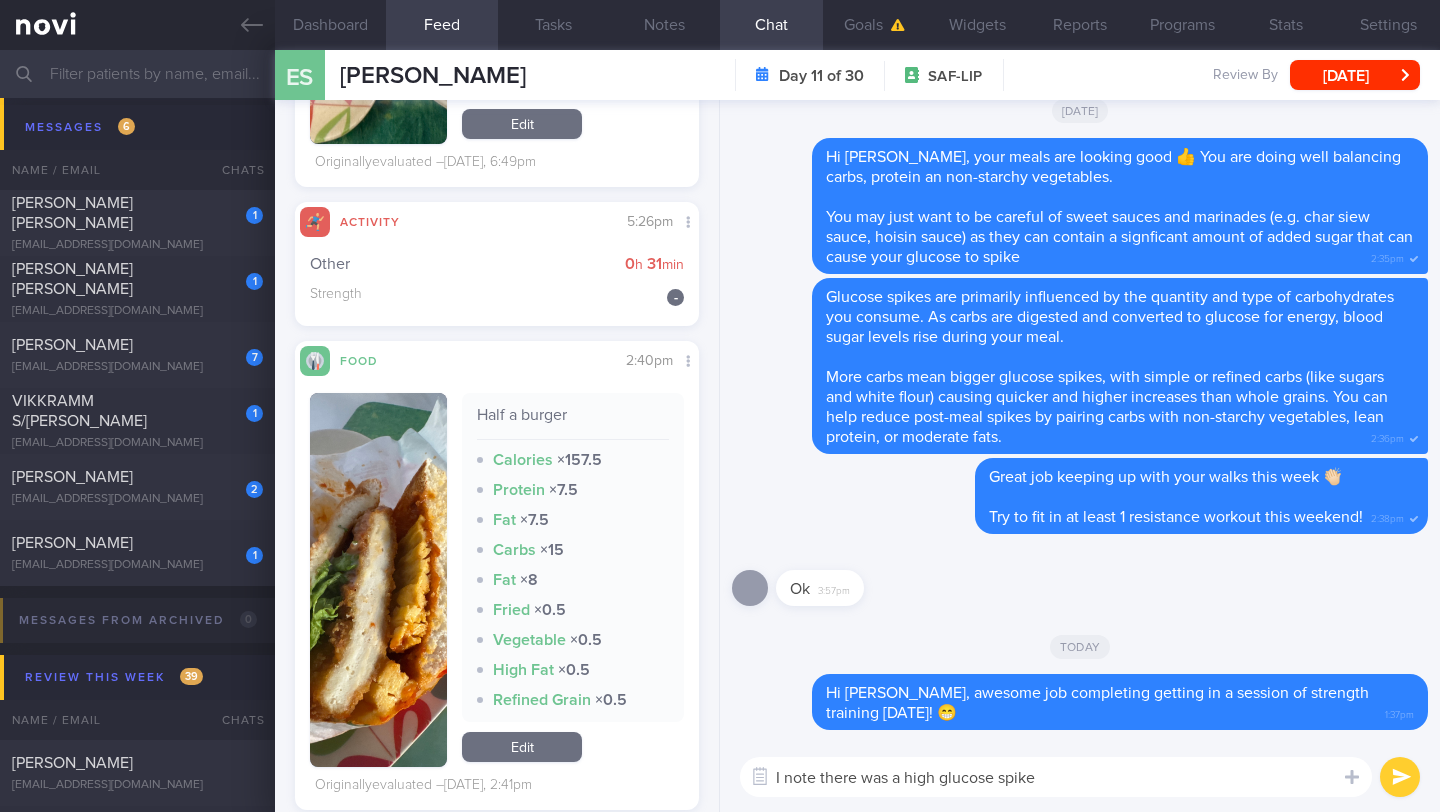 scroll, scrollTop: 3438, scrollLeft: 0, axis: vertical 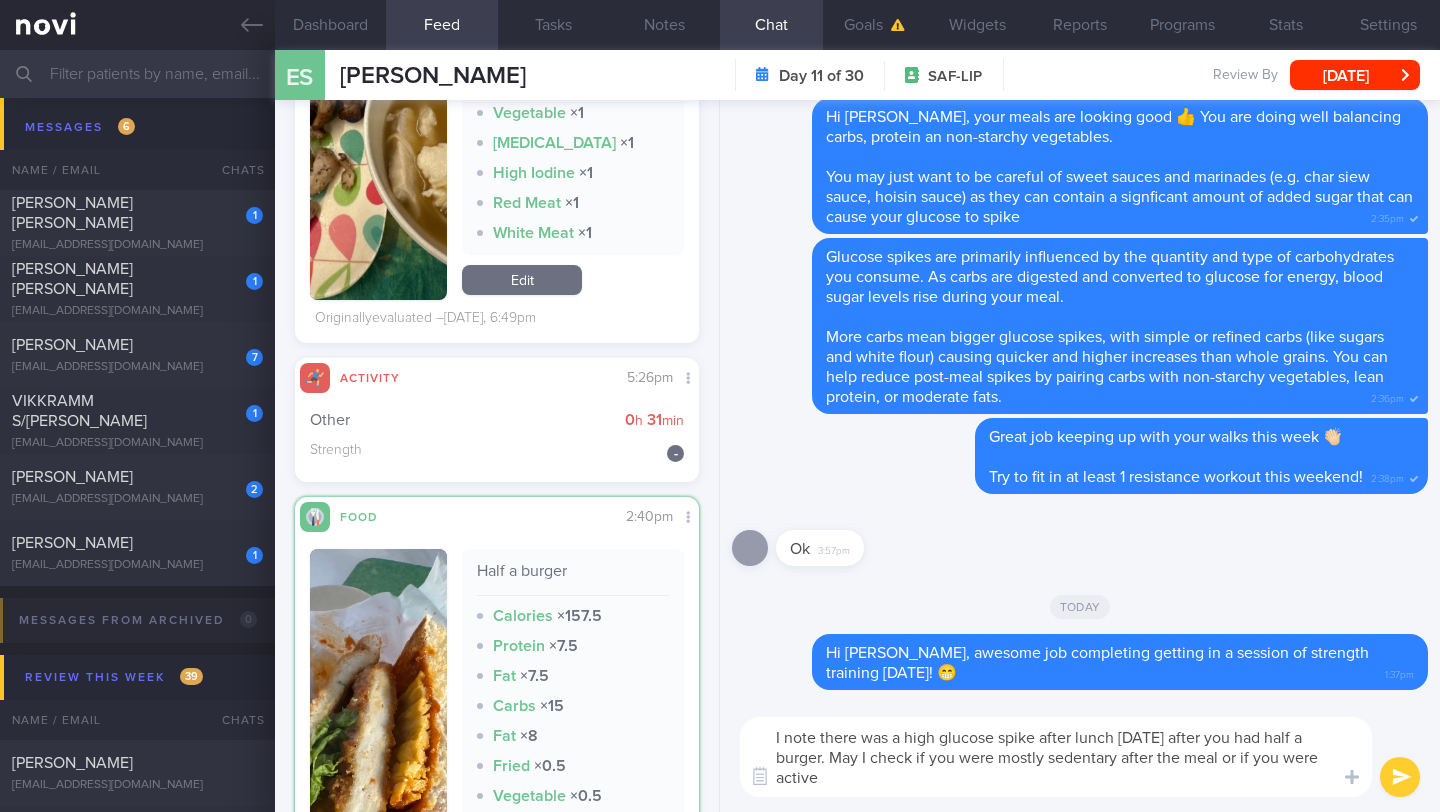 type on "I note there was a high glucose spike after lunch [DATE] after you had half a burger. May I check if you were mostly sedentary after the meal or if you were active?" 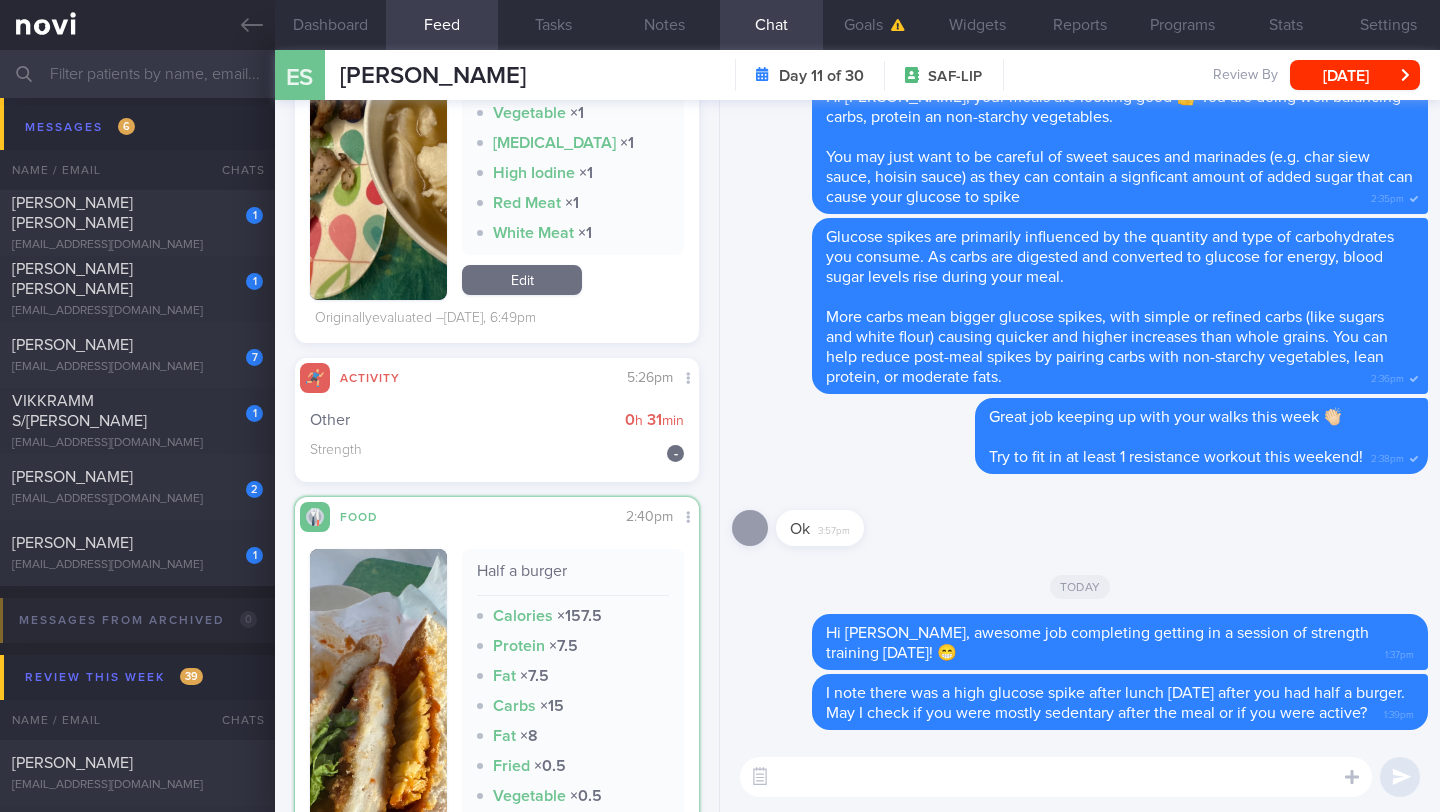 scroll, scrollTop: 3466, scrollLeft: 0, axis: vertical 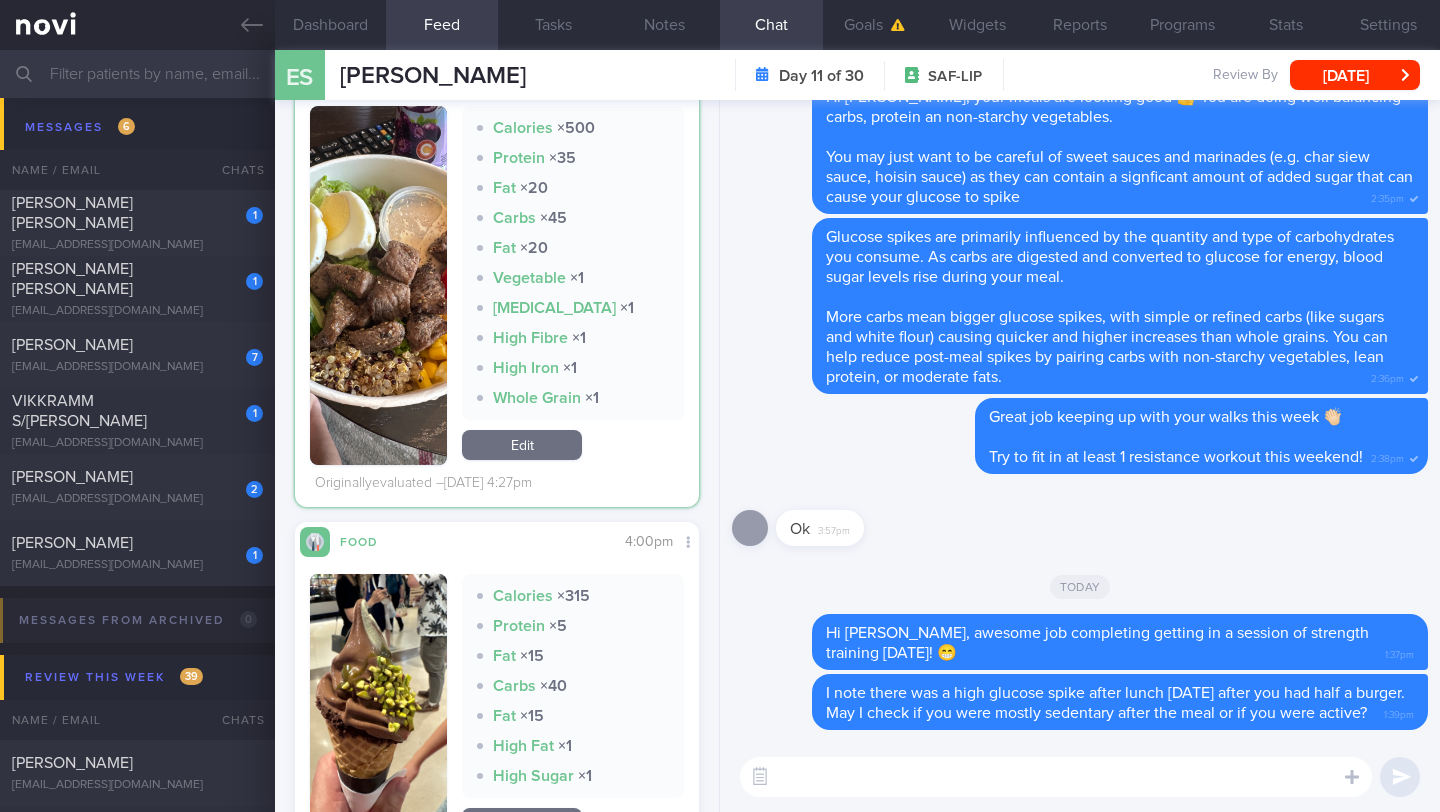click at bounding box center [378, 285] 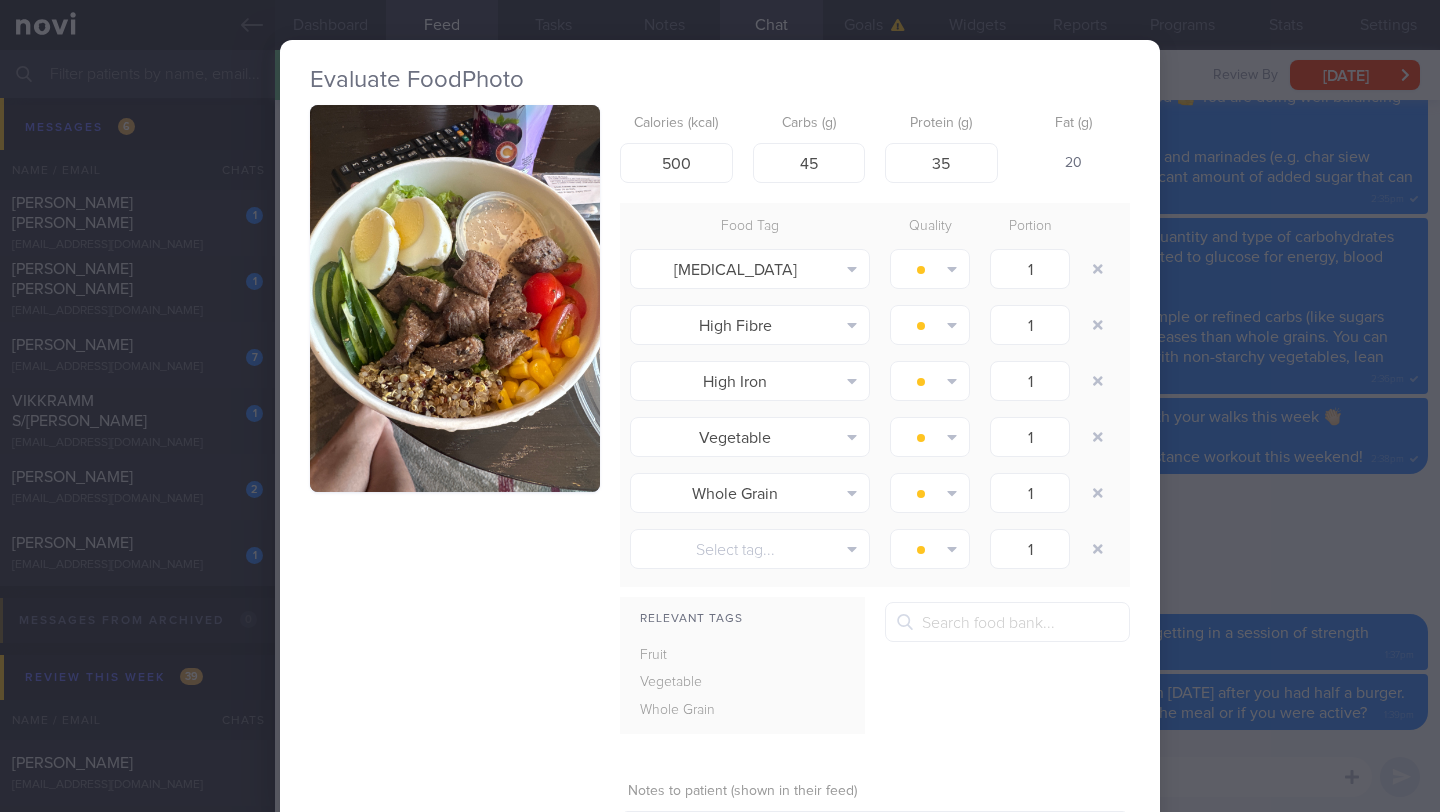 click at bounding box center (455, 298) 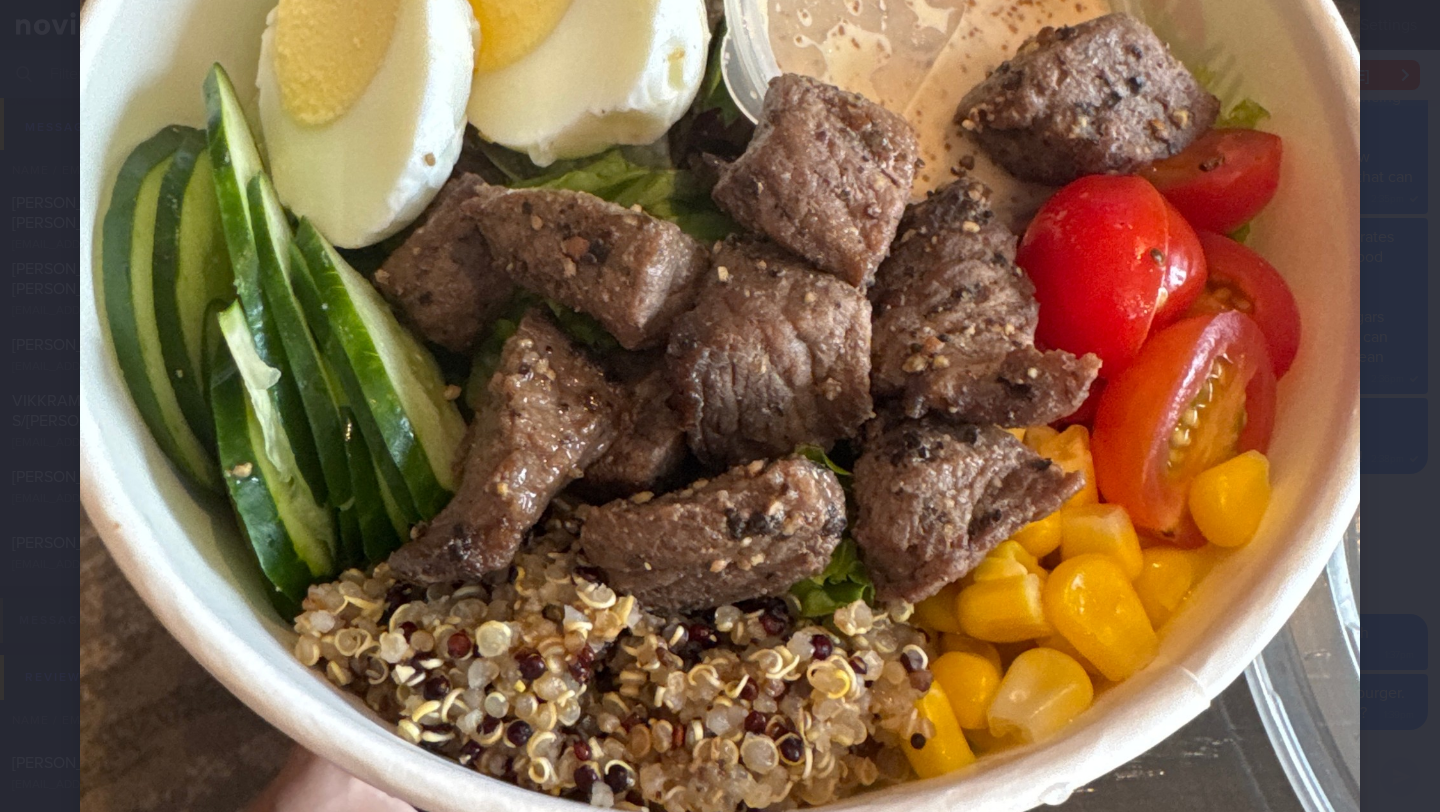 scroll, scrollTop: 646, scrollLeft: 0, axis: vertical 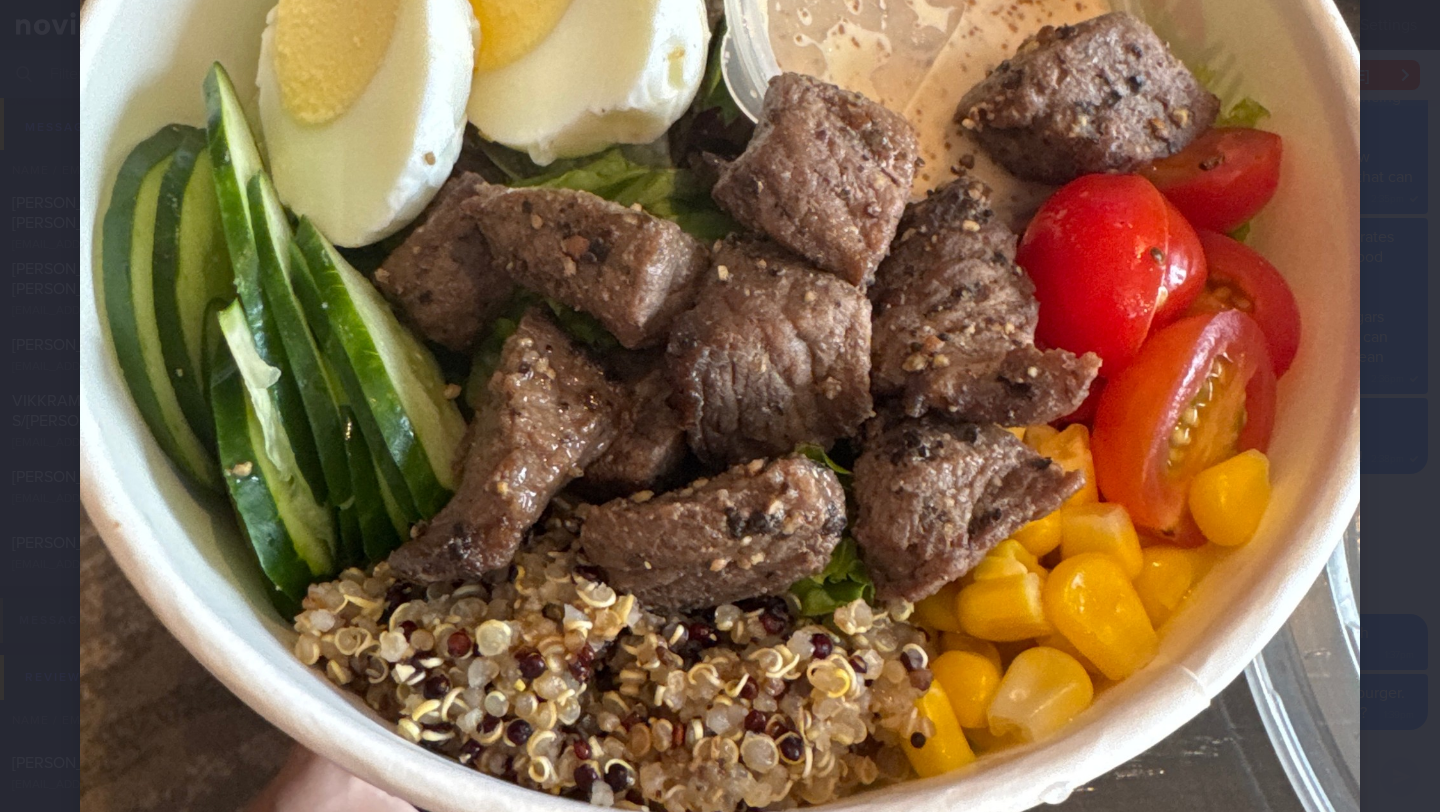 click at bounding box center [720, 287] 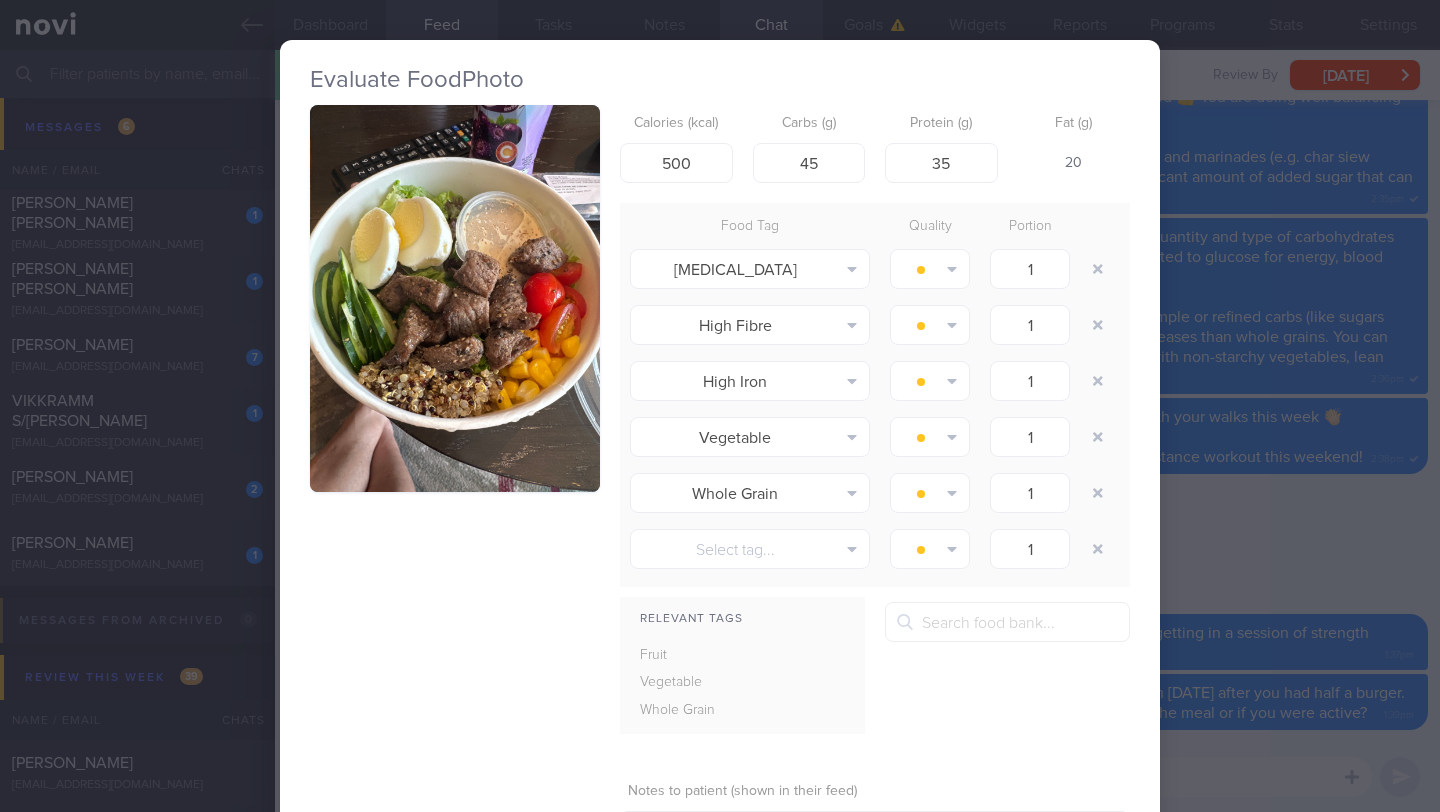 click on "Evaluate Food  Photo
Calories (kcal)
500
Carbs (g)
45
Protein (g)
35
Fat (g)
20
Food Tag
Quality
Portion
[MEDICAL_DATA]
Alcohol
Fried
Fruit
Healthy Fats
High Calcium
[MEDICAL_DATA]
High Fat" at bounding box center (720, 406) 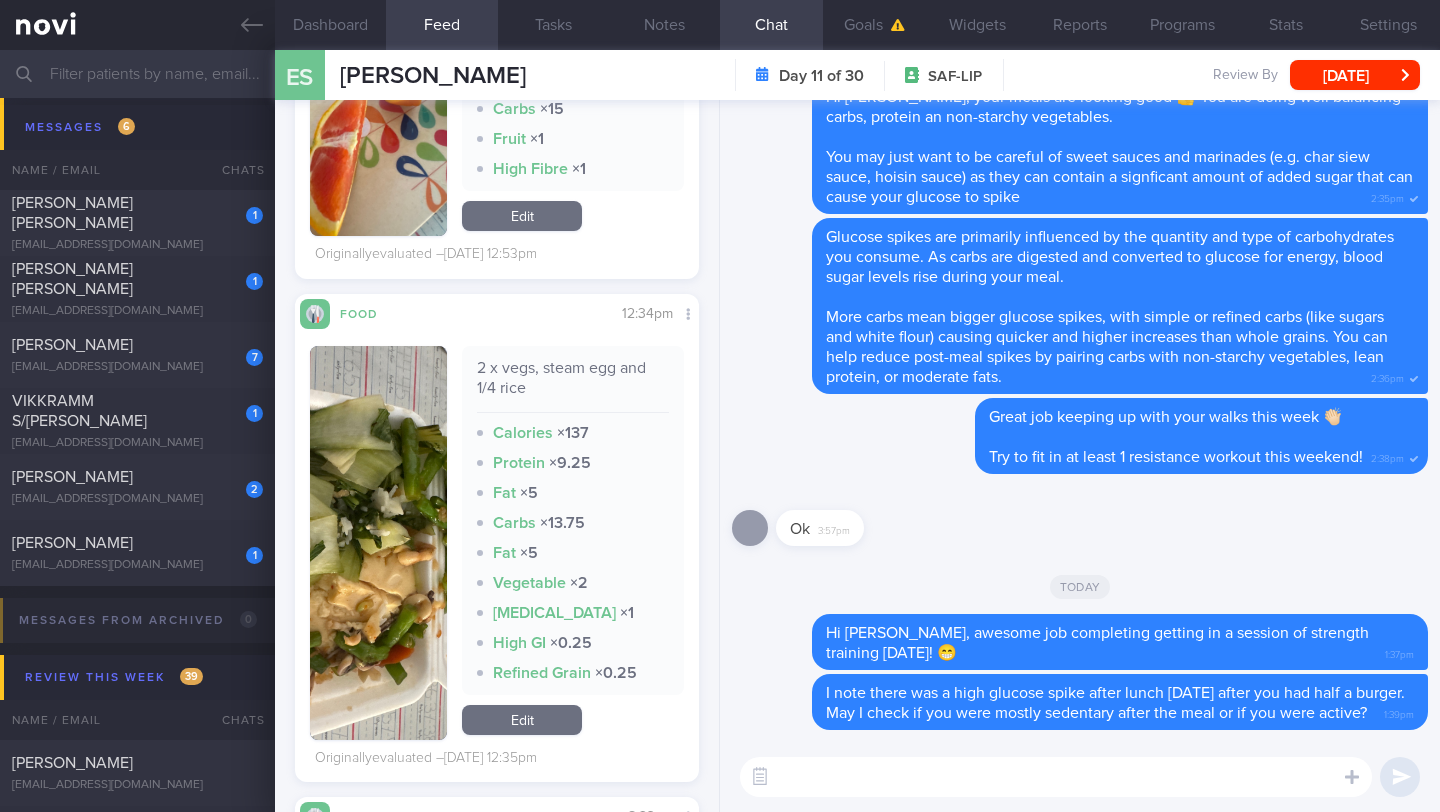 scroll, scrollTop: 5738, scrollLeft: 0, axis: vertical 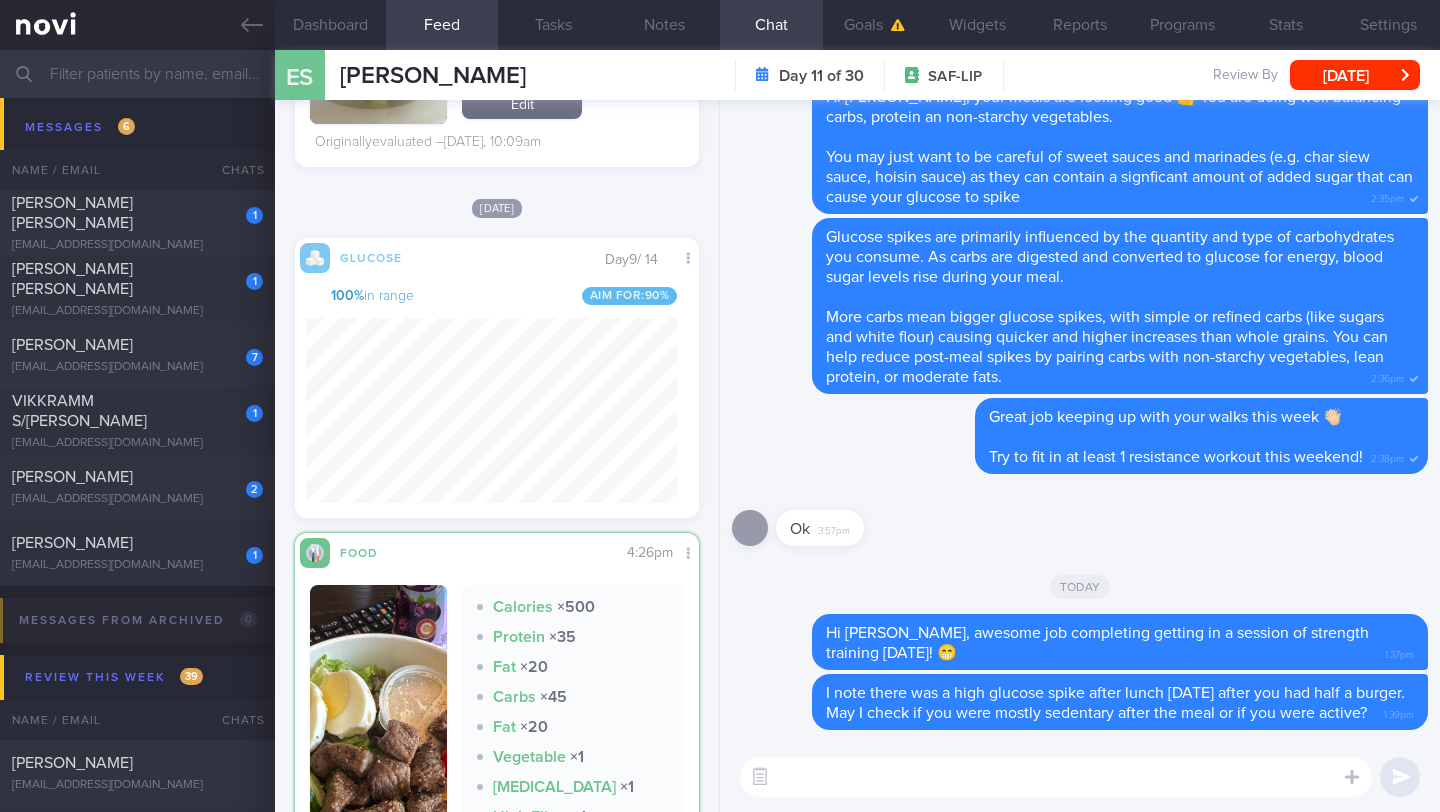 click at bounding box center [1056, 777] 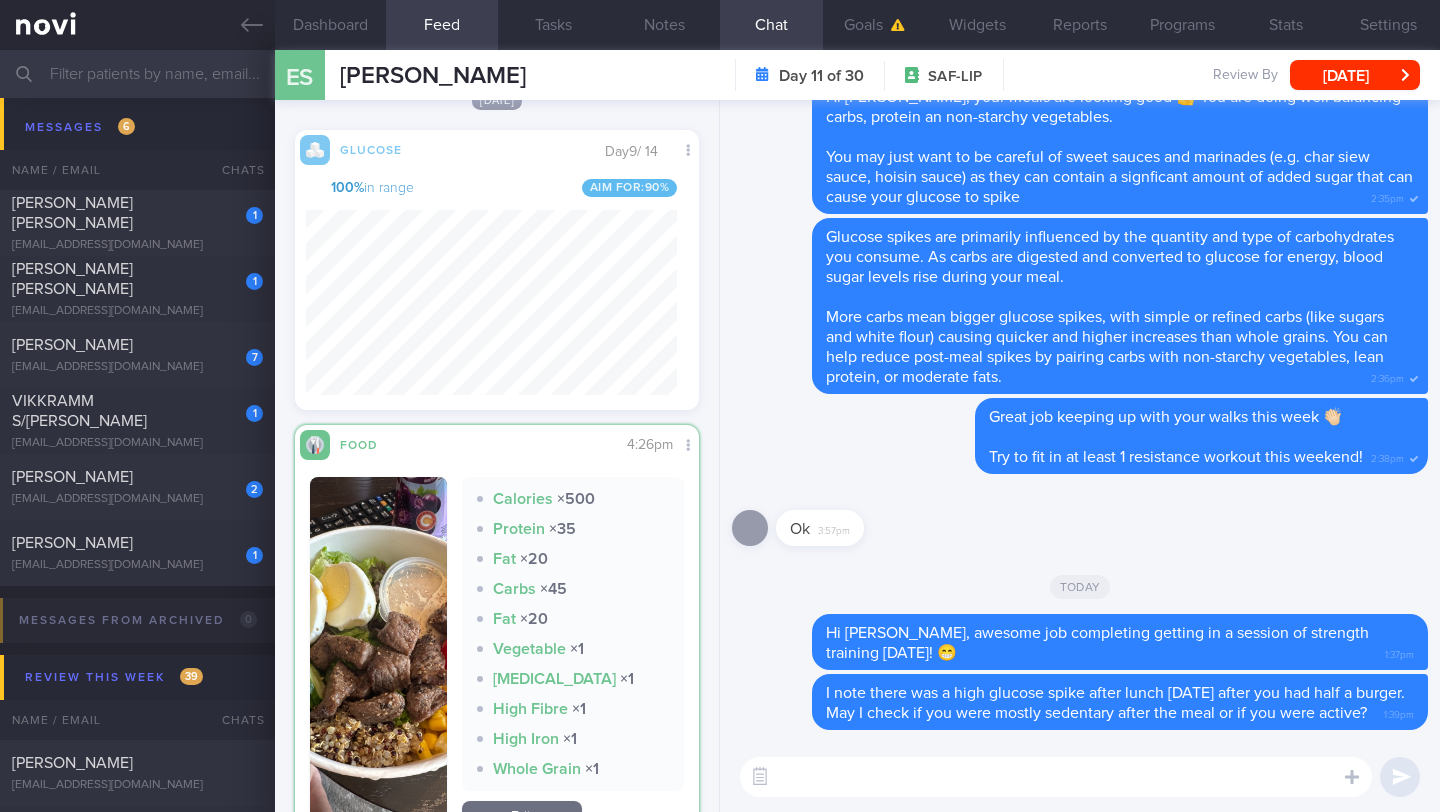 scroll, scrollTop: 4428, scrollLeft: 0, axis: vertical 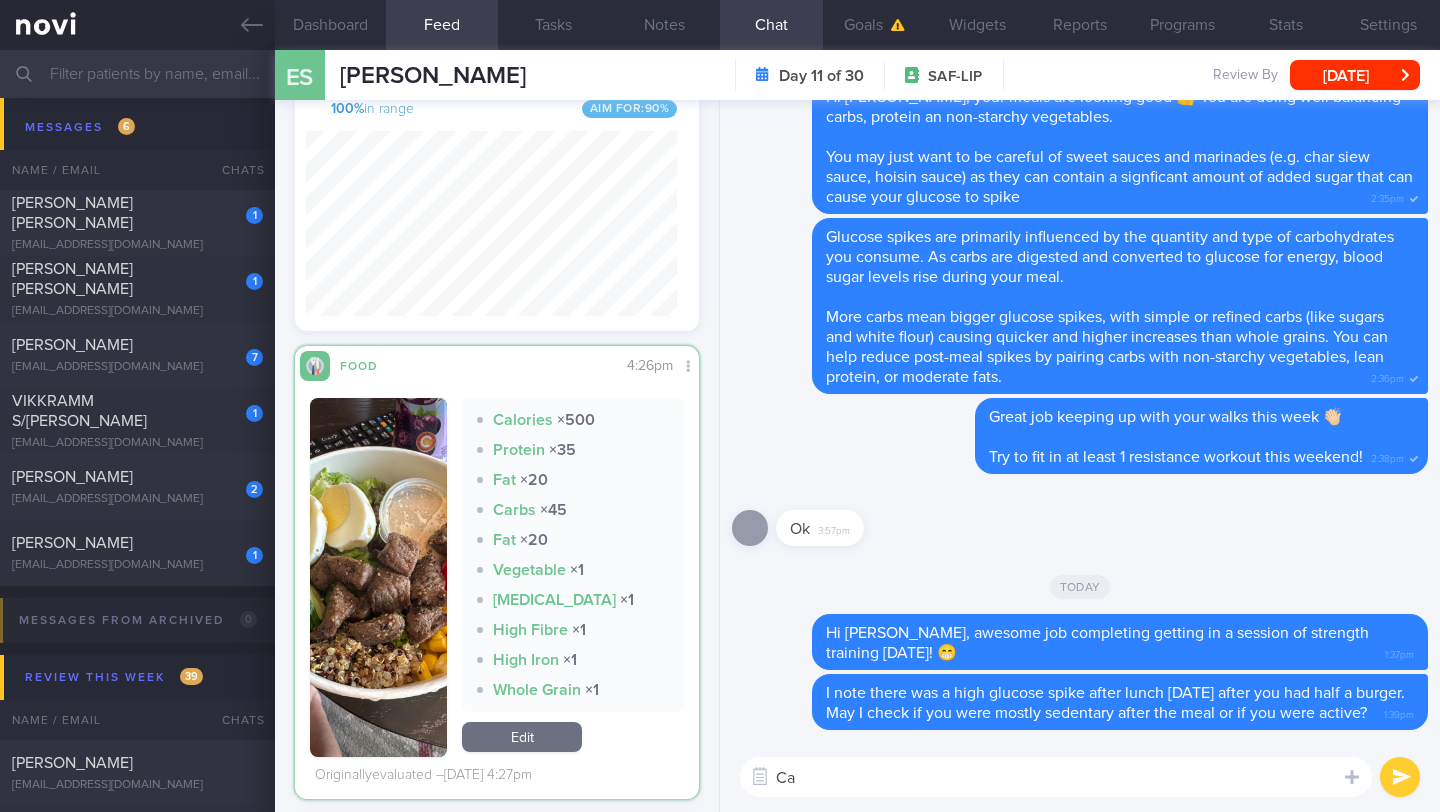 type on "C" 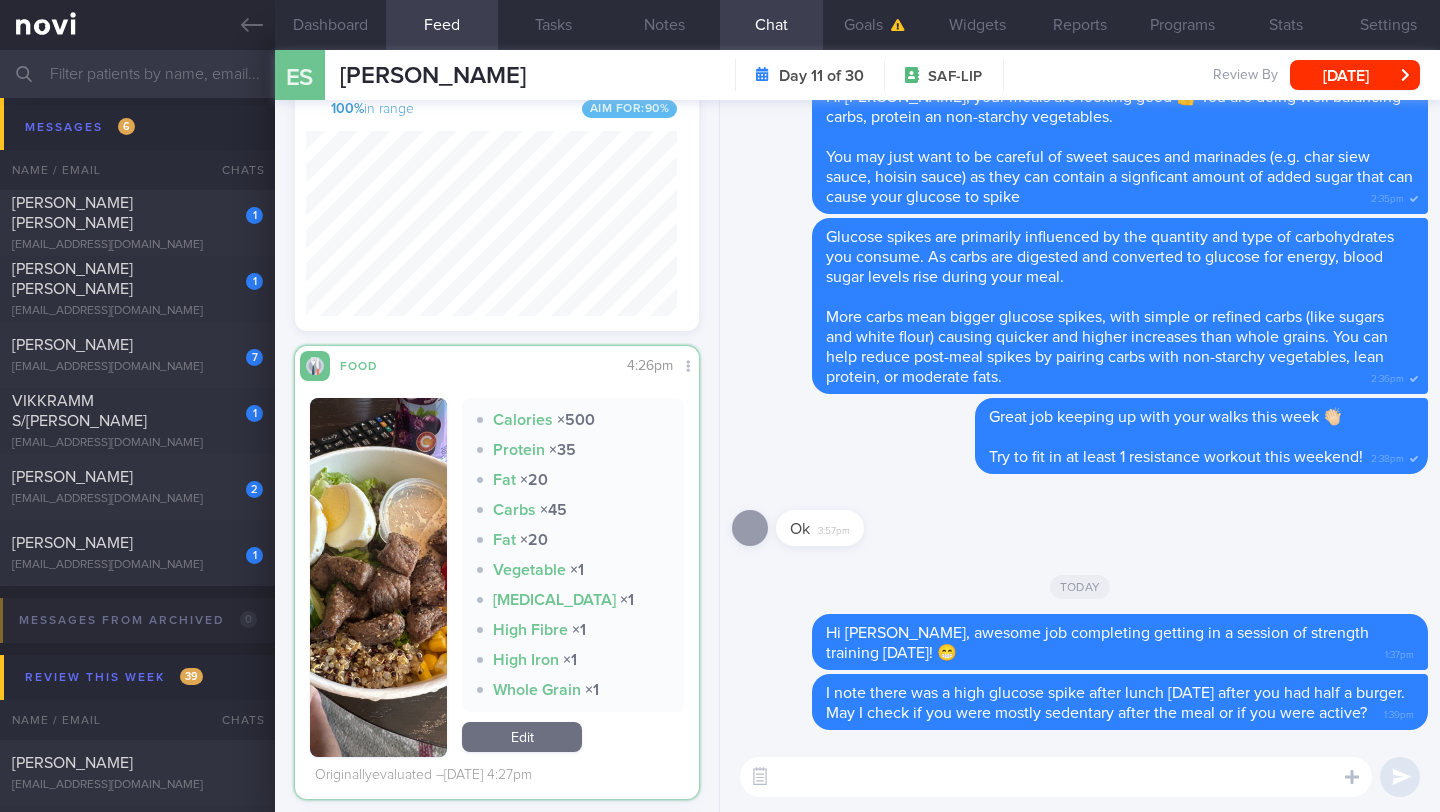 type on "Y" 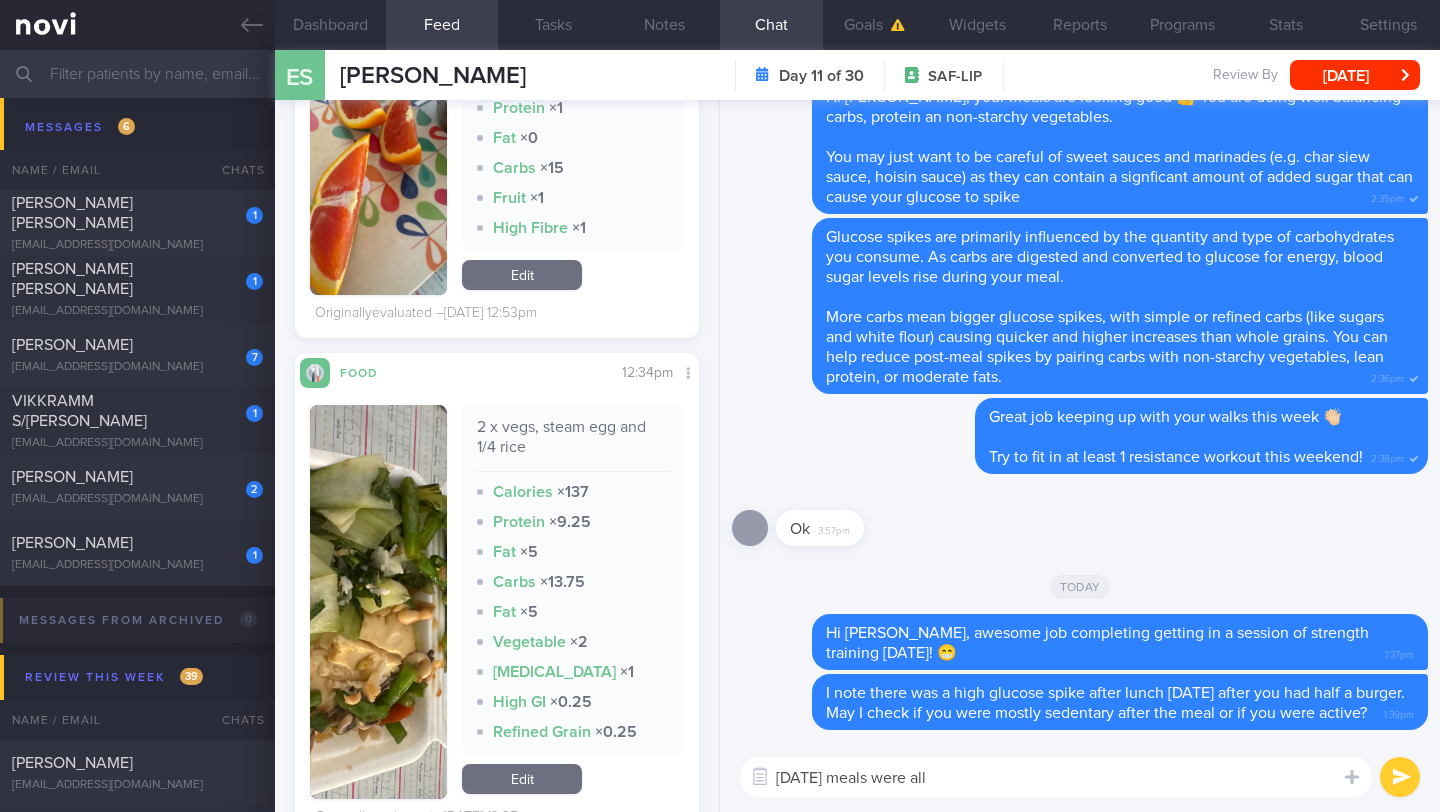 scroll, scrollTop: 5771, scrollLeft: 0, axis: vertical 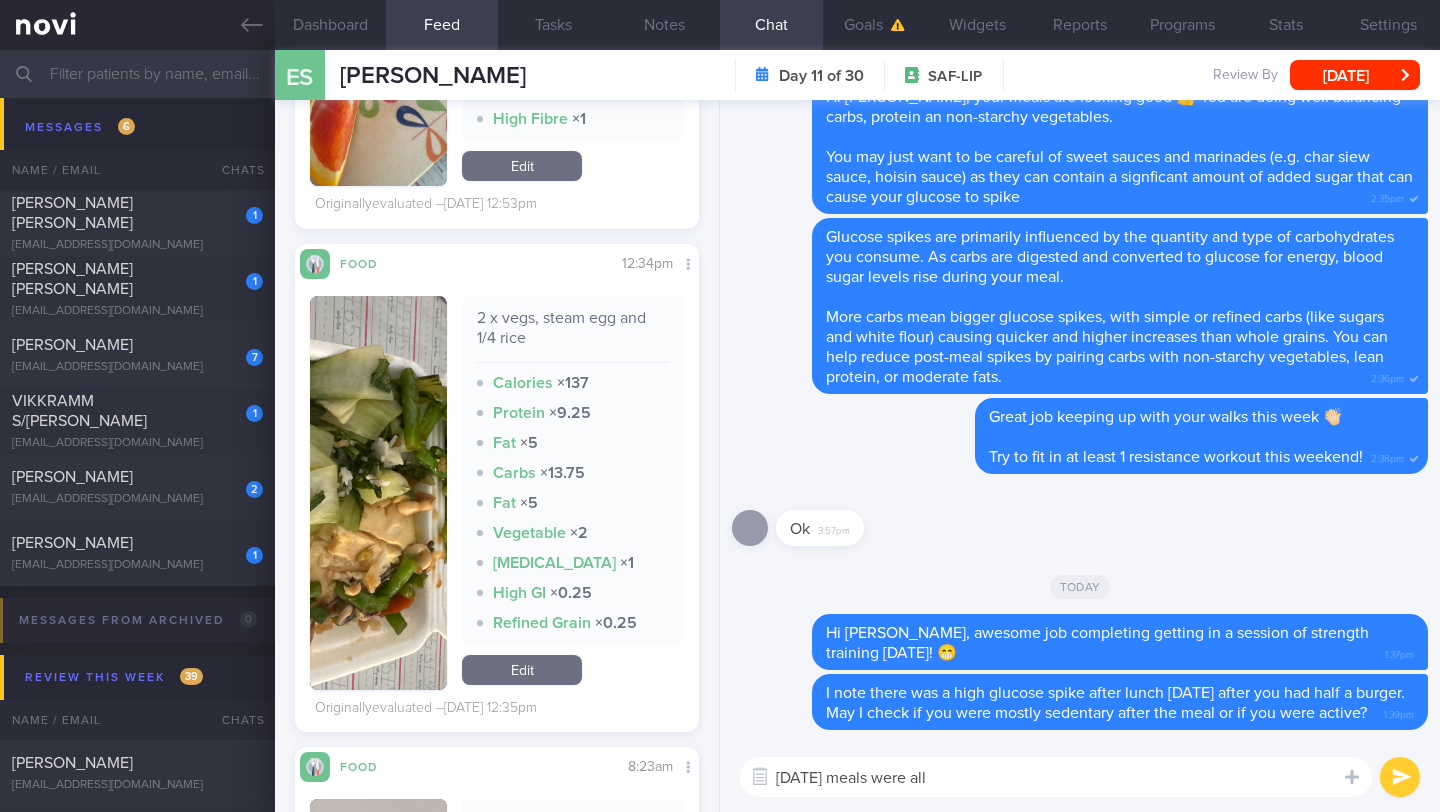 click at bounding box center [378, 493] 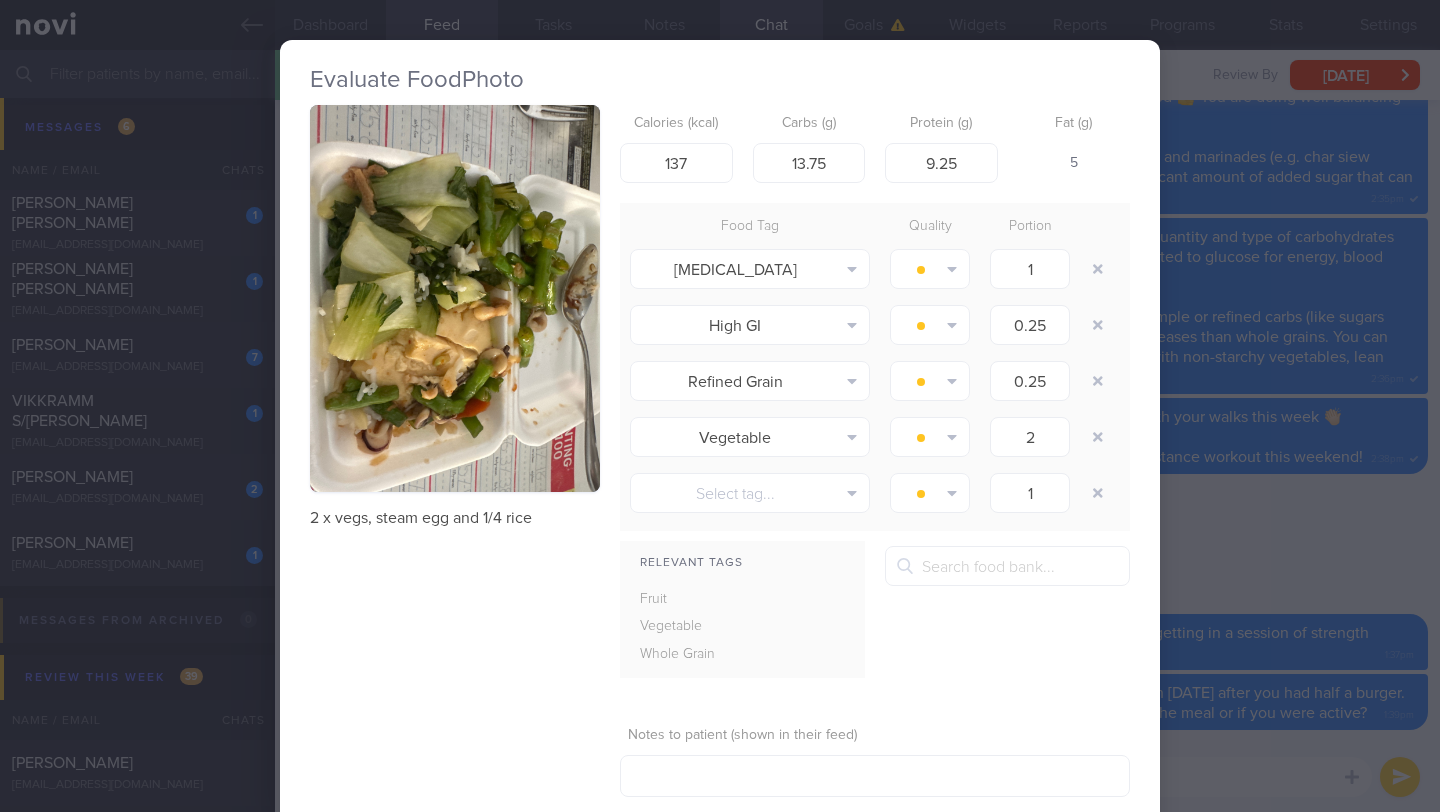 click at bounding box center (455, 298) 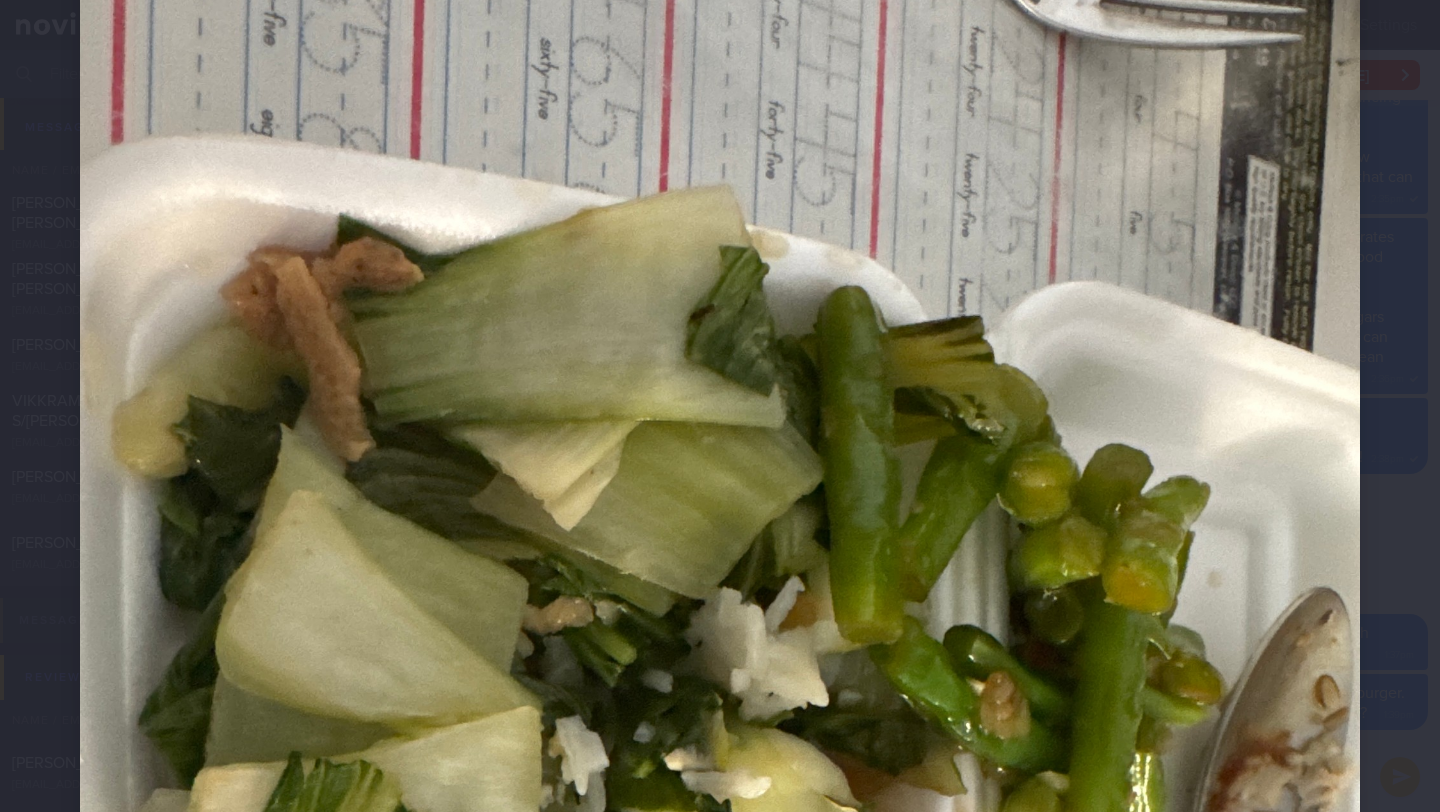 scroll, scrollTop: 736, scrollLeft: 0, axis: vertical 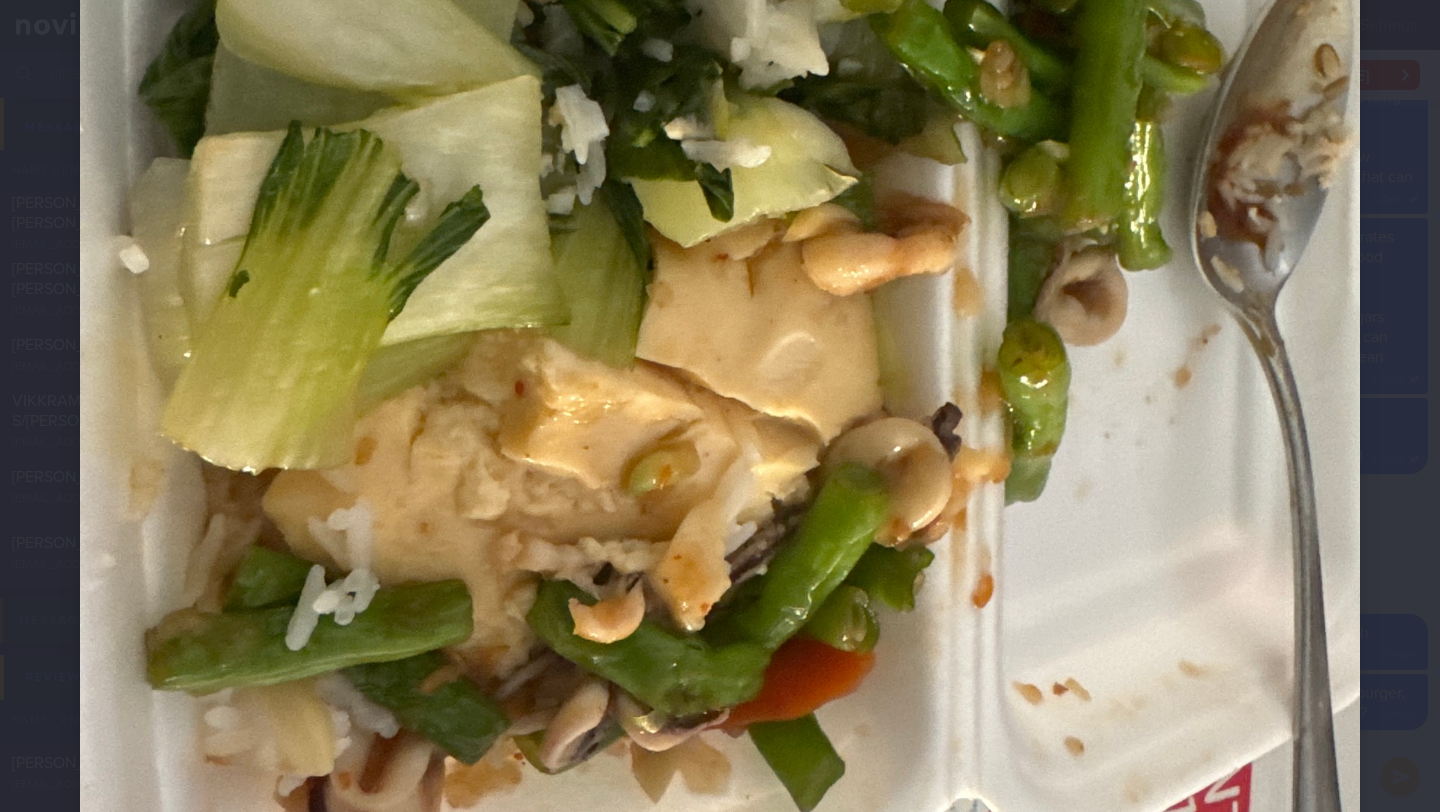click at bounding box center [720, 197] 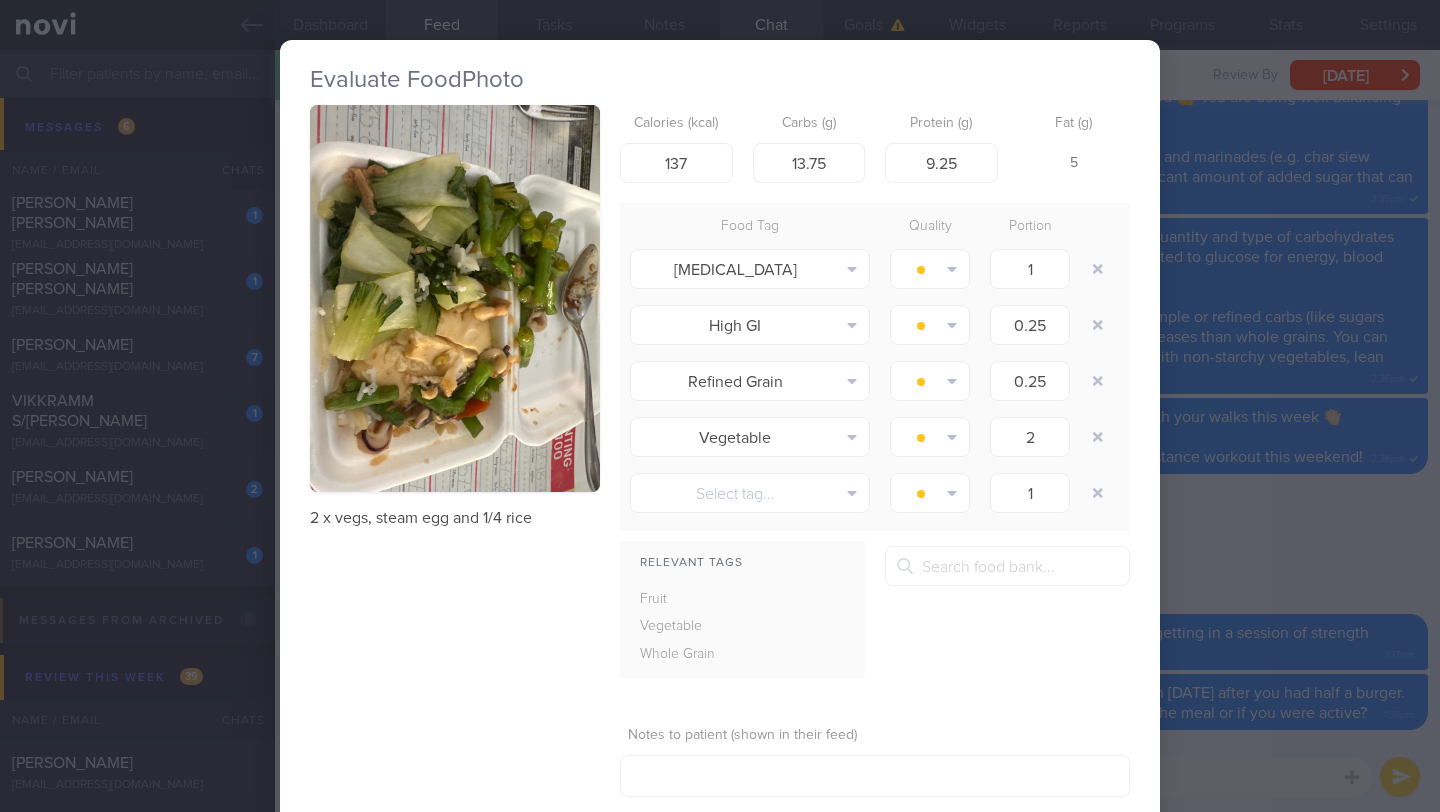 click on "Evaluate Food  Photo
2 x vegs, steam egg and 1/4 rice
Calories (kcal)
137
Carbs (g)
13.75
Protein (g)
9.25
Fat (g)
5
Food Tag
Quality
Portion
[MEDICAL_DATA]
Alcohol
Fried
Fruit
Healthy Fats
High Calcium
[MEDICAL_DATA]" at bounding box center (720, 406) 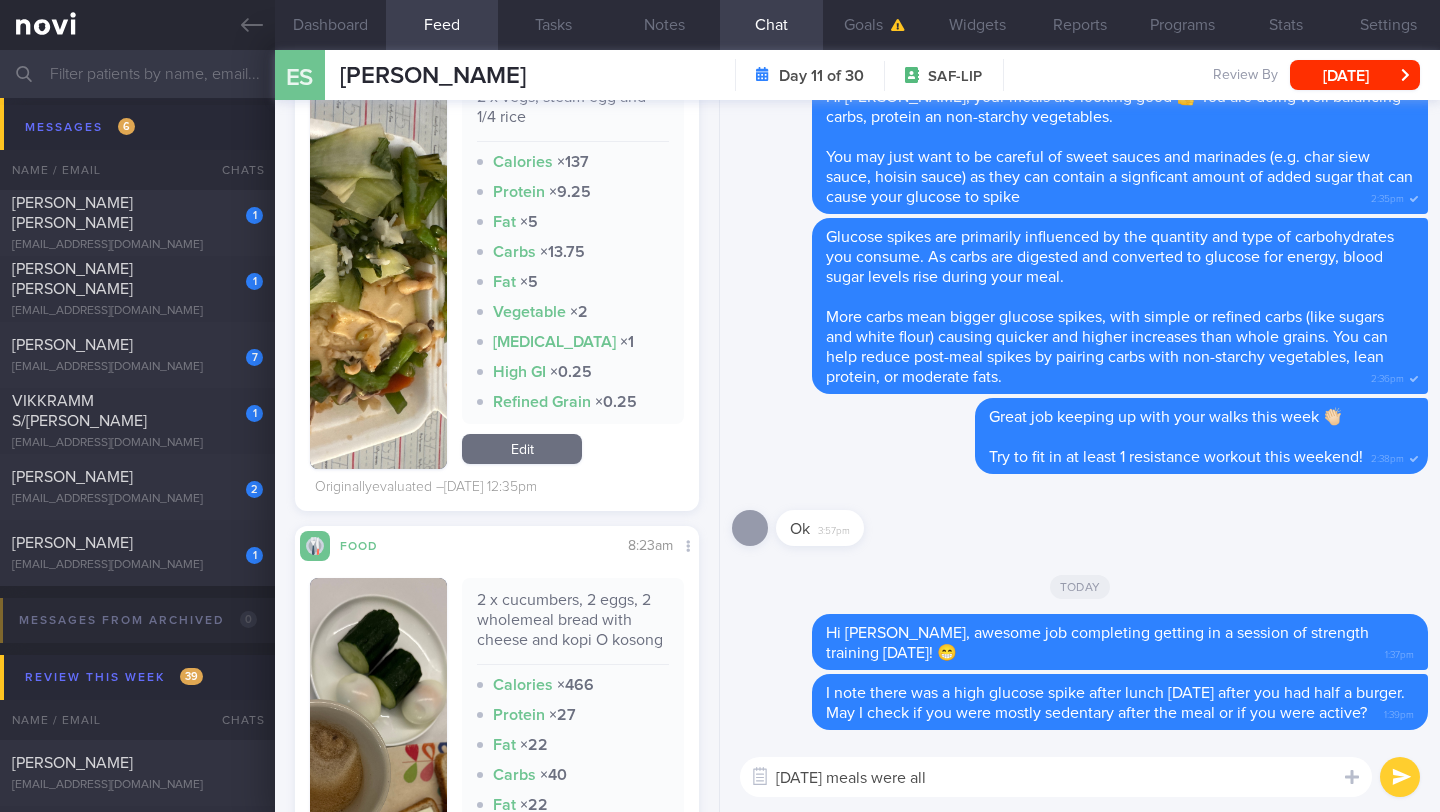 scroll, scrollTop: 6186, scrollLeft: 0, axis: vertical 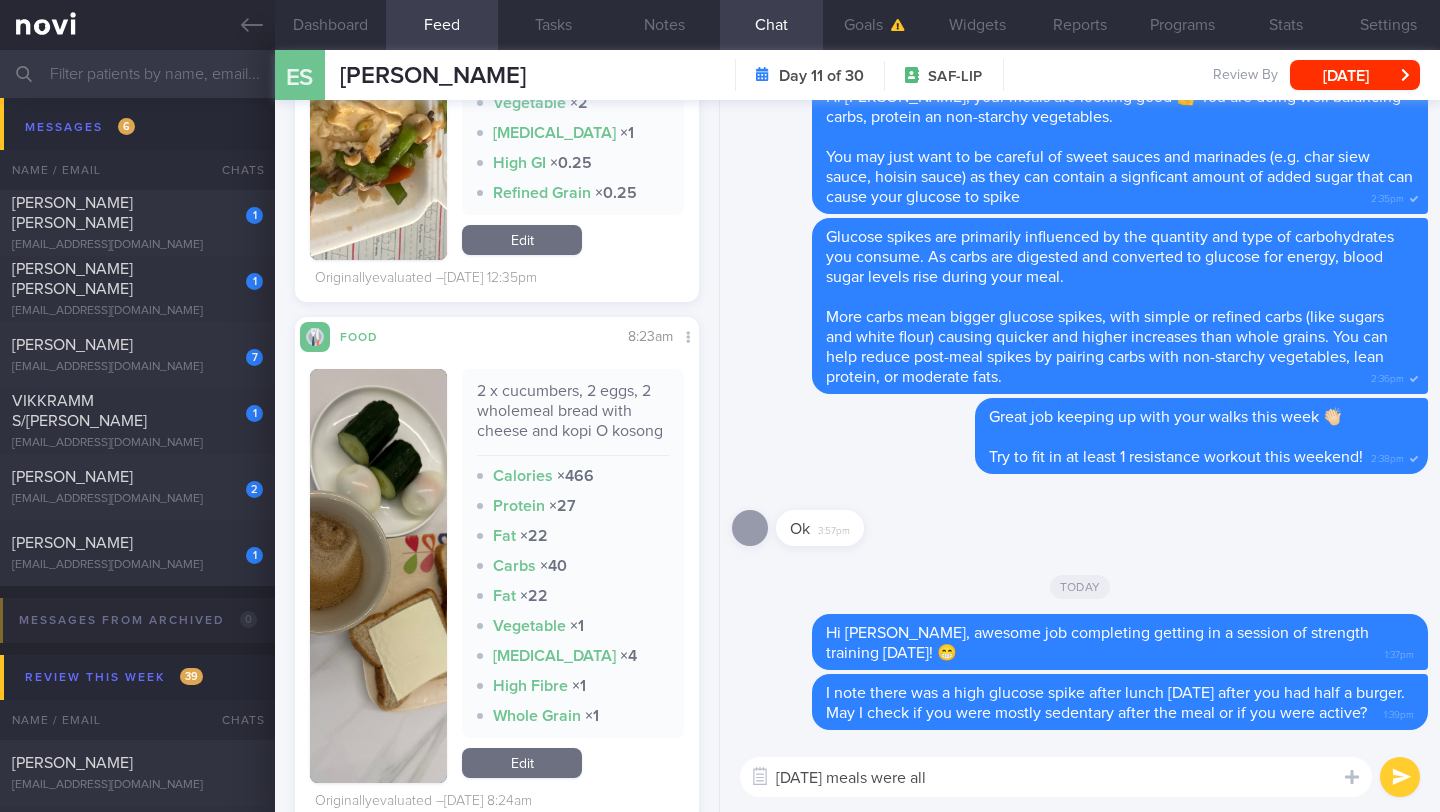 drag, startPoint x: 856, startPoint y: 782, endPoint x: 1014, endPoint y: 782, distance: 158 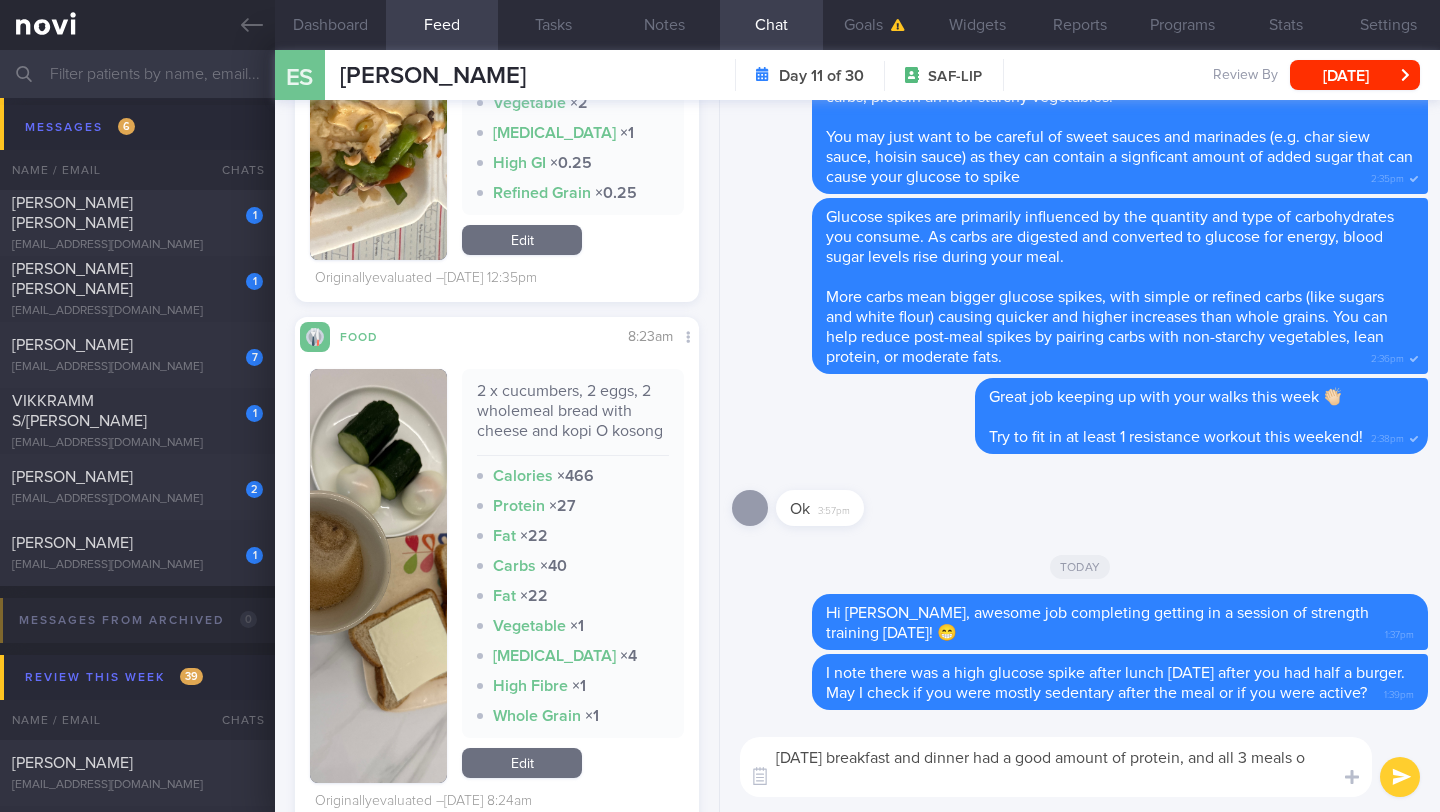 scroll, scrollTop: 0, scrollLeft: 0, axis: both 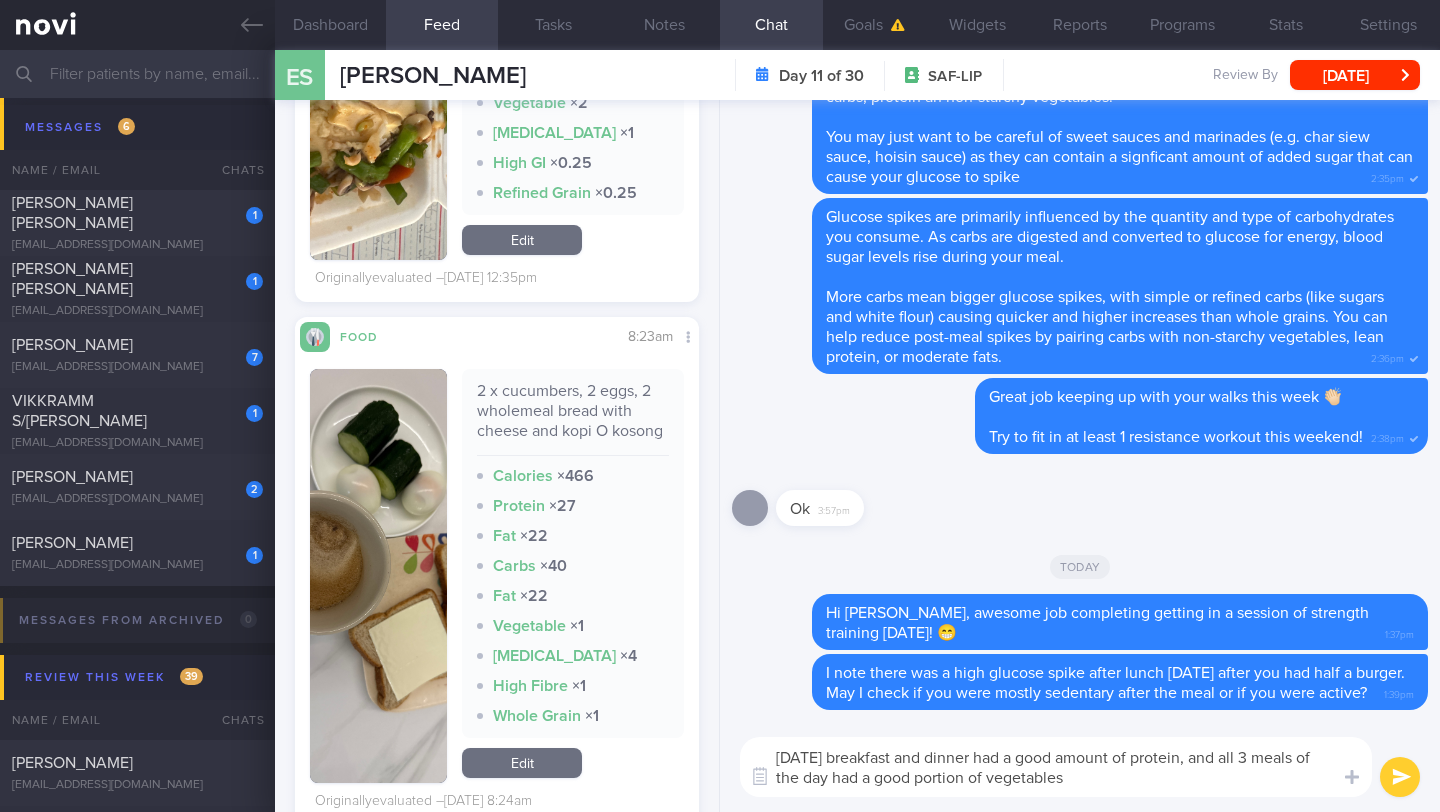 type on "[DATE] breakfast and dinner had a good amount of protein, and all 3 meals of the day had a good portion of vegetables 👍🏻" 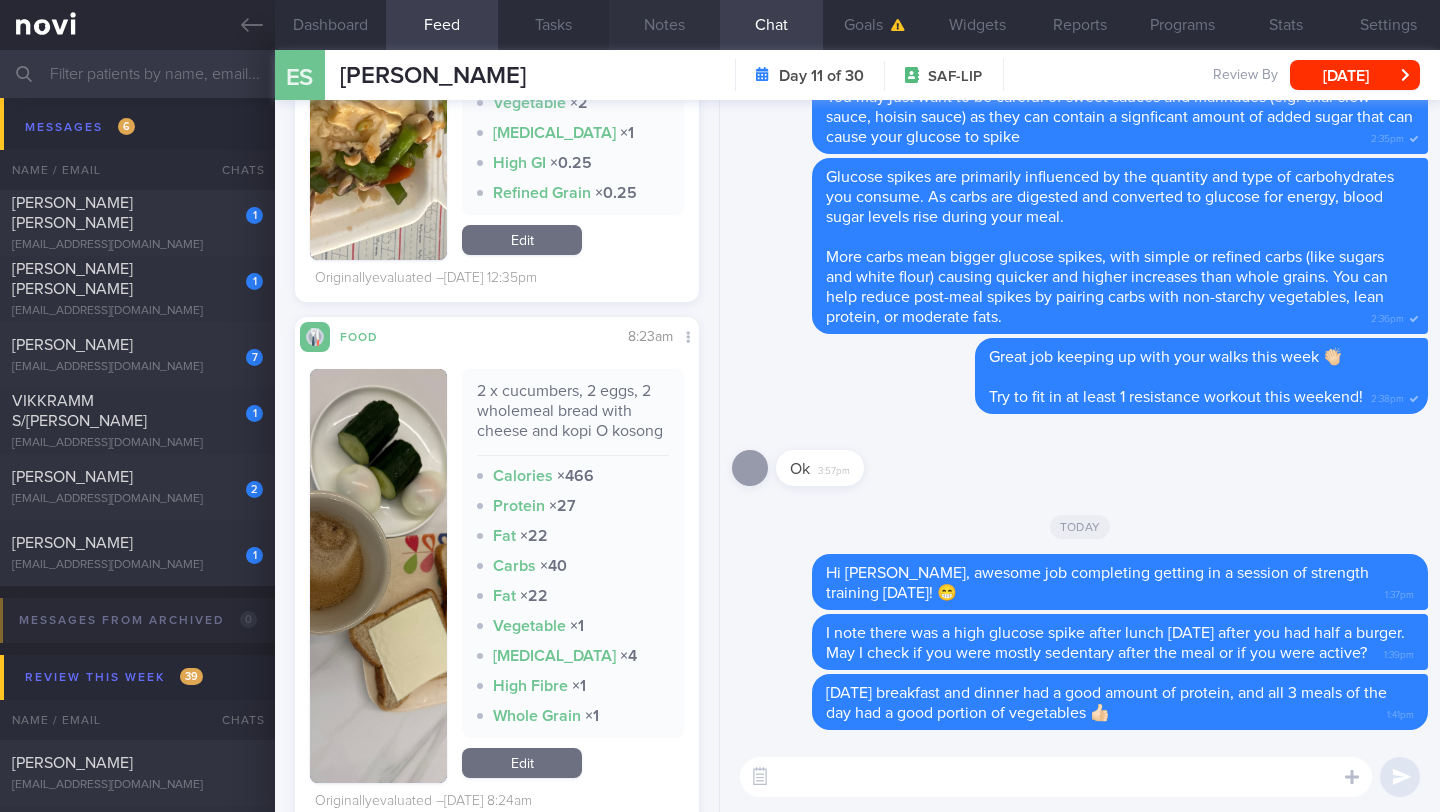 click on "Notes" at bounding box center [664, 25] 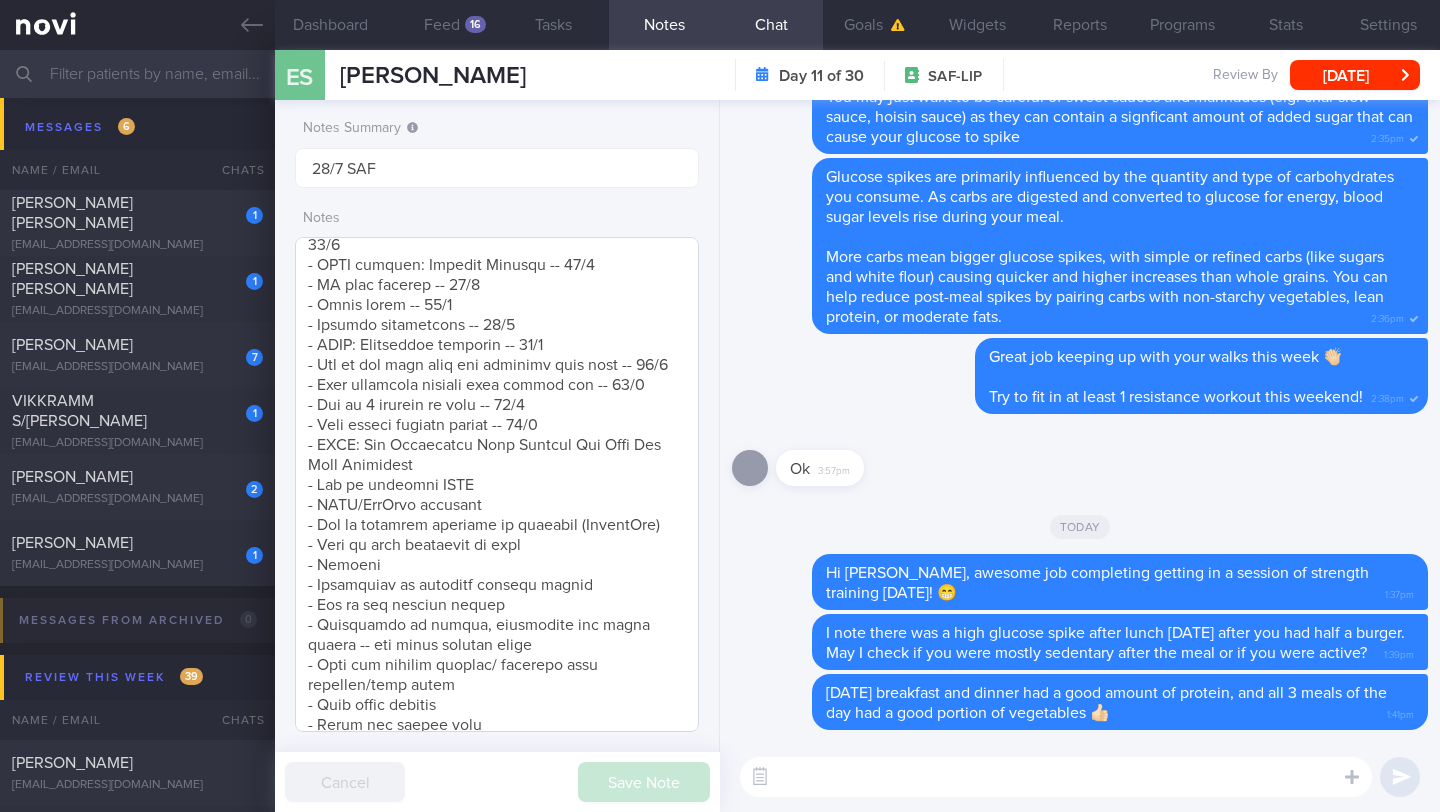 scroll, scrollTop: 521, scrollLeft: 0, axis: vertical 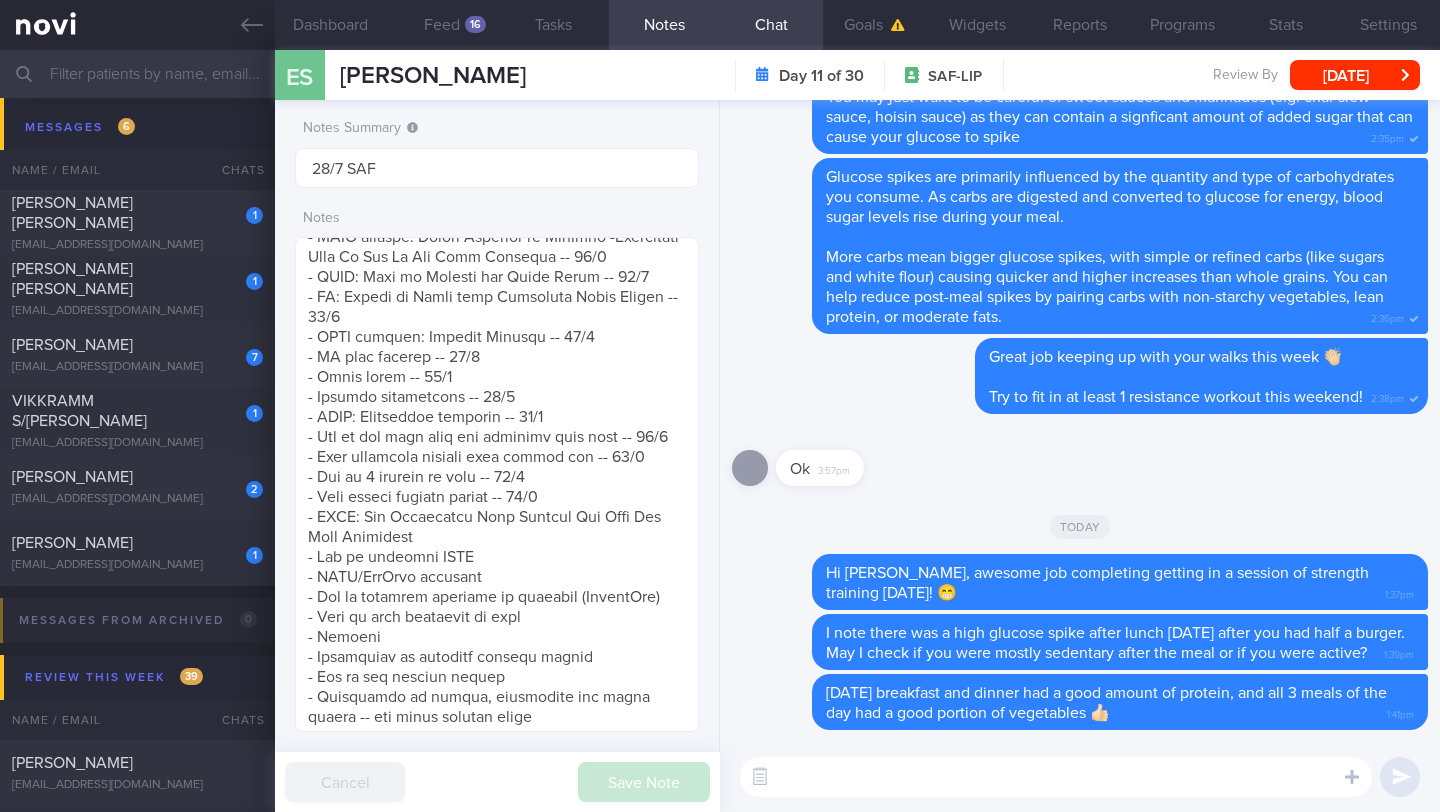 click at bounding box center (1056, 777) 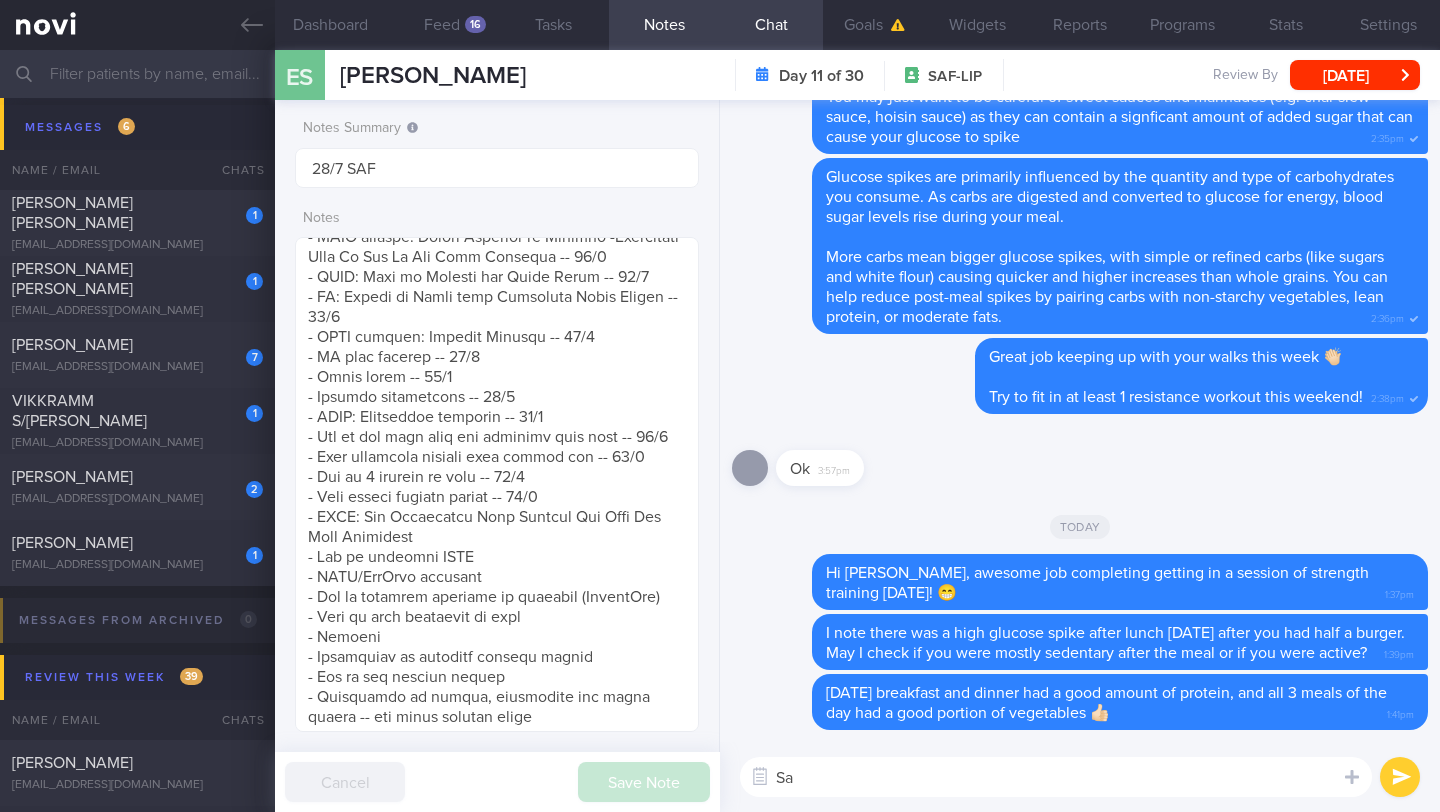 type on "S" 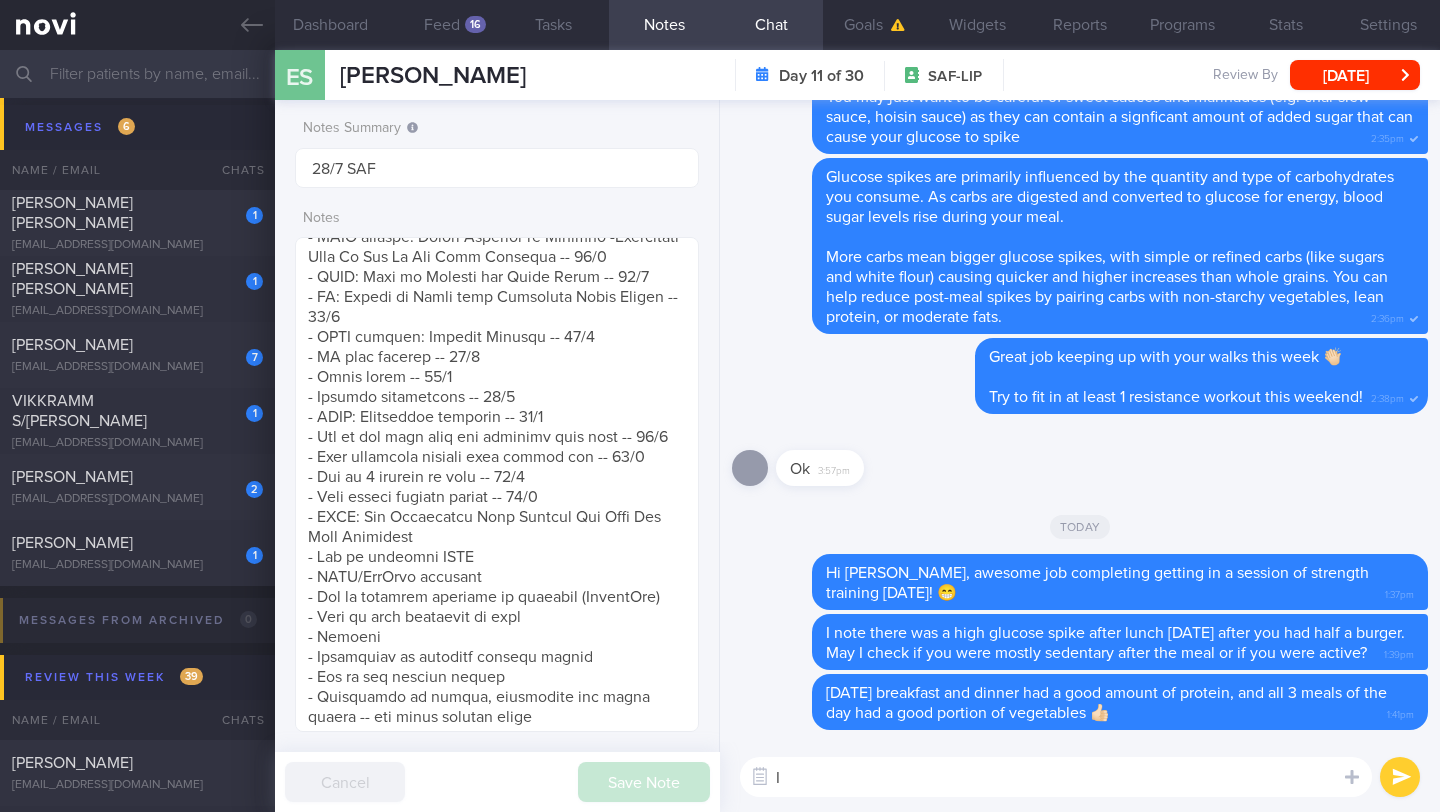 type on "I" 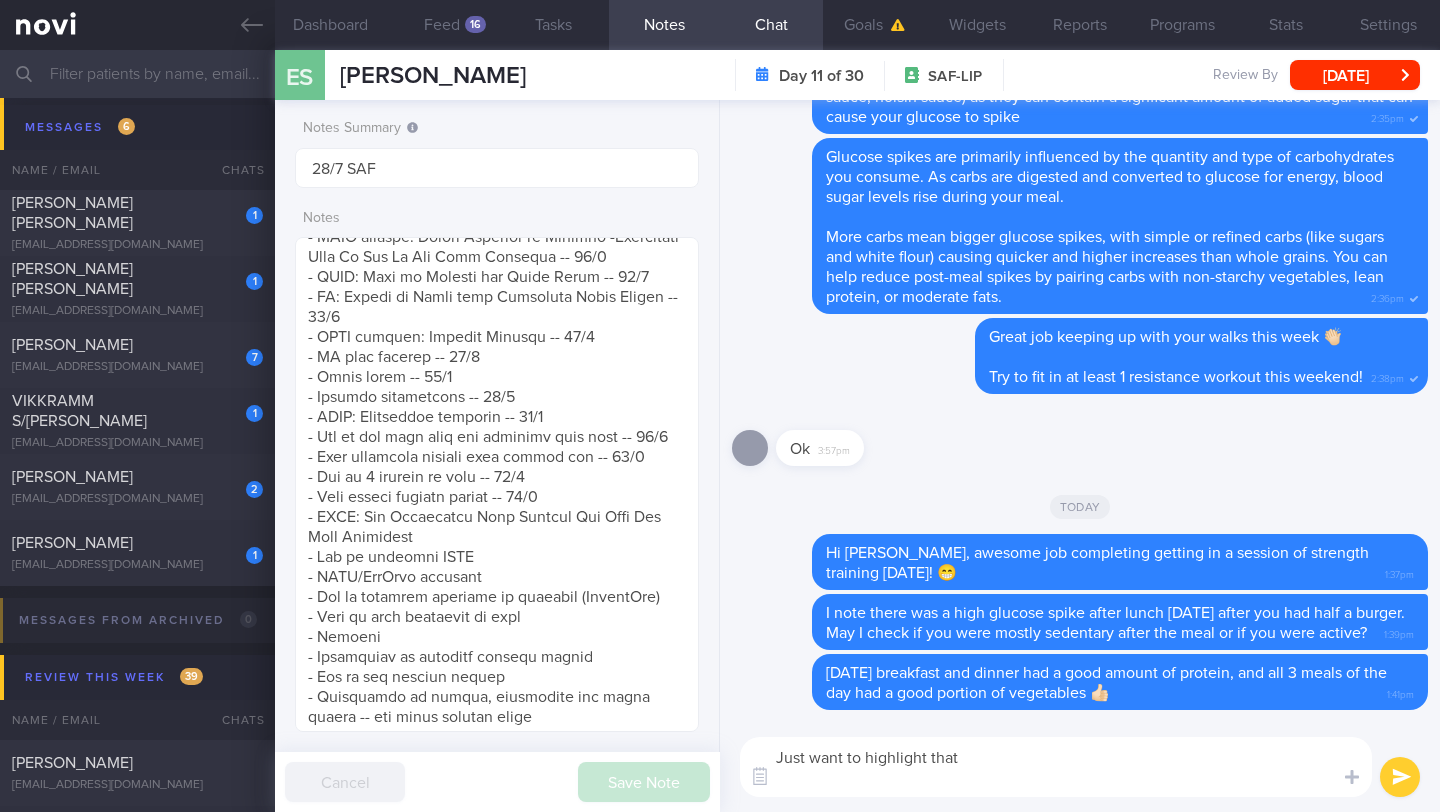 scroll, scrollTop: 0, scrollLeft: 0, axis: both 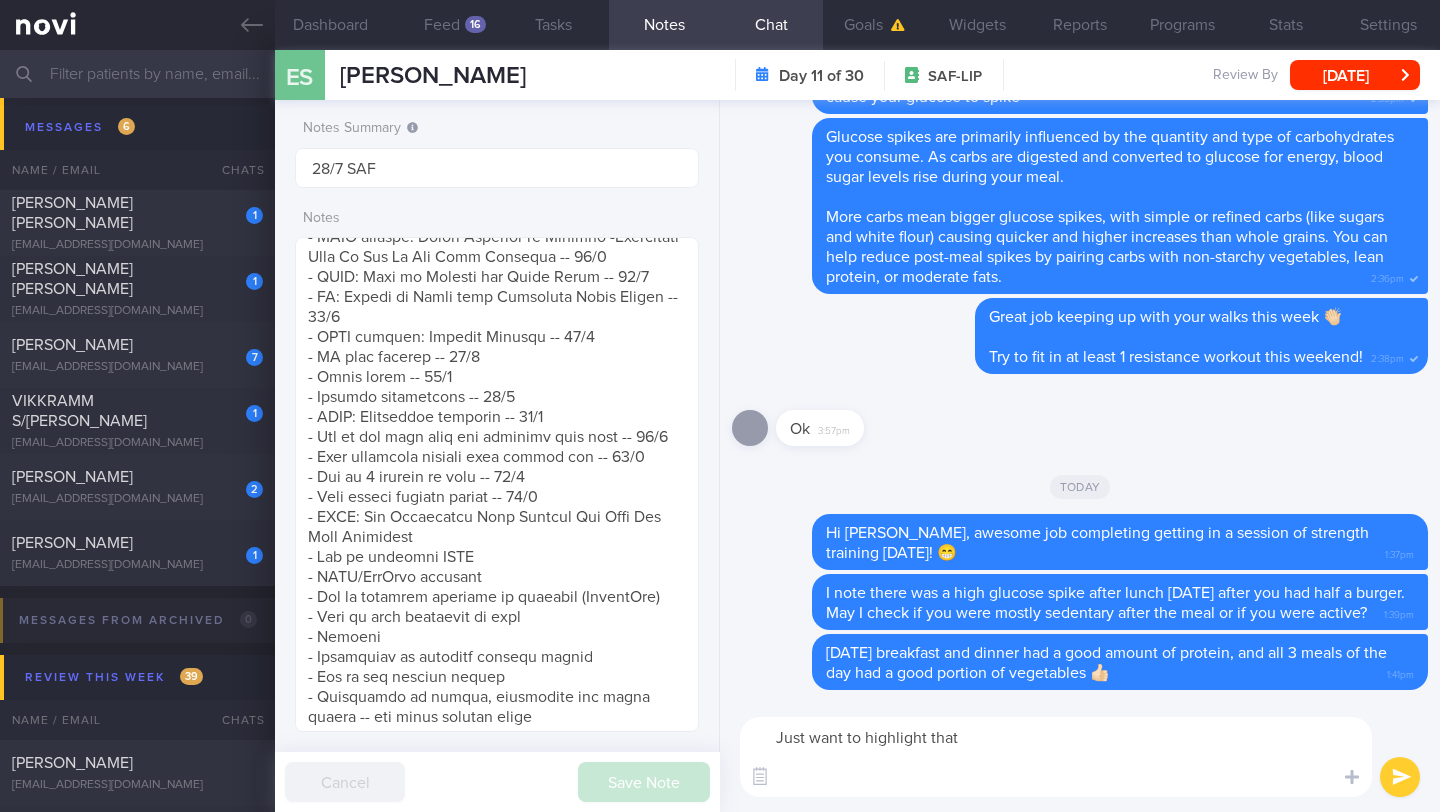 paste on "Fish and plant-based protein (e.g. tofu, tempeh, beans) have a lower protein density compared to other animal proteins (e.g. chicken, pork, egg) so you need to have a bigger portion to get the equivalent amount of protein.
For example, 30g protein (assumed to be taken with some grains) equals:
- 1 palm size of skinless chicken/lean pork or beef
- 1.3 palm size of fish
- 1.5 cups dhal
- 1.5 squares of firm tofu (taukwa)
Lunch and Dinner (45g each)
Examples:
- 1.5 palm size of skinless chicken/lean pork or beef
- 2 palm size fish
- 1 cup cooked lentils + 1 palm size chicken
- 2 squares of taukwa" 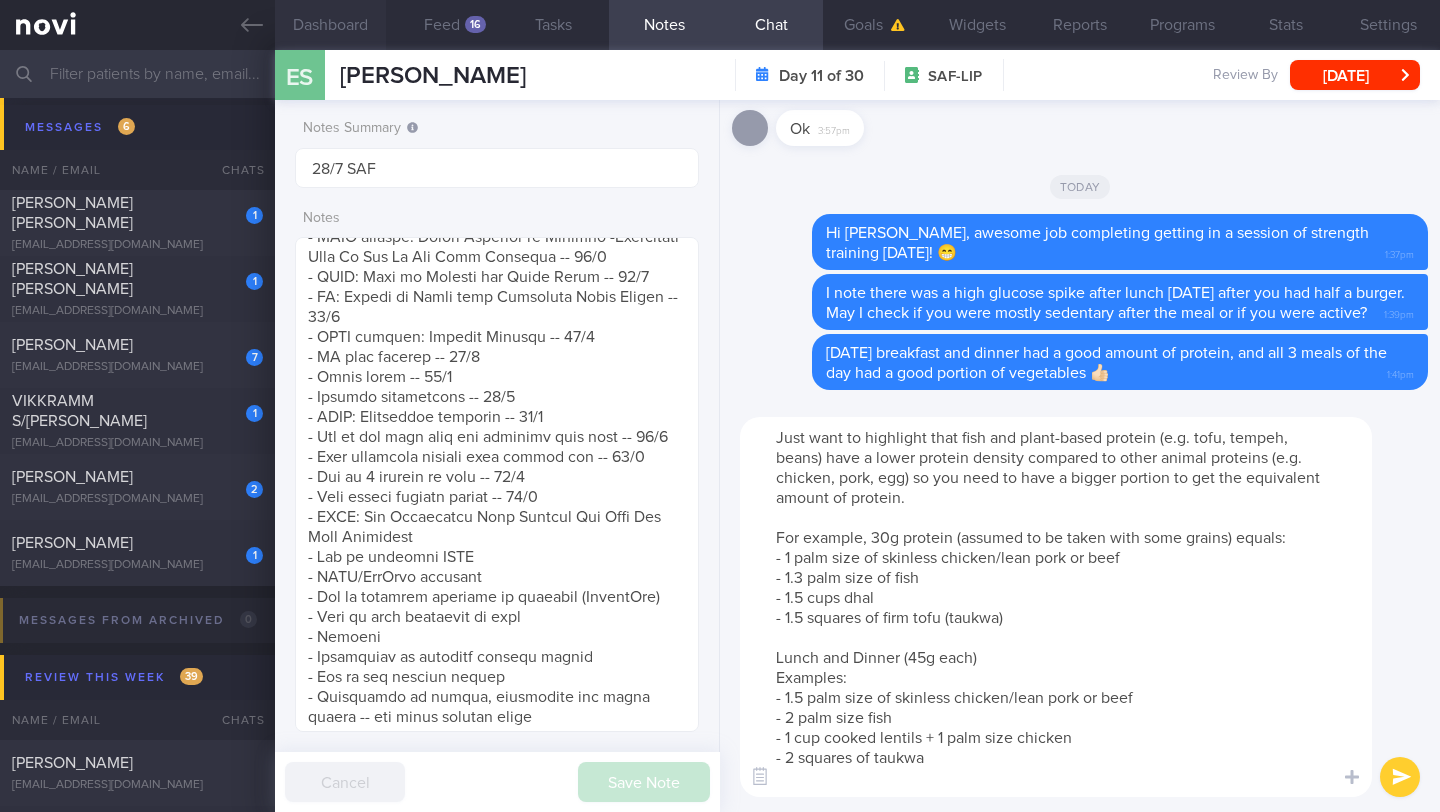 click on "Dashboard" at bounding box center (330, 25) 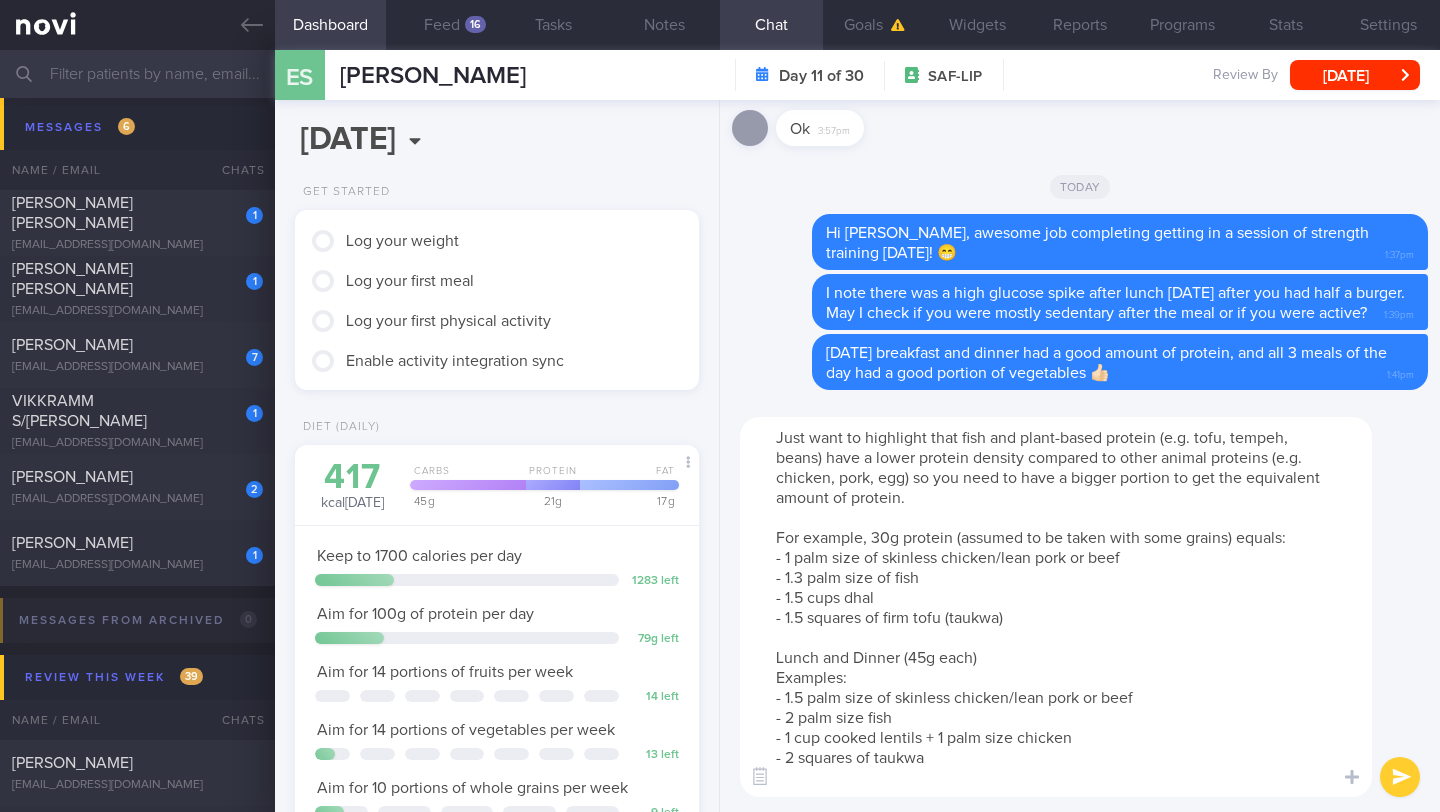 drag, startPoint x: 776, startPoint y: 545, endPoint x: 990, endPoint y: 597, distance: 220.22716 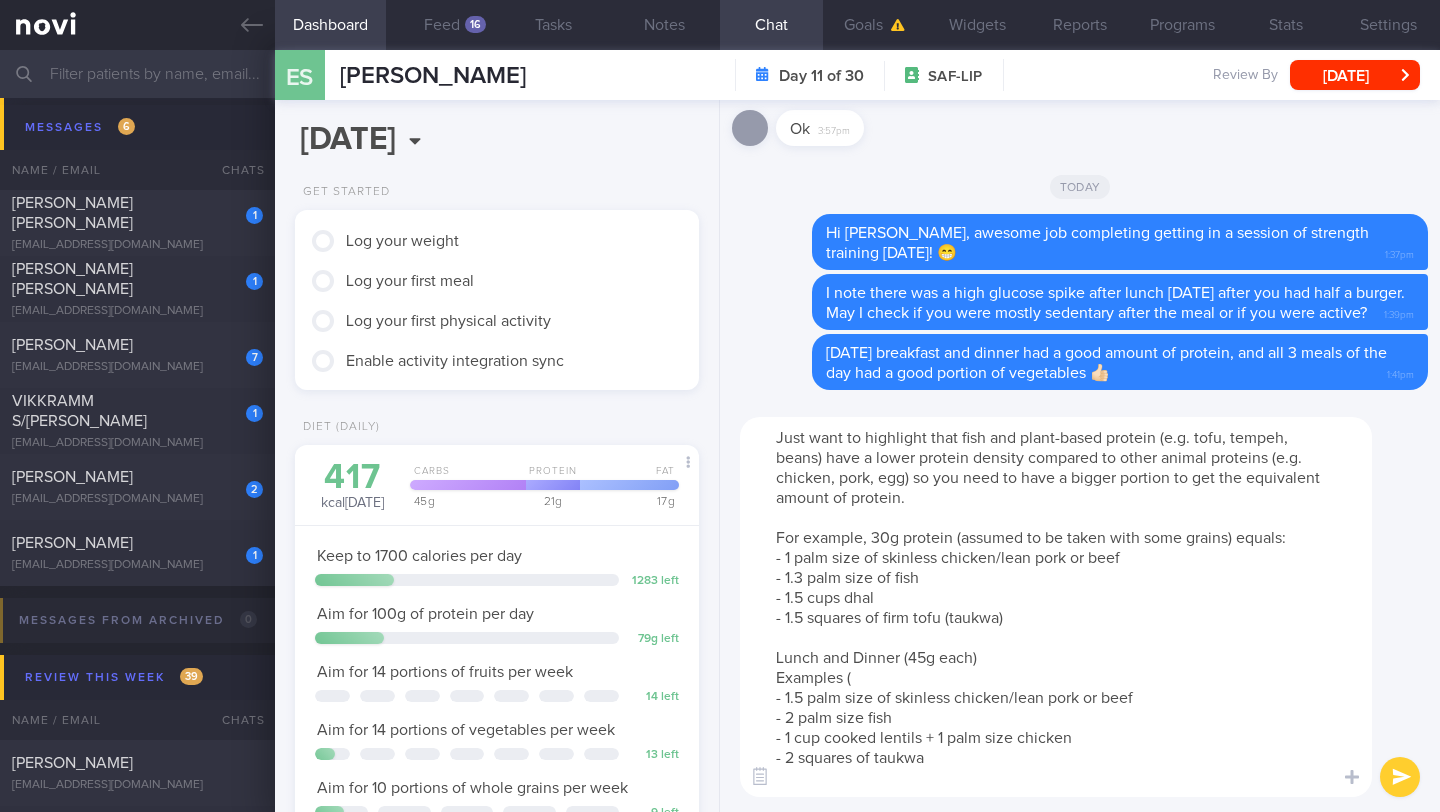 paste on "(assumed to be taken with some grains) equals:" 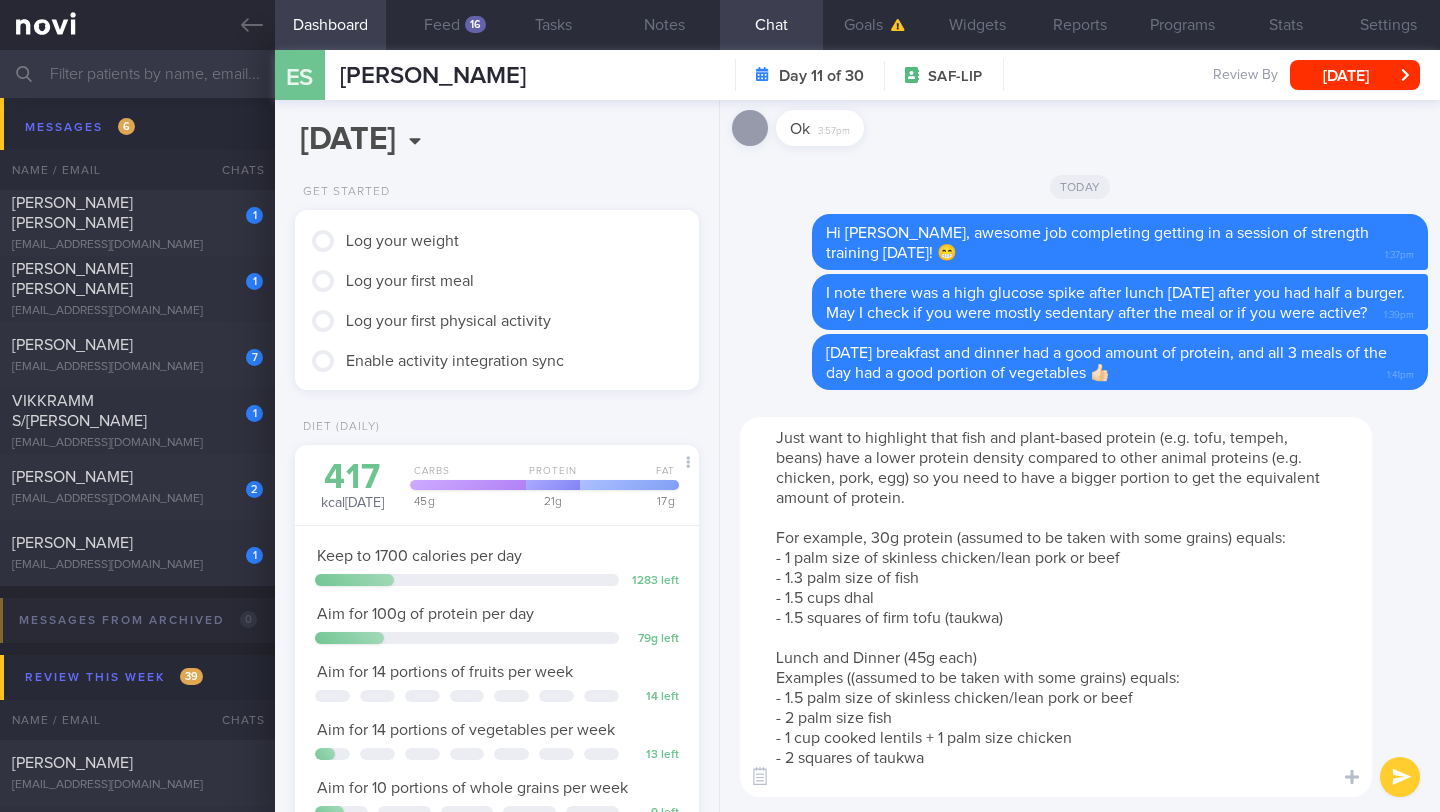 click on "Just want to highlight that fish and plant-based protein (e.g. tofu, tempeh, beans) have a lower protein density compared to other animal proteins (e.g. chicken, pork, egg) so you need to have a bigger portion to get the equivalent amount of protein.
For example, 30g protein (assumed to be taken with some grains) equals:
- 1 palm size of skinless chicken/lean pork or beef
- 1.3 palm size of fish
- 1.5 cups dhal
- 1.5 squares of firm tofu (taukwa)
Lunch and Dinner (45g each)
Examples ((assumed to be taken with some grains) equals:
- 1.5 palm size of skinless chicken/lean pork or beef
- 2 palm size fish
- 1 cup cooked lentils + 1 palm size chicken
- 2 squares of taukwa" at bounding box center [1056, 607] 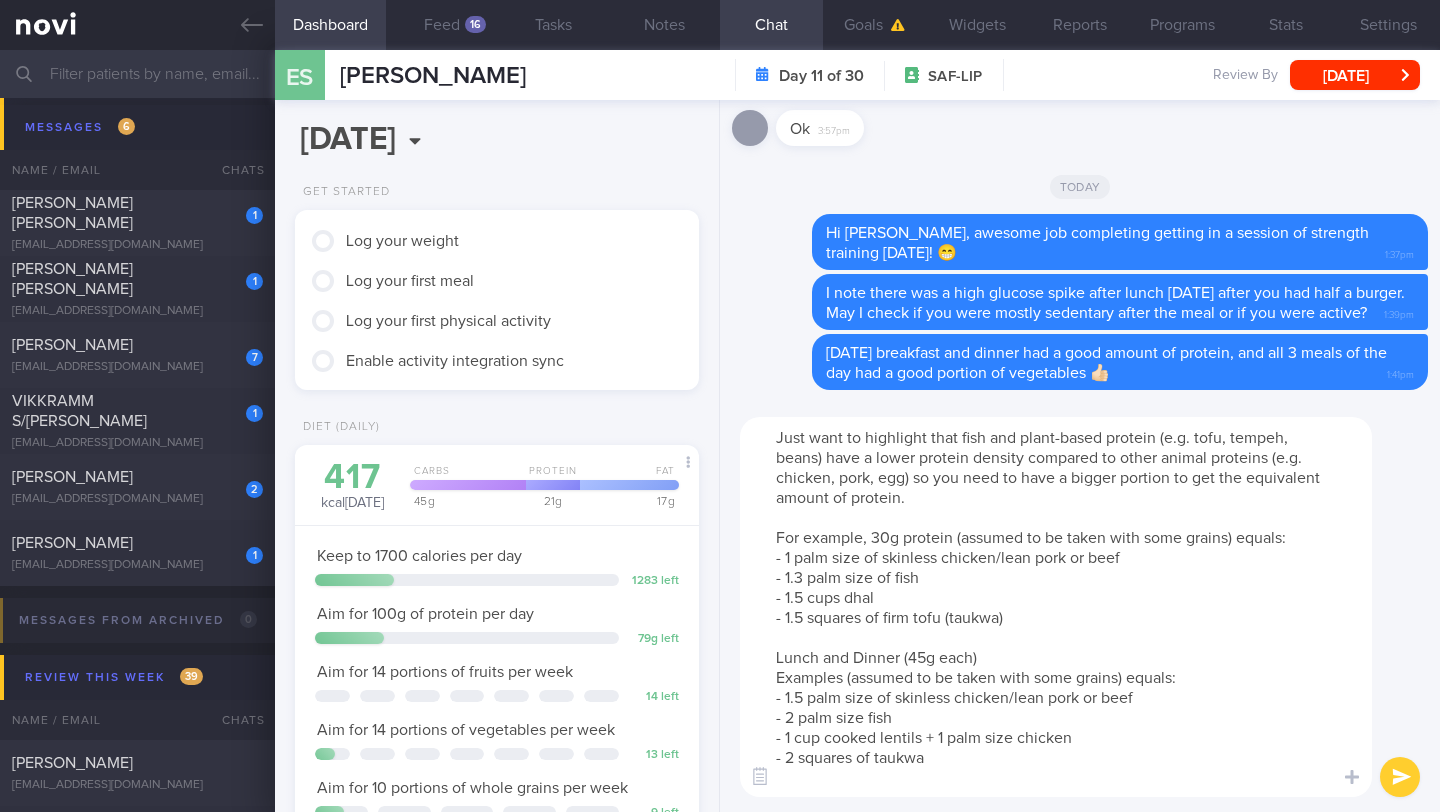 drag, startPoint x: 1029, startPoint y: 619, endPoint x: 699, endPoint y: 532, distance: 341.27554 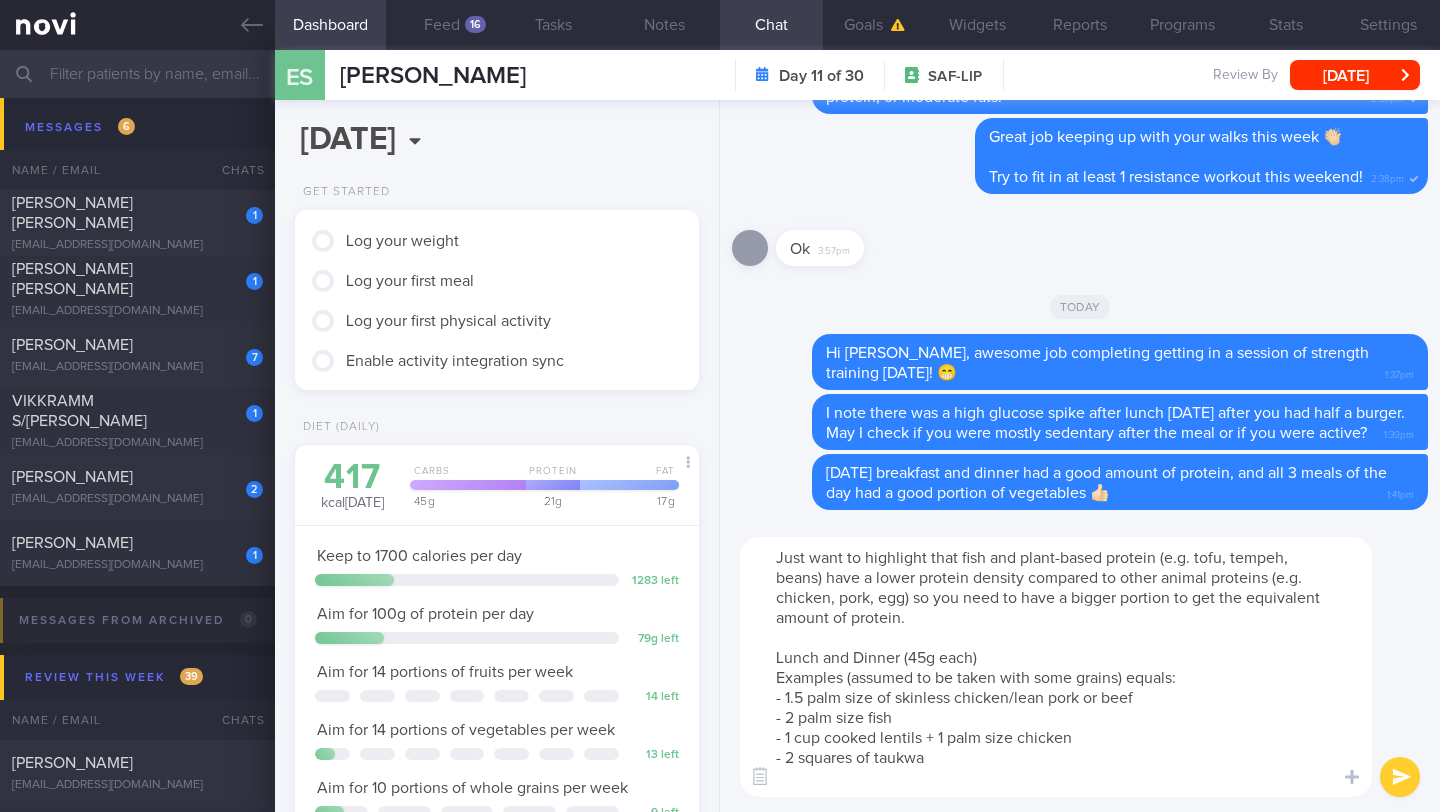 scroll, scrollTop: 999767, scrollLeft: 999639, axis: both 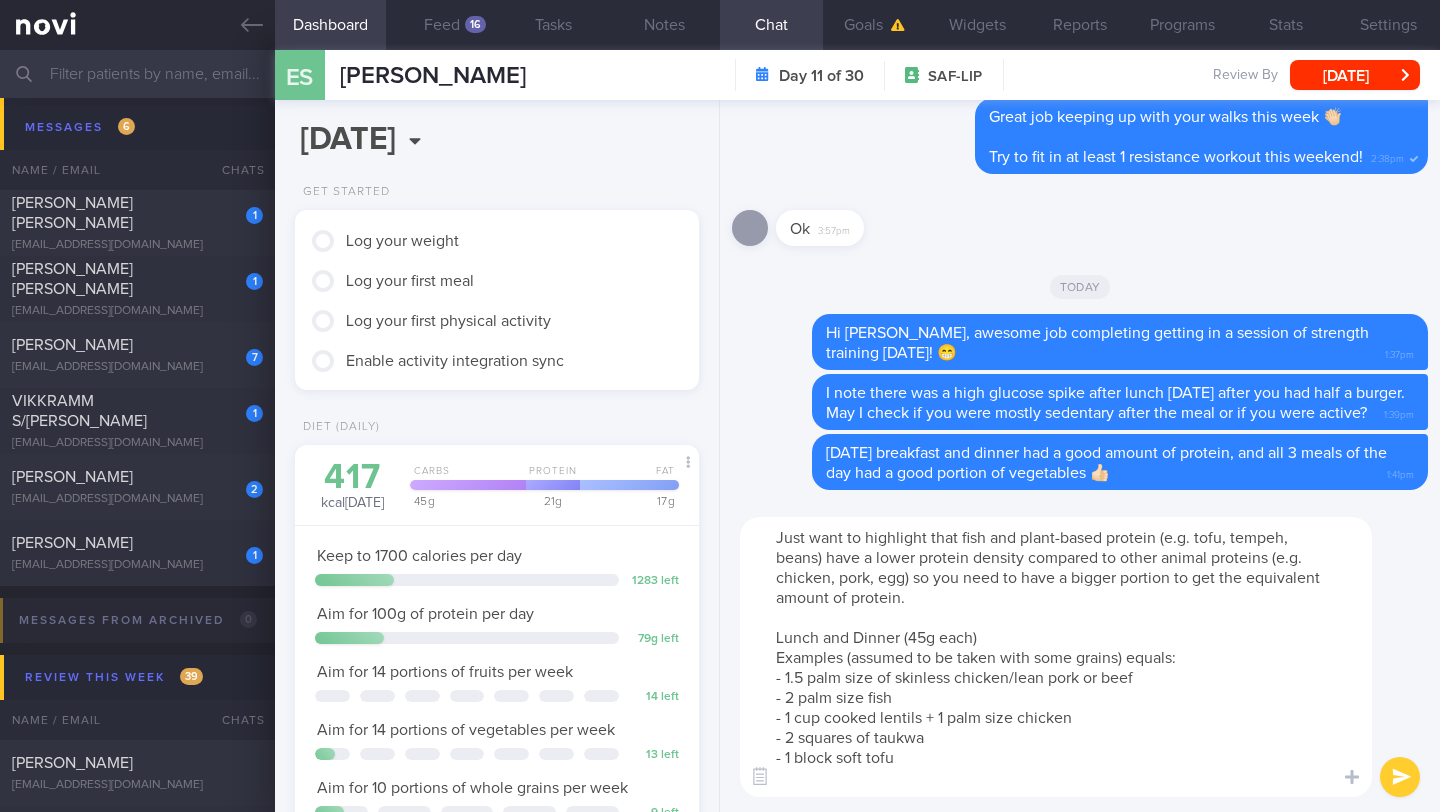 click on "Just want to highlight that fish and plant-based protein (e.g. tofu, tempeh, beans) have a lower protein density compared to other animal proteins (e.g. chicken, pork, egg) so you need to have a bigger portion to get the equivalent amount of protein.
Lunch and Dinner (45g each)
Examples (assumed to be taken with some grains) equals:
- 1.5 palm size of skinless chicken/lean pork or beef
- 2 palm size fish
- 1 cup cooked lentils + 1 palm size chicken
- 2 squares of taukwa
- 1 block soft tofu" at bounding box center [1056, 657] 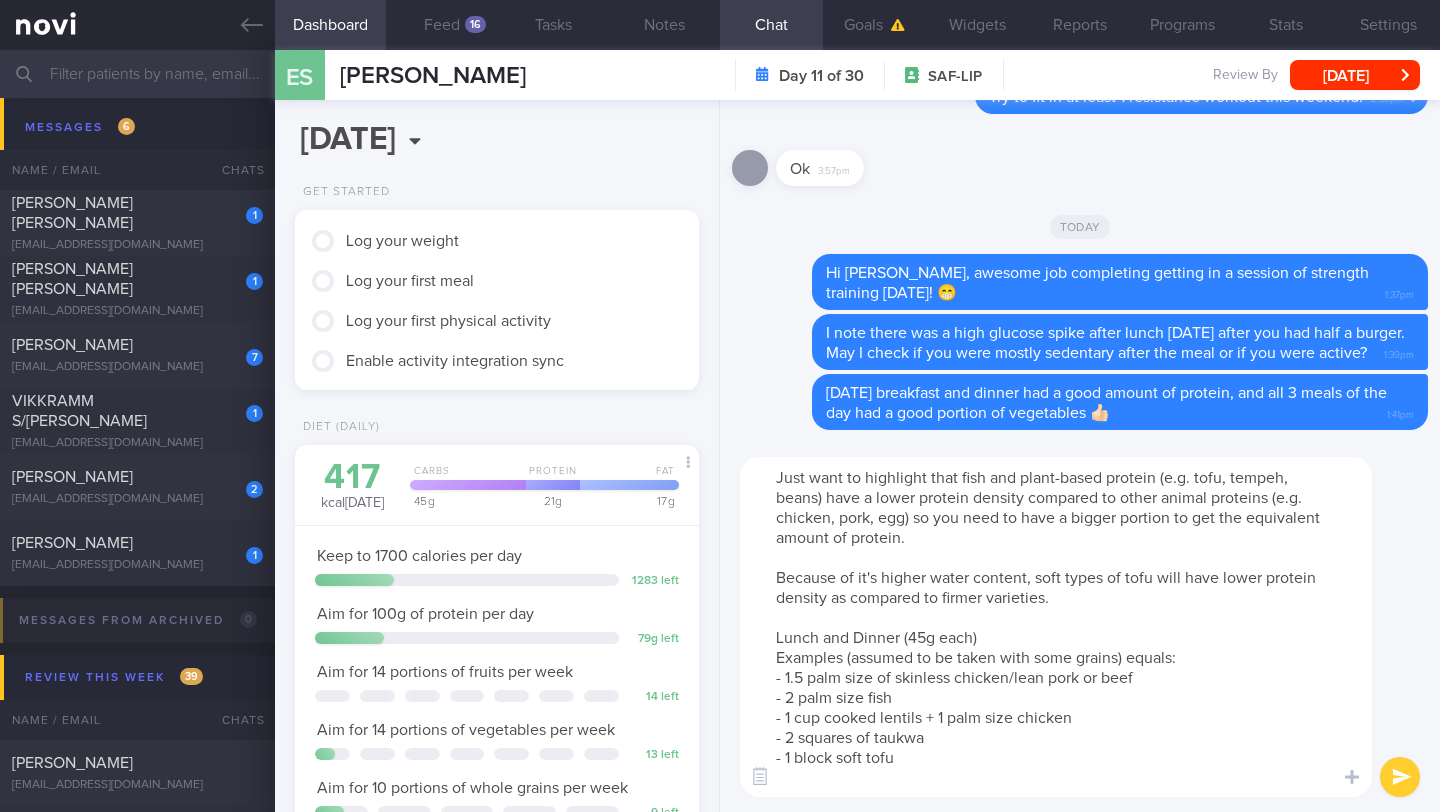 drag, startPoint x: 1068, startPoint y: 591, endPoint x: 774, endPoint y: 586, distance: 294.0425 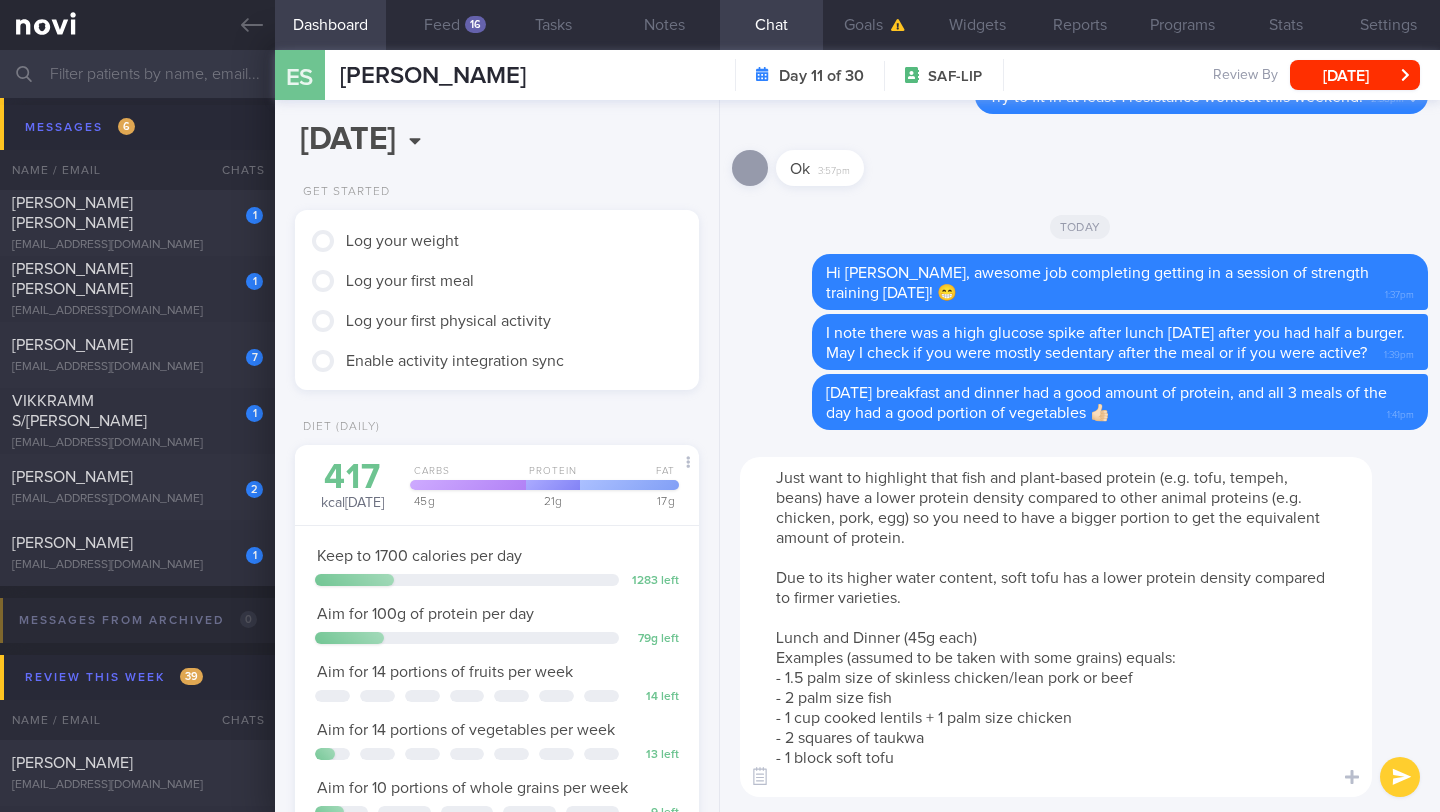 click on "Just want to highlight that fish and plant-based protein (e.g. tofu, tempeh, beans) have a lower protein density compared to other animal proteins (e.g. chicken, pork, egg) so you need to have a bigger portion to get the equivalent amount of protein.
Due to its higher water content, soft tofu has a lower protein density compared to firmer varieties.
Lunch and Dinner (45g each)
Examples (assumed to be taken with some grains) equals:
- 1.5 palm size of skinless chicken/lean pork or beef
- 2 palm size fish
- 1 cup cooked lentils + 1 palm size chicken
- 2 squares of taukwa
- 1 block soft tofu" at bounding box center [1056, 627] 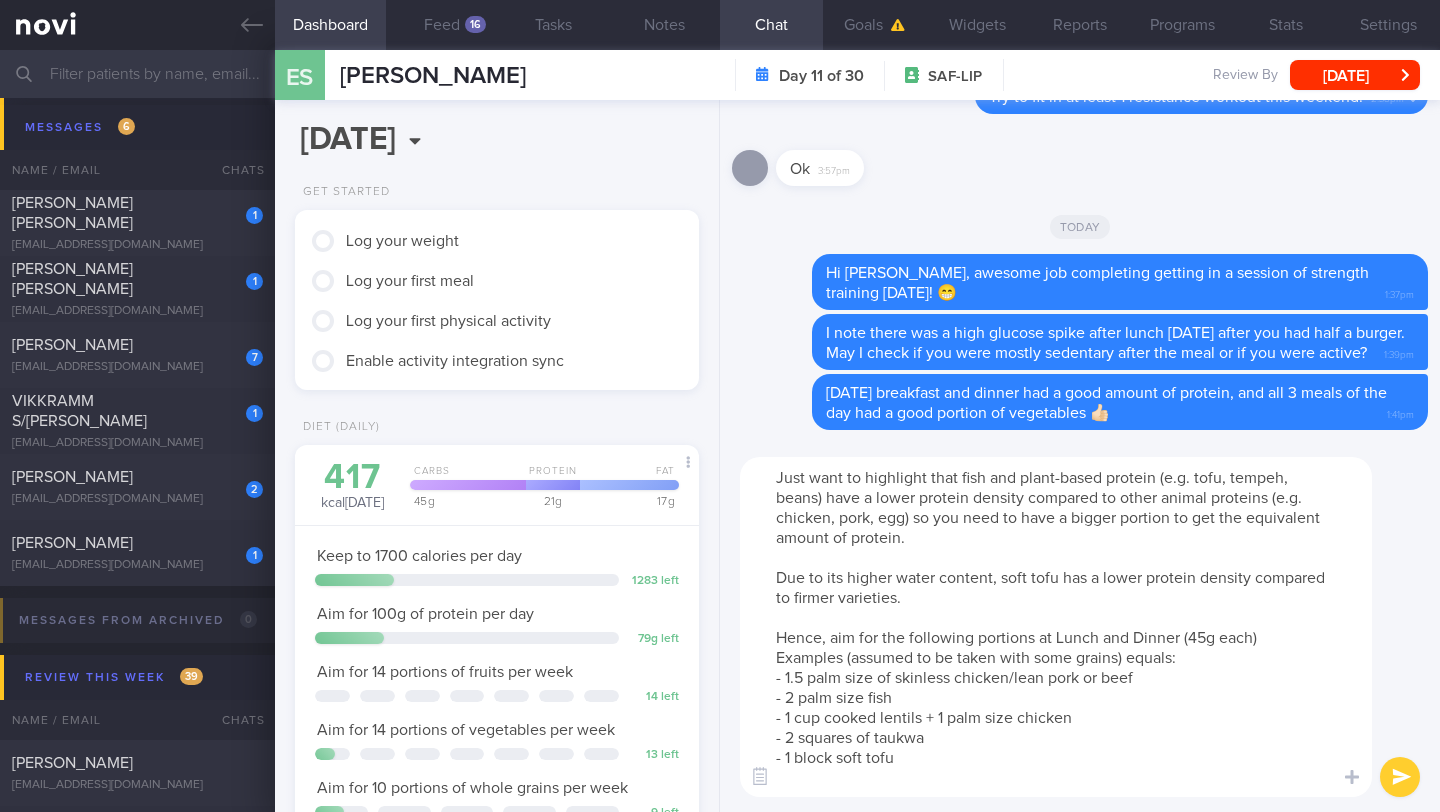 drag, startPoint x: 845, startPoint y: 656, endPoint x: 720, endPoint y: 659, distance: 125.035995 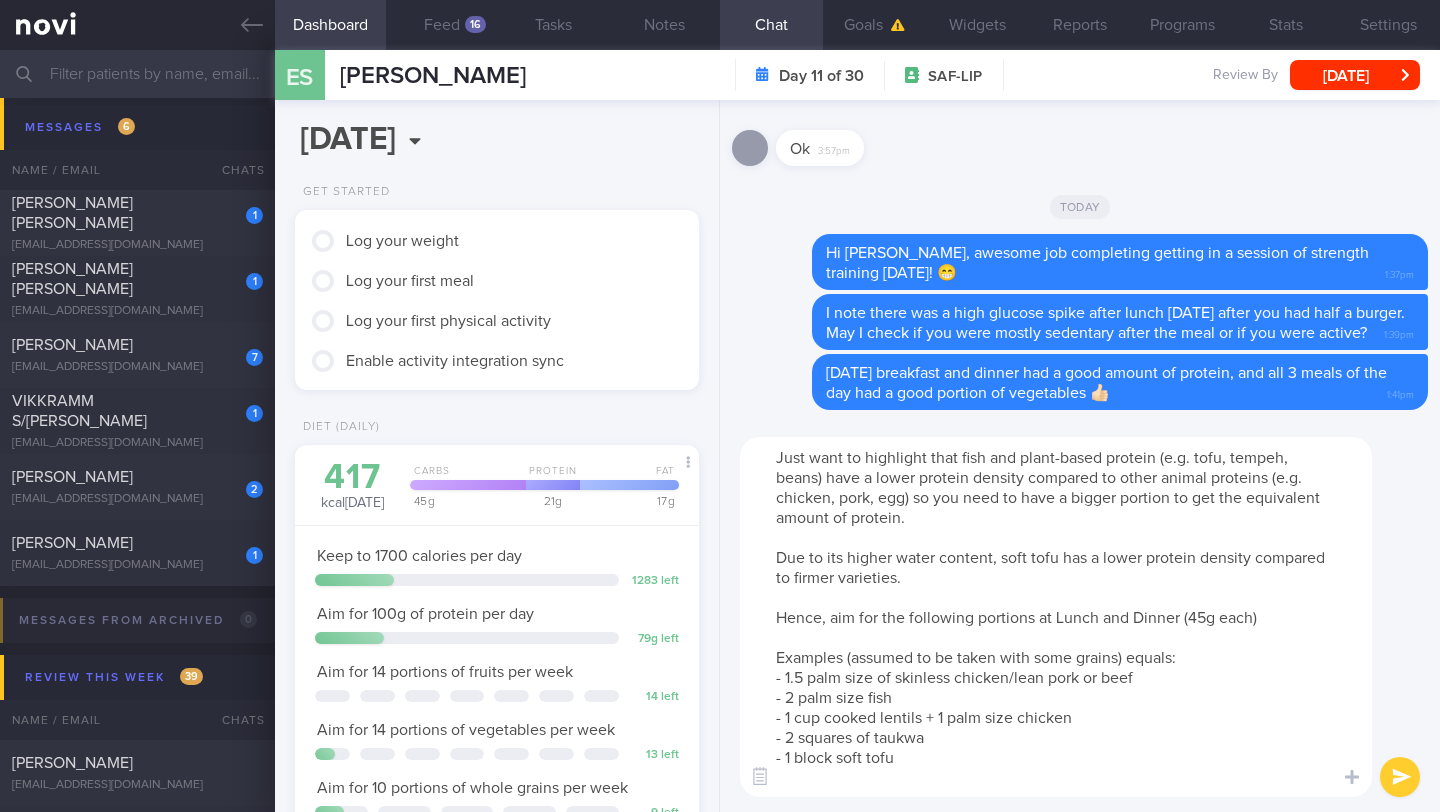type on "Just want to highlight that fish and plant-based protein (e.g. tofu, tempeh, beans) have a lower protein density compared to other animal proteins (e.g. chicken, pork, egg) so you need to have a bigger portion to get the equivalent amount of protein.
Due to its higher water content, soft tofu has a lower protein density compared to firmer varieties.
Hence, aim for the following portions at Lunch and Dinner (45g each)
Examples (assumed to be taken with some grains) equals:
- 1.5 palm size of skinless chicken/lean pork or beef
- 2 palm size fish
- 1 cup cooked lentils + 1 palm size chicken
- 2 squares of taukwa
- 1 block soft tofu" 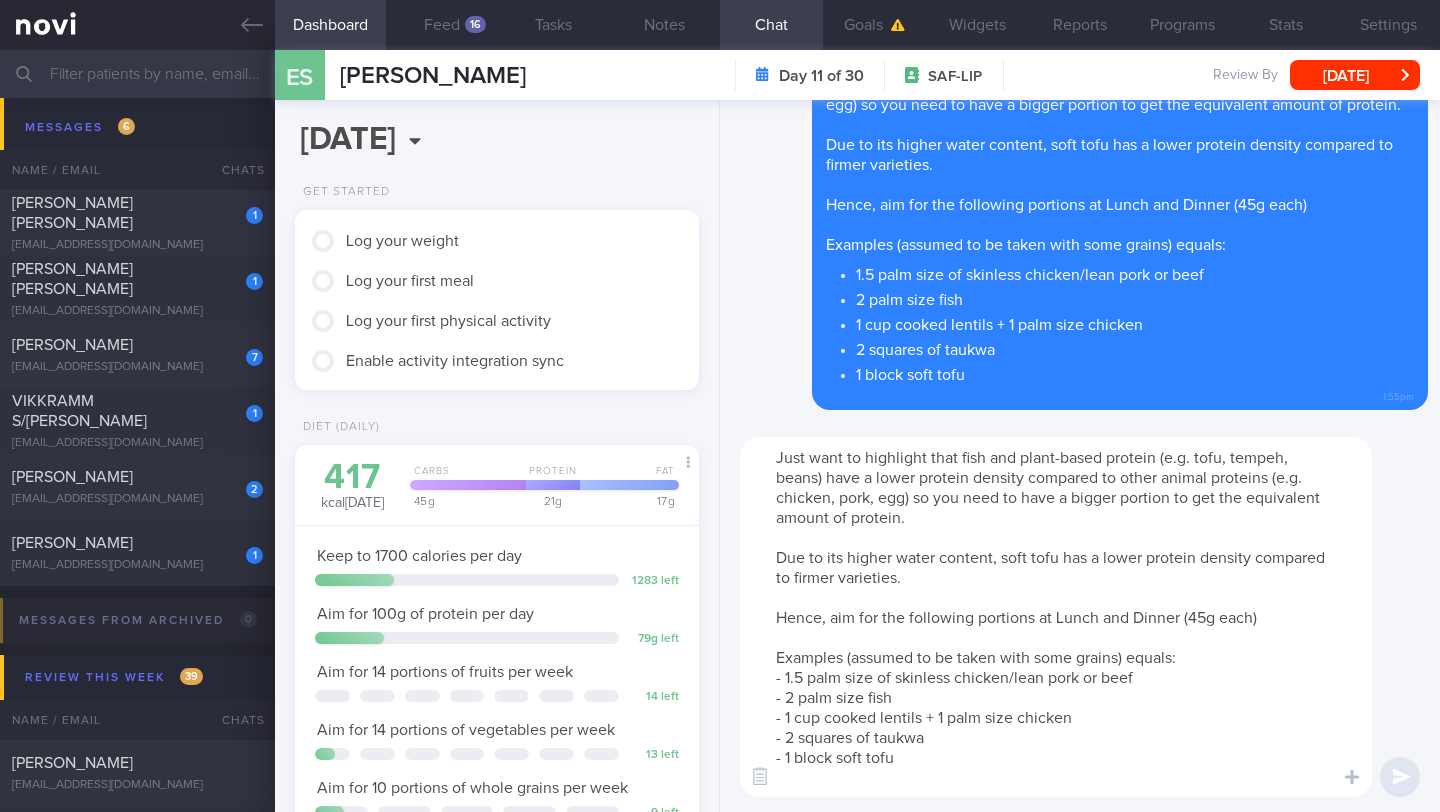 type 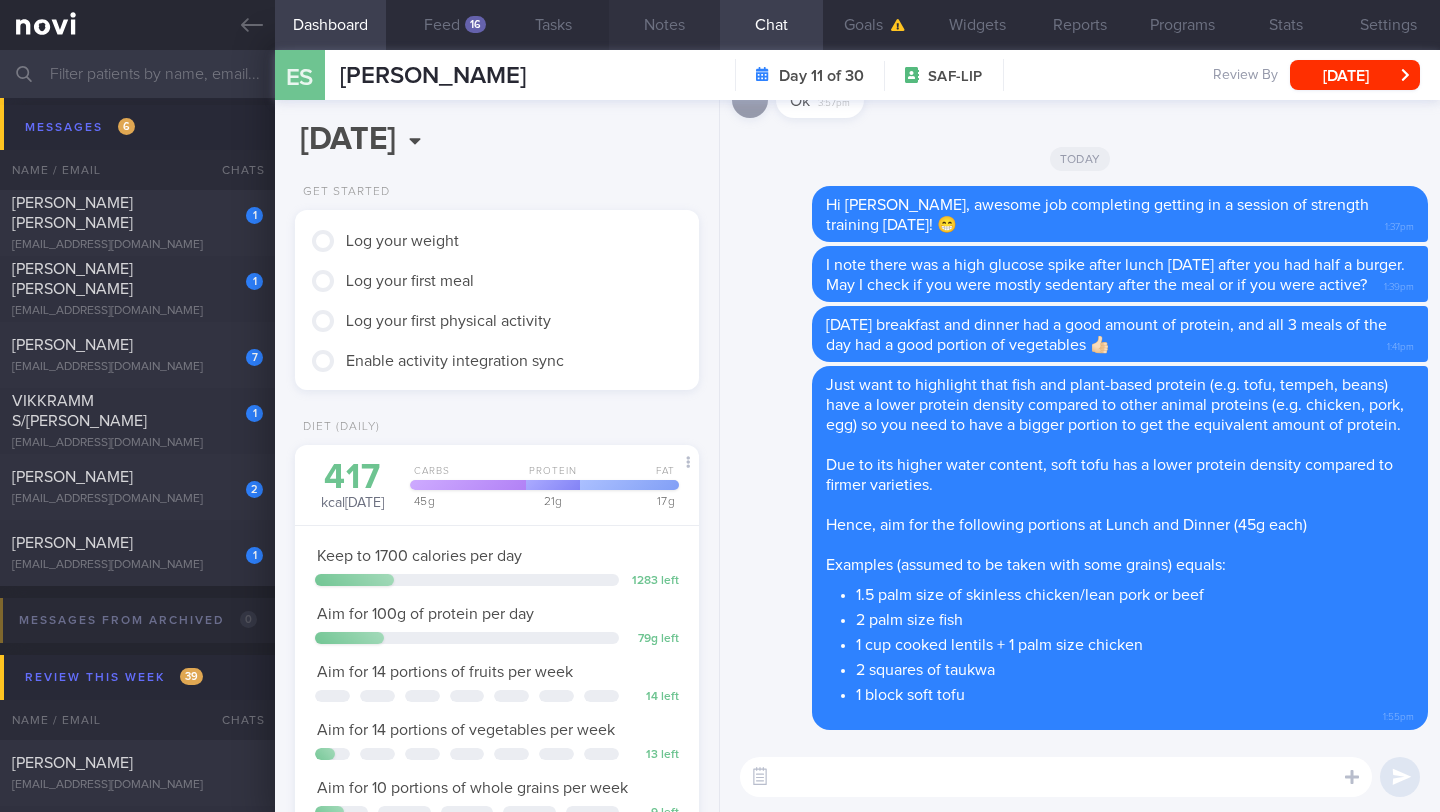 click on "Notes" at bounding box center [664, 25] 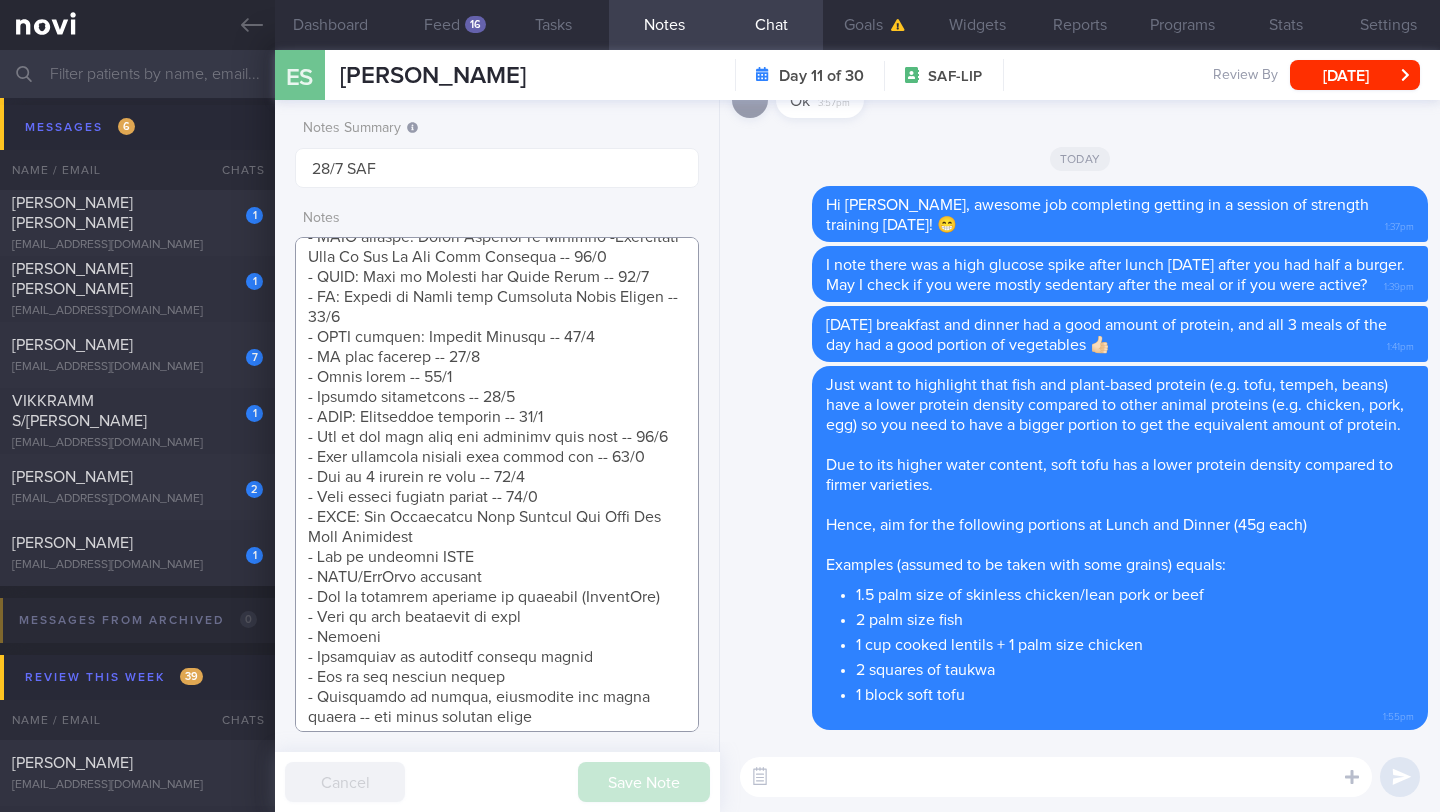 click at bounding box center [497, 484] 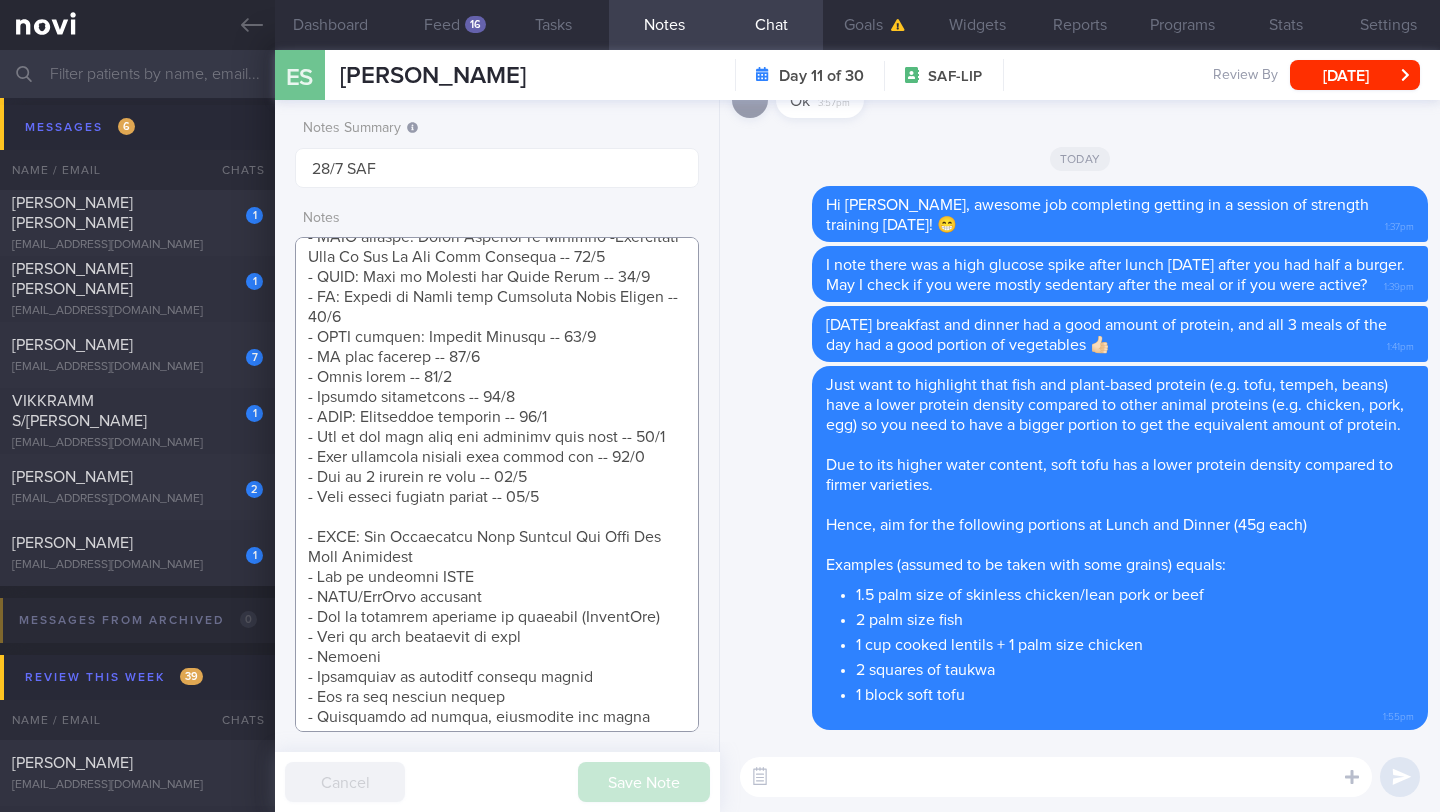 scroll, scrollTop: 727, scrollLeft: 0, axis: vertical 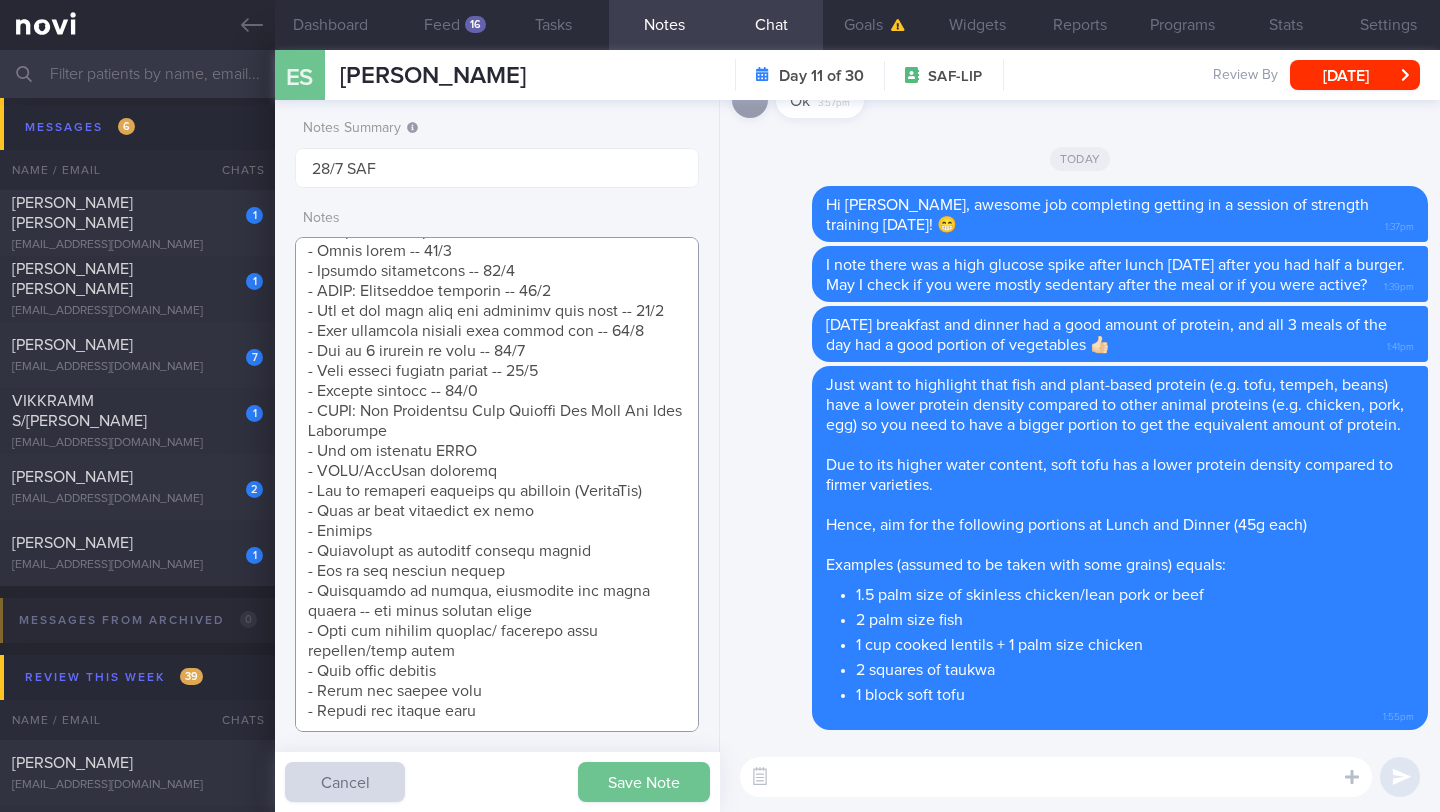type on "SUPPORT NEEDED:
CHALLENGE:
Wt Targets:
[DEMOGRAPHIC_DATA] [DEMOGRAPHIC_DATA] [DEMOGRAPHIC_DATA]
- Pmhx: Nil
- Meds: Nil
- Social hx: Married. Client and wife buys groceries. Wife cooks on the weekdays and client cooks on the weekends
- Diet: Started to eat more vegetables. Eats more when he cooks b/c he cooks bigger portions and does not like to have leftovers. Snacks: Nuts 3 times a week. Prefers: Fried noodles, fried beancurd, fried squid, fried egg, noodles. Prefers warm food in the morning. Ok to have eggs and bread. Dislikes: Chilli
- Exercise: 3 times a week, brisk walk (3km, 45 min) and light stretching -- depending on work demands. No gym/pool at camp, or time. Has pool and gym (videos). Fitness tracker: Garmin. Current average step count: 5k/day
SHARE:
- NOVI article: Health Benefits of Glucose -Monitoring Even If You Do Not Have [MEDICAL_DATA] -- 18/7
- NOVI: What is Glucose and Blood Sugar -- 18/7
- AI: Basics of Using your Freestyle Libre Sensor -- 21/7
- NOVI article: Calorie Deficit -- 18/7
- AI food logging -- 18/7
- Photo guide -..." 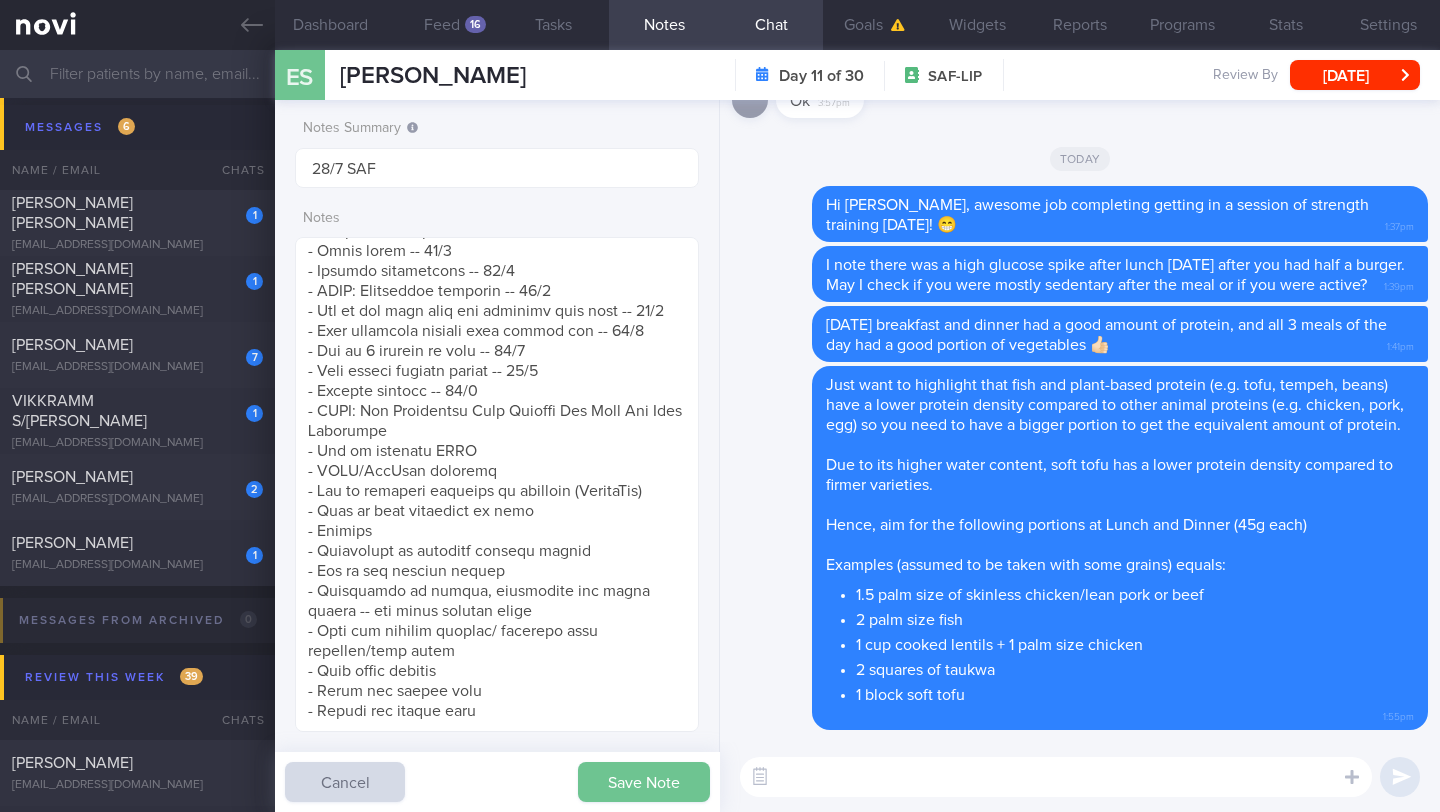 click on "Save Note" at bounding box center [644, 782] 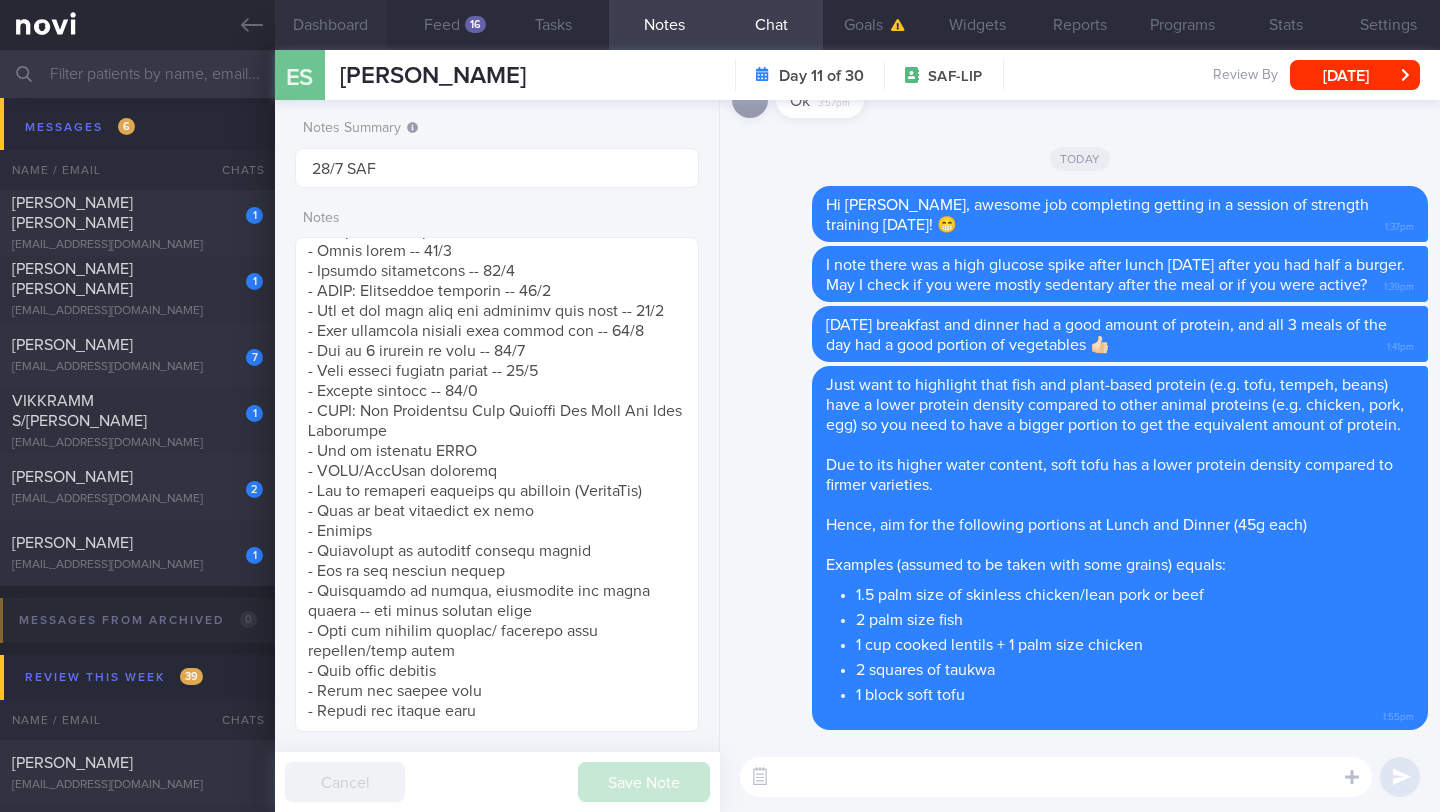 click on "Dashboard" at bounding box center [330, 25] 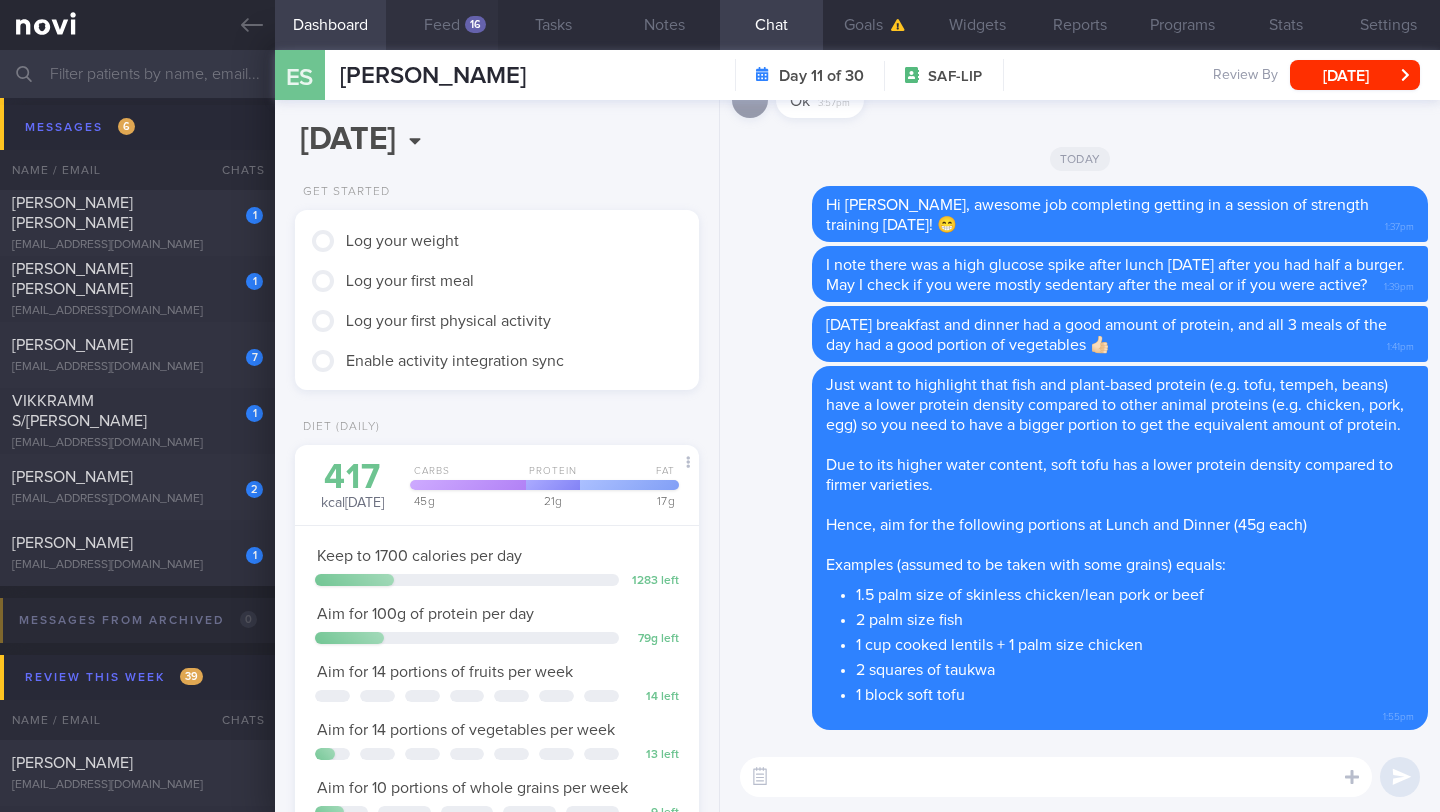 click on "Feed
16" at bounding box center (441, 25) 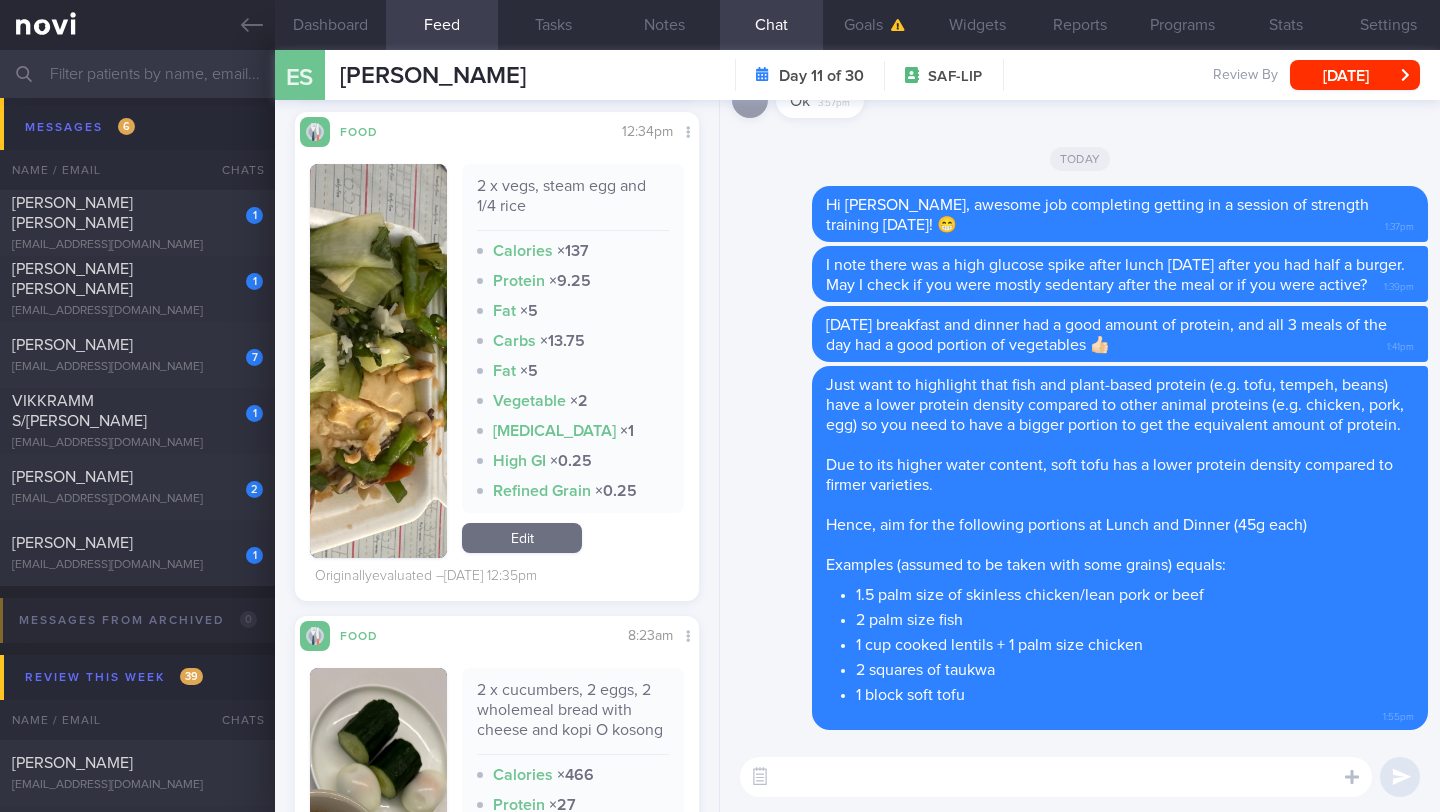 scroll, scrollTop: 5867, scrollLeft: 0, axis: vertical 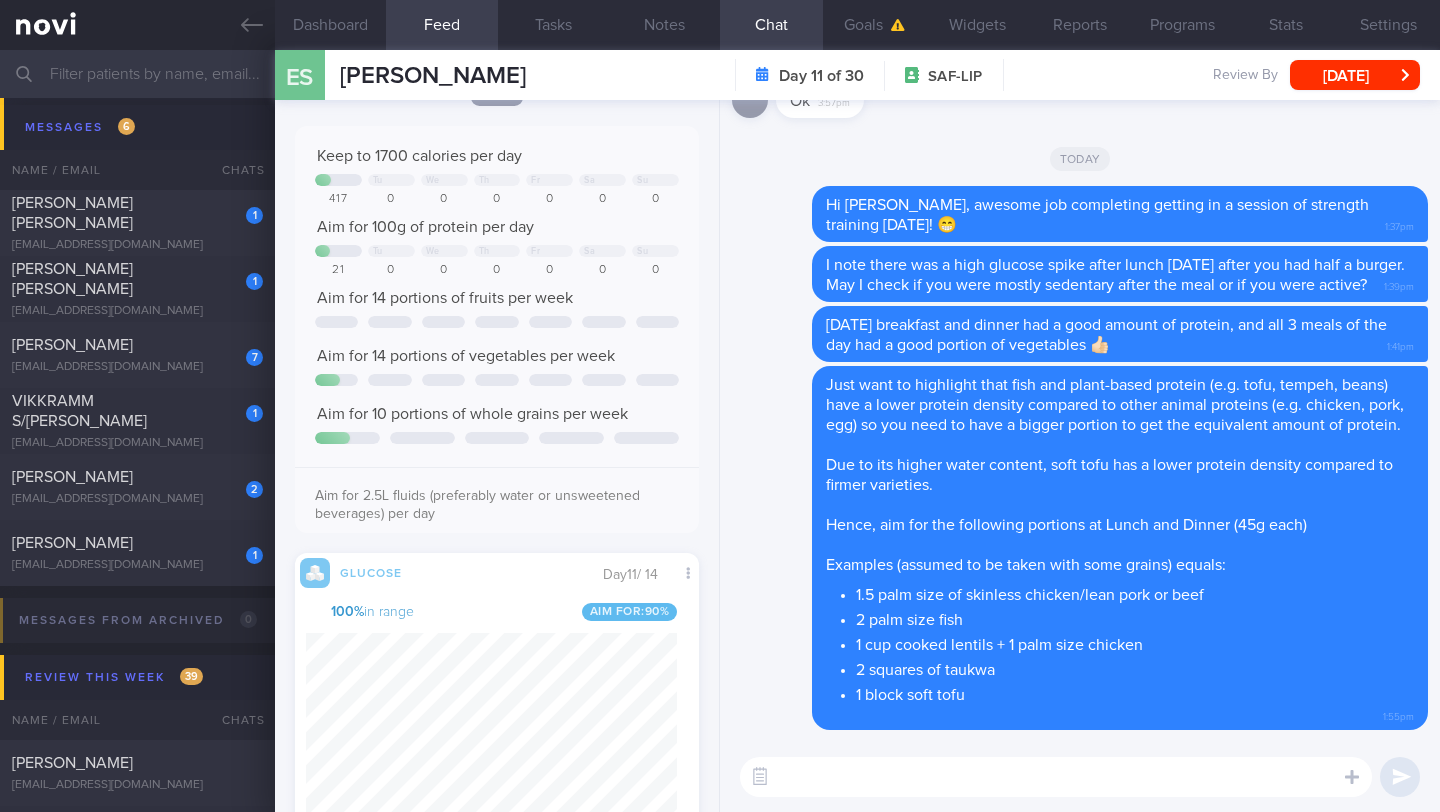 click at bounding box center (1056, 777) 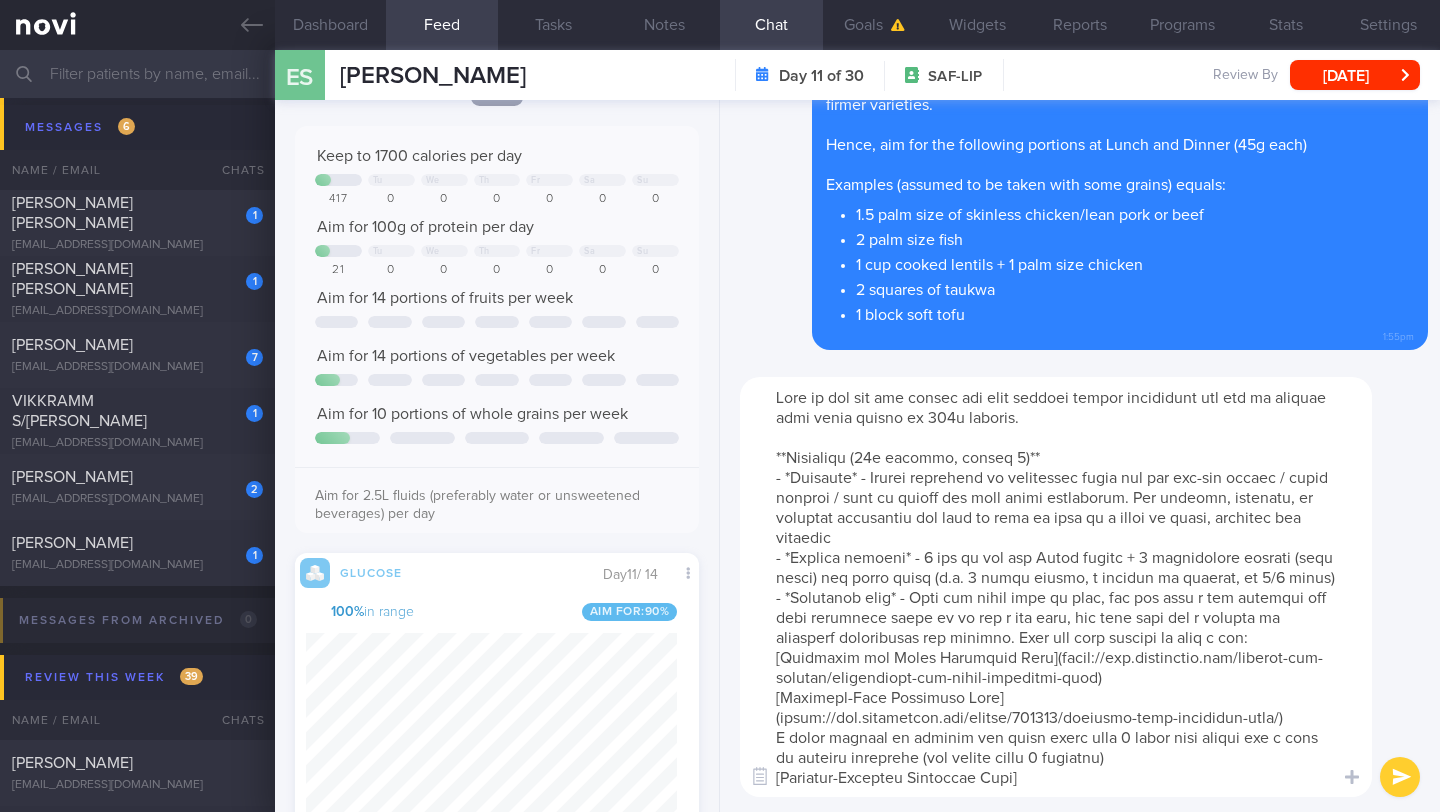 scroll, scrollTop: 220, scrollLeft: 0, axis: vertical 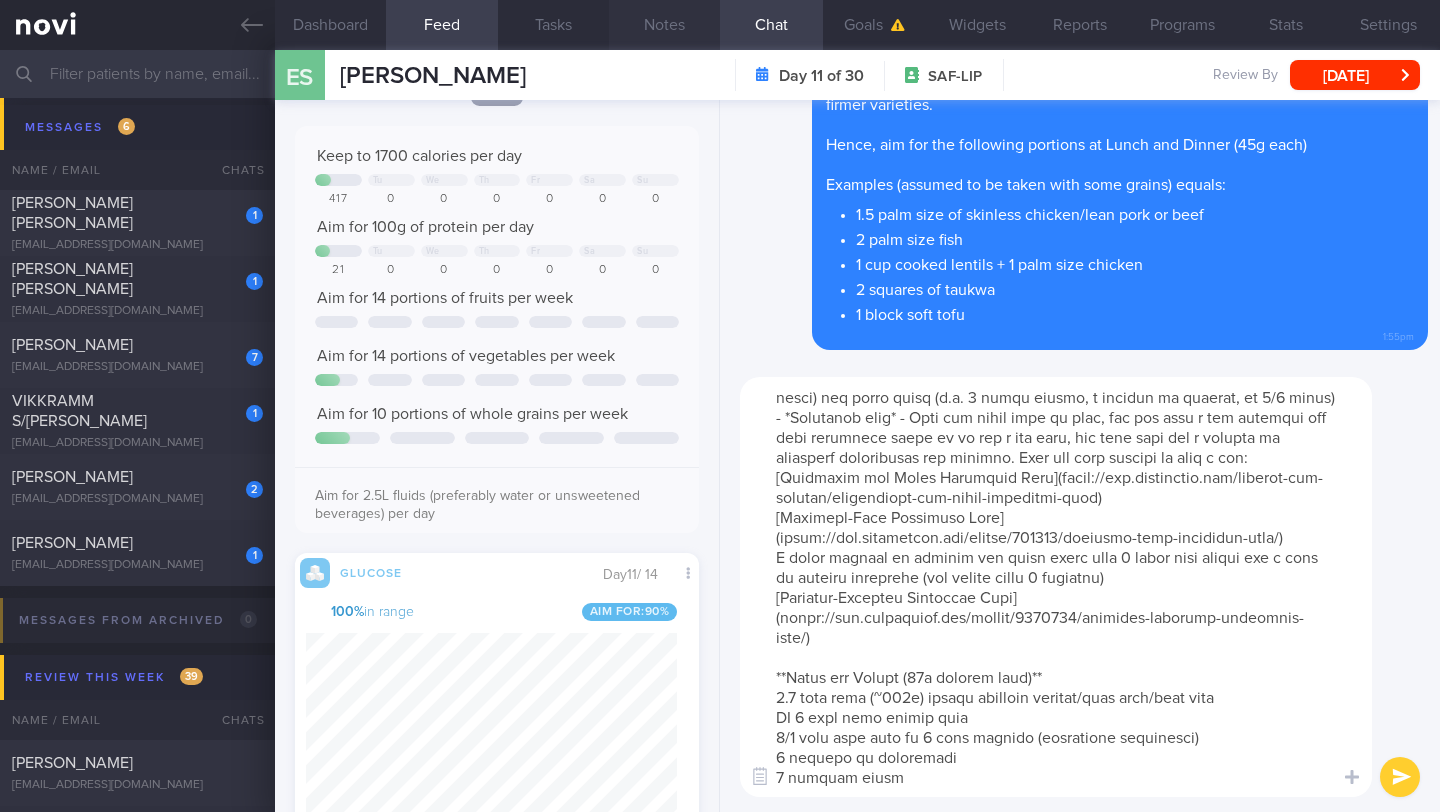 click on "Notes" at bounding box center (664, 25) 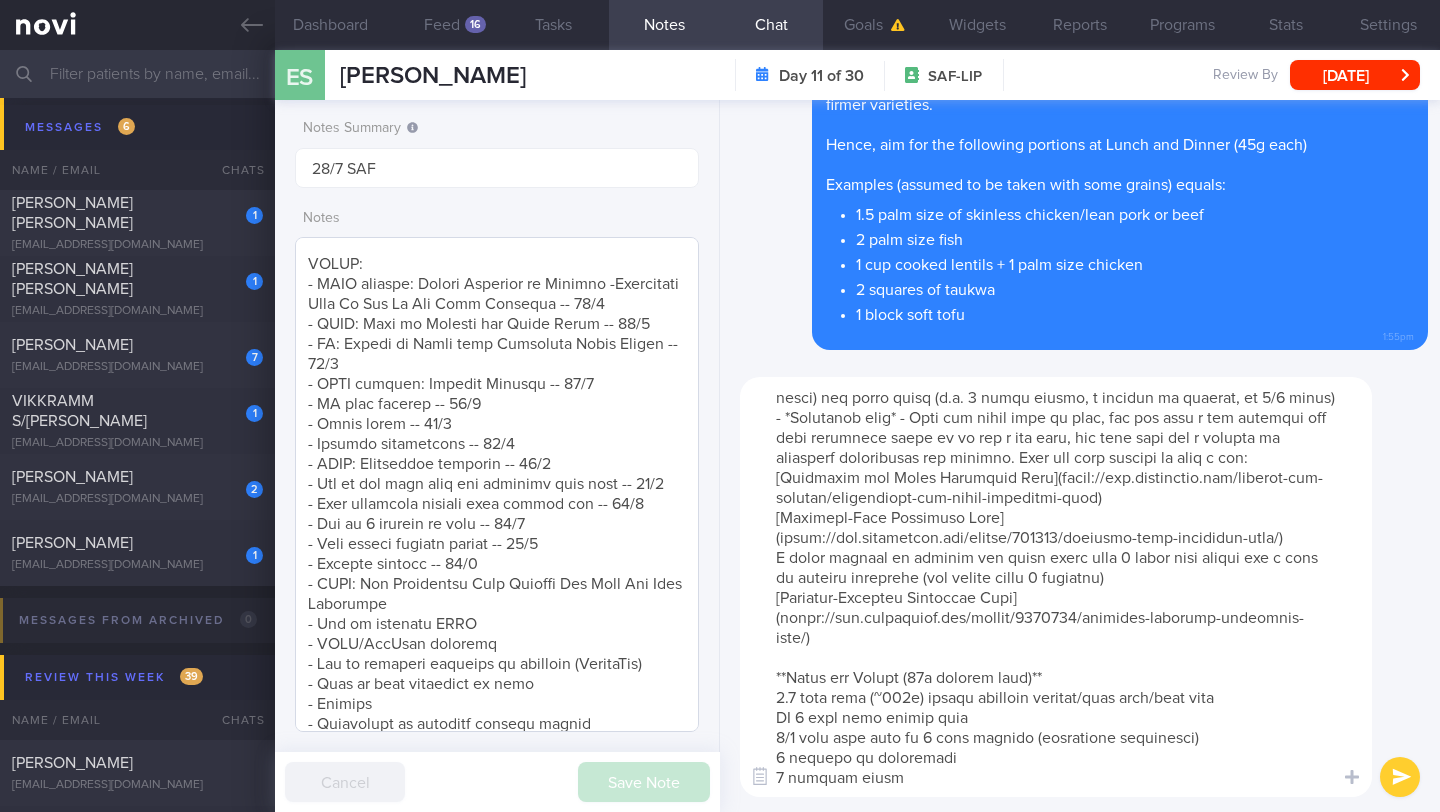 scroll, scrollTop: 0, scrollLeft: 0, axis: both 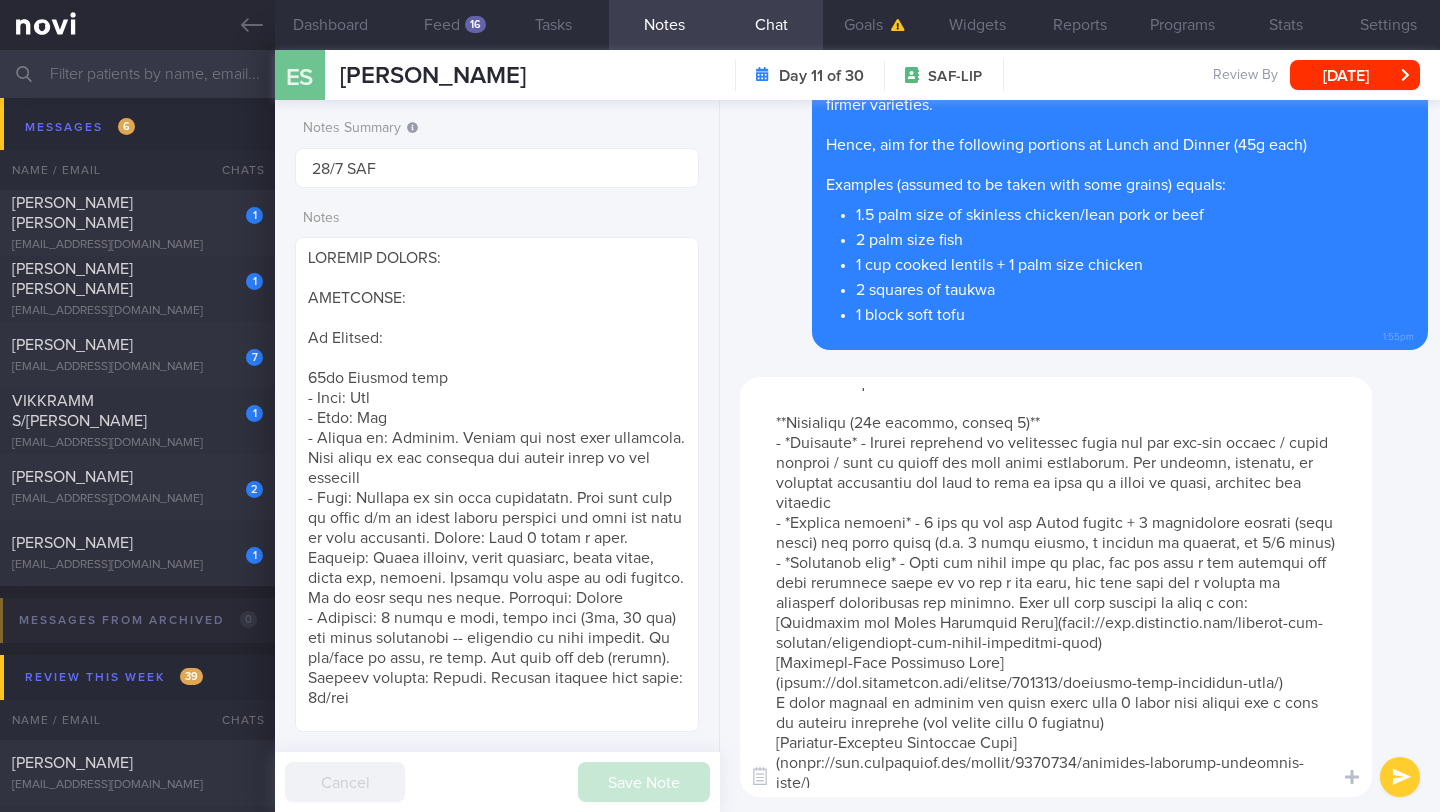 drag, startPoint x: 875, startPoint y: 442, endPoint x: 927, endPoint y: 441, distance: 52.009613 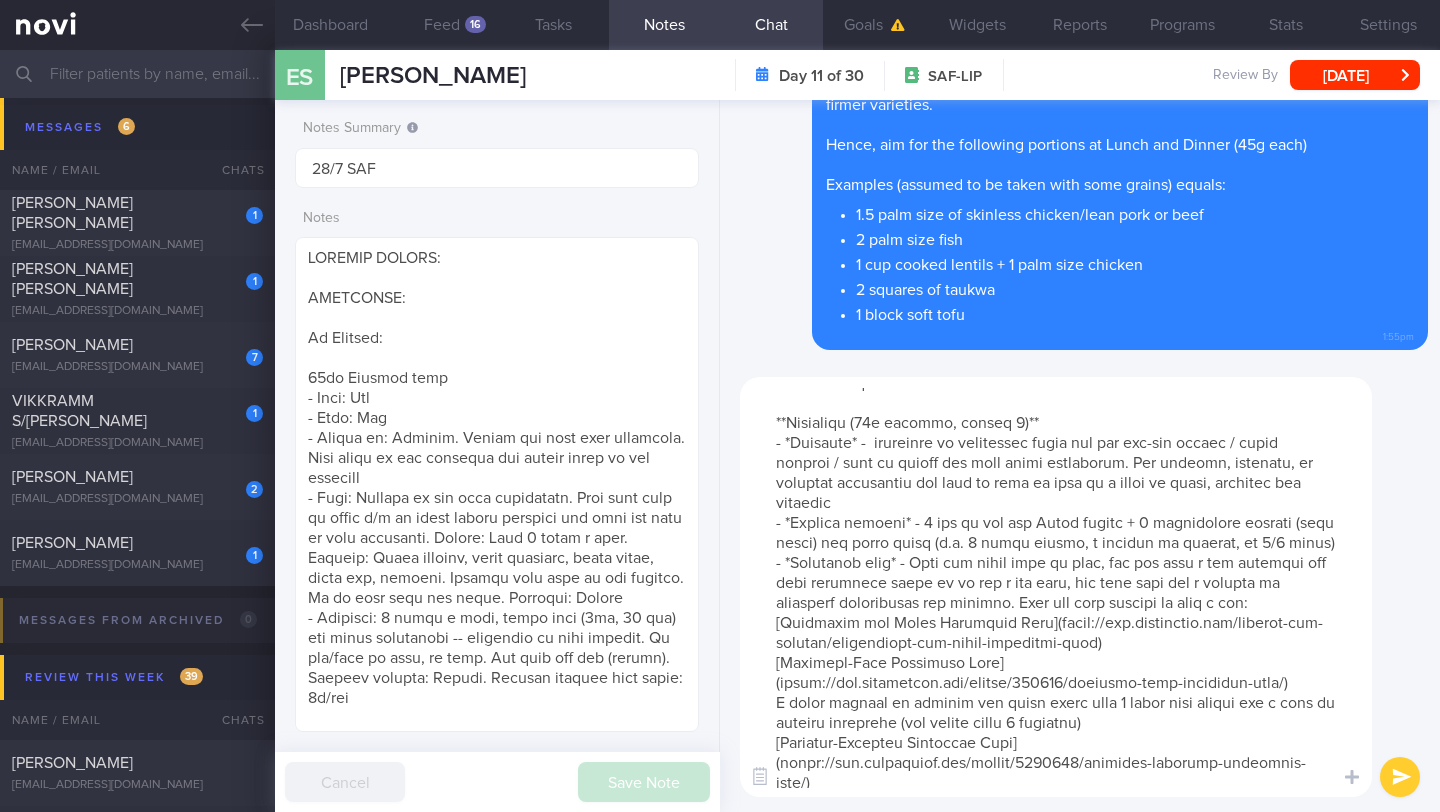 scroll, scrollTop: 136, scrollLeft: 0, axis: vertical 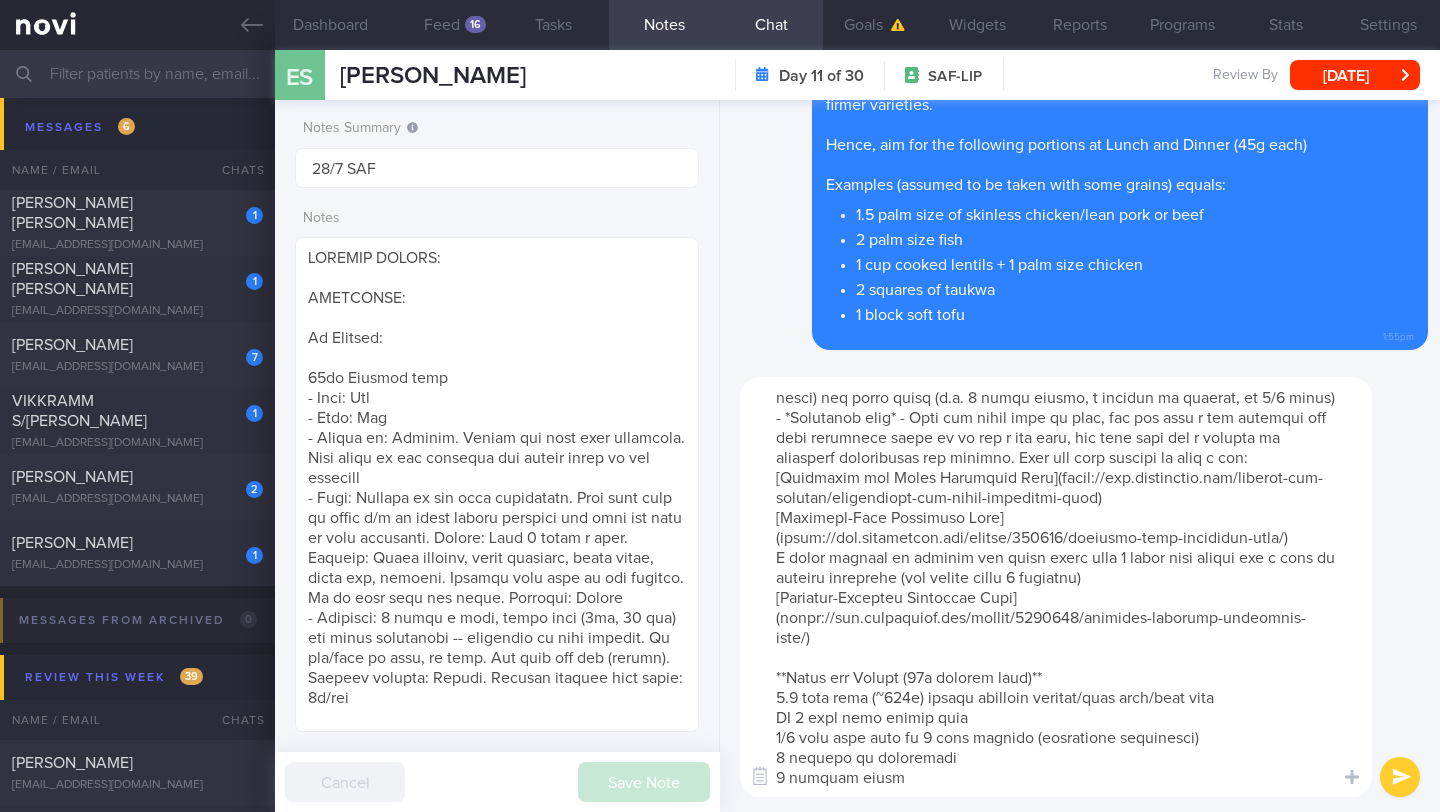 click on "1.5 palm size of skinless chicken/lean pork or beef 2 palm size fish 1 cup cooked lentils + 1 palm size chicken 2 squares of taukwa 1 block soft tofu" at bounding box center (1120, 262) 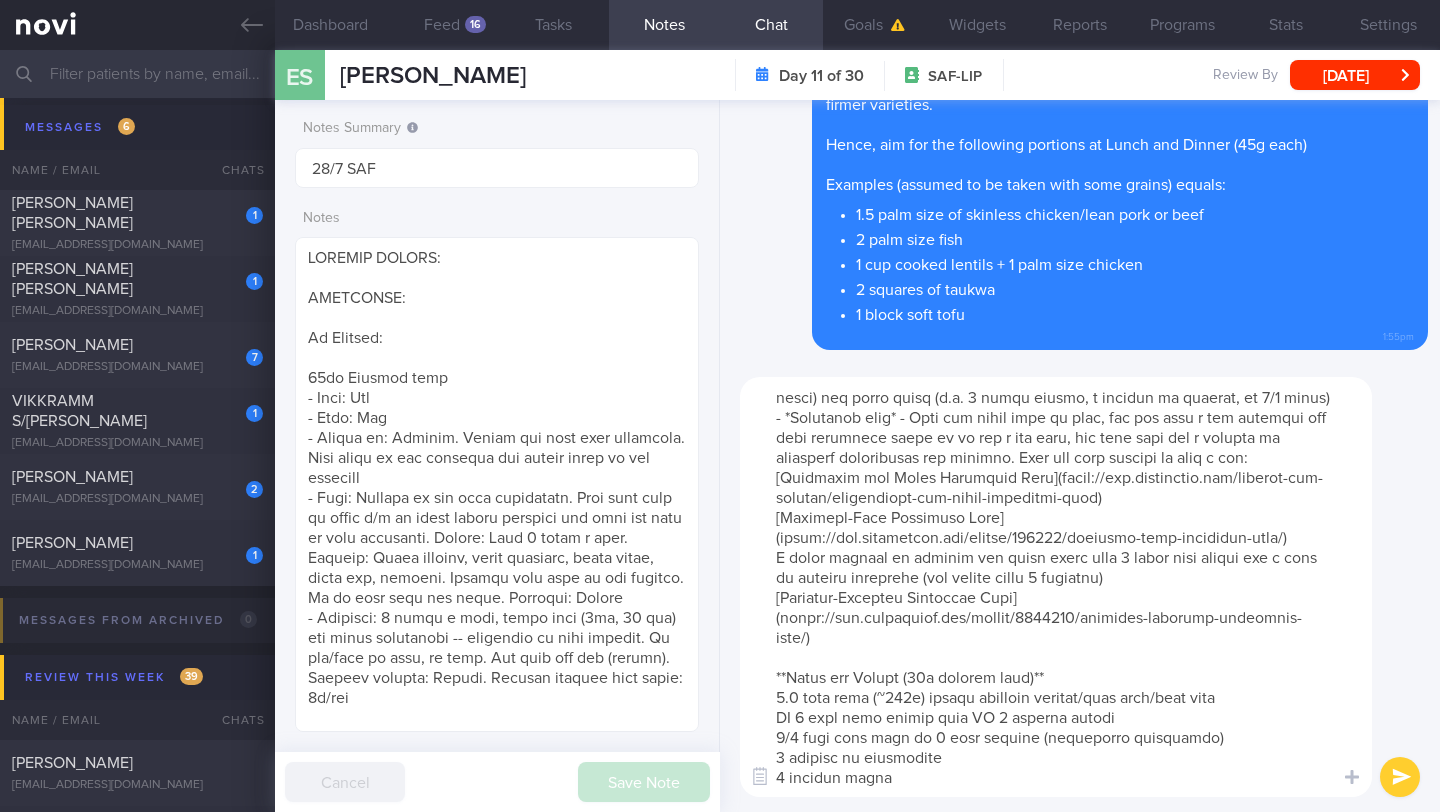 type on "Here is how you can spread out your protein intake throughout the day to achieve your daily target of 100g protein.
**Breakfast (10g protein, choose 1)**
- *Sandwich* -  wholemeal or multigrain bread and add low-fat cheese / roast chicken / tuna or mashed egg with light mayonnaise. Add lettuce, tomatoes, or whatever vegetables you have on hand to give it a boost of fibre, vitamins and minerals
- *Yoghurt parfait* - 1 tub of low fat Greek yogurt + 2 tablespoons granola (less sugar) and fresh fruit (e.g. 1 small banana, a handful of berries, or 1/2 mango)
- *Overnight oats* - They are super easy to make, you can make a few servings and have breakfast ready to go for a few days, and they give you a serving of satiating wholegrains and protein. Here are some recipes to give a try:
[Blueberry and Honey Overnight Oats]([URL][DOMAIN_NAME])
[Cinnamon-Roll Overnight Oats]([URL][DOMAIN_NAME])
I would..." 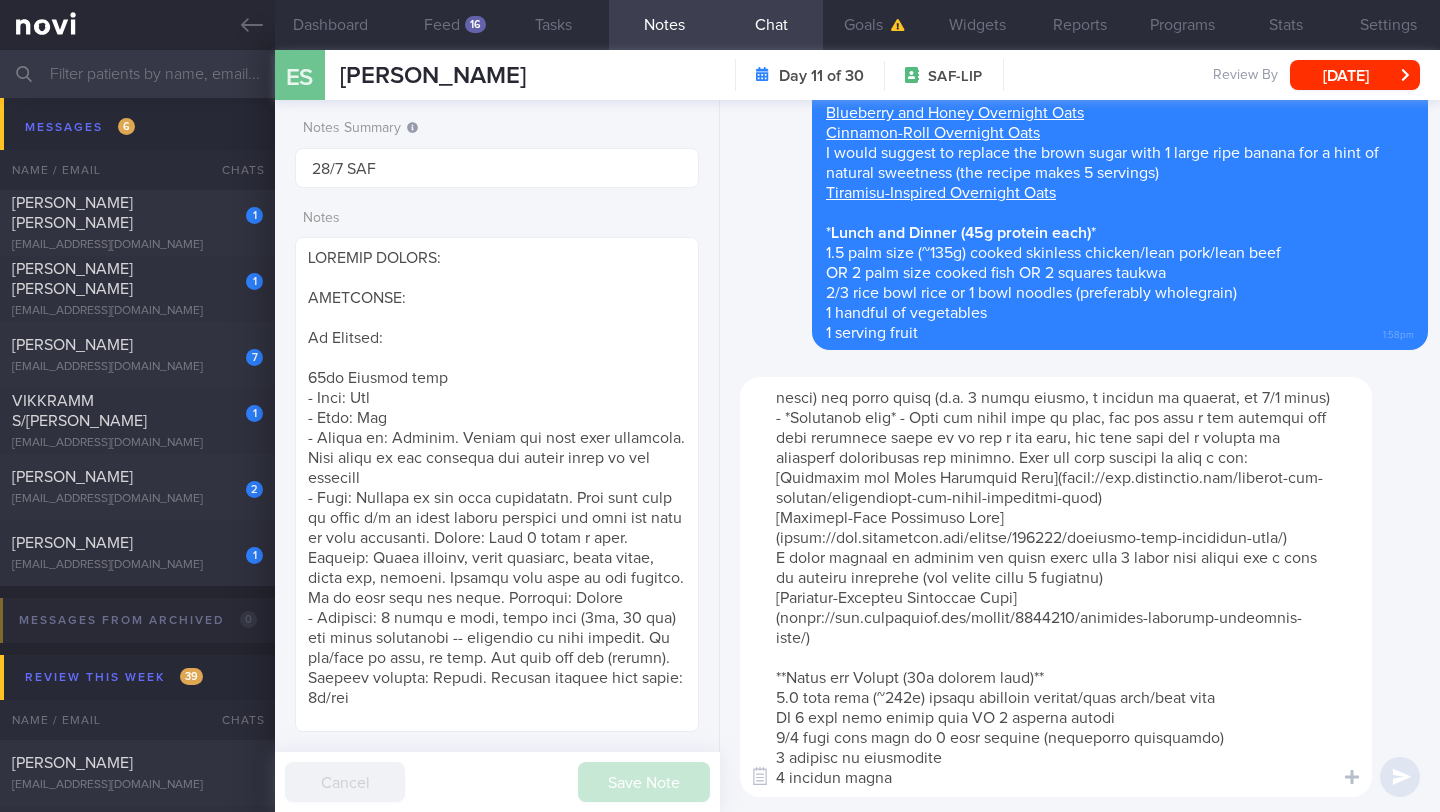 type 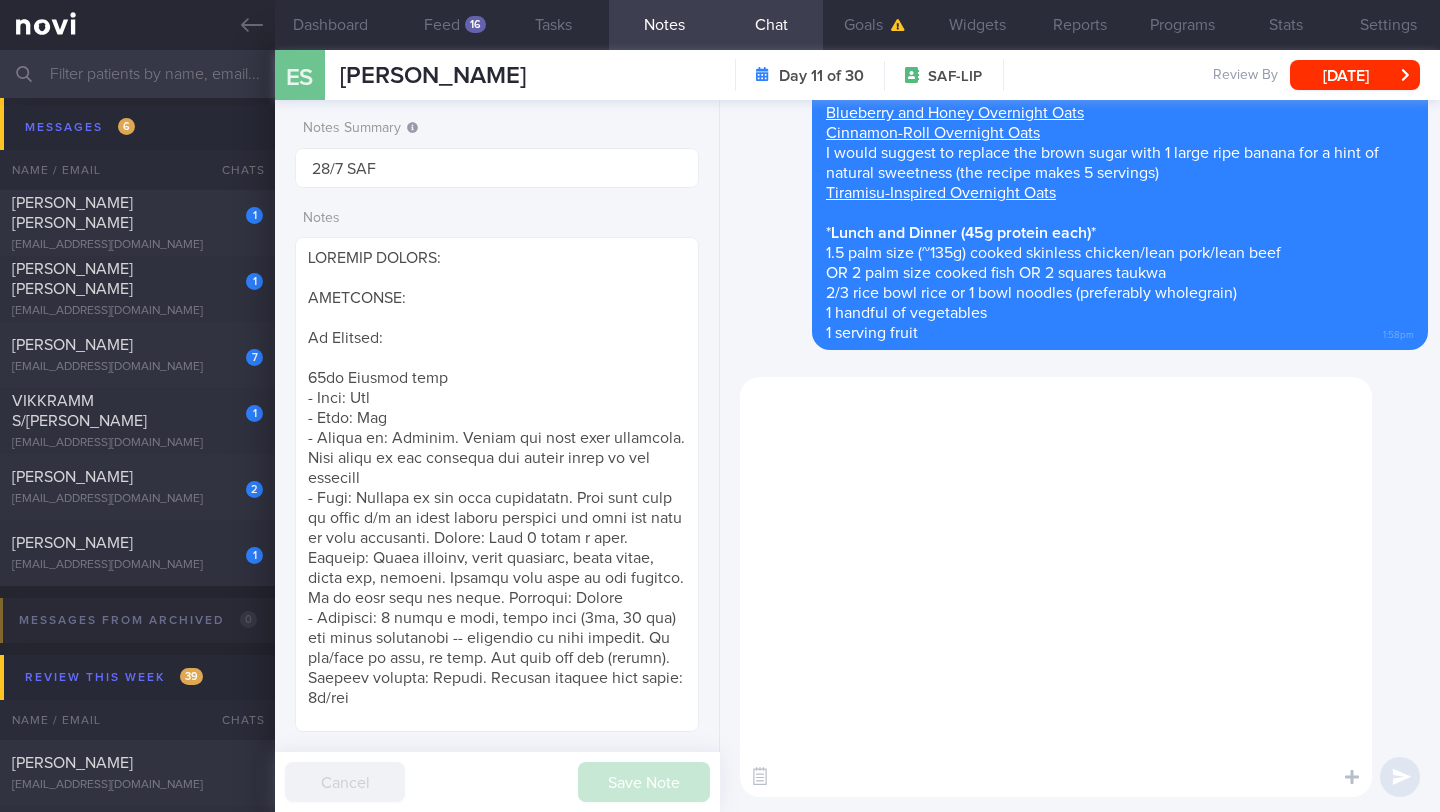 scroll, scrollTop: 0, scrollLeft: 0, axis: both 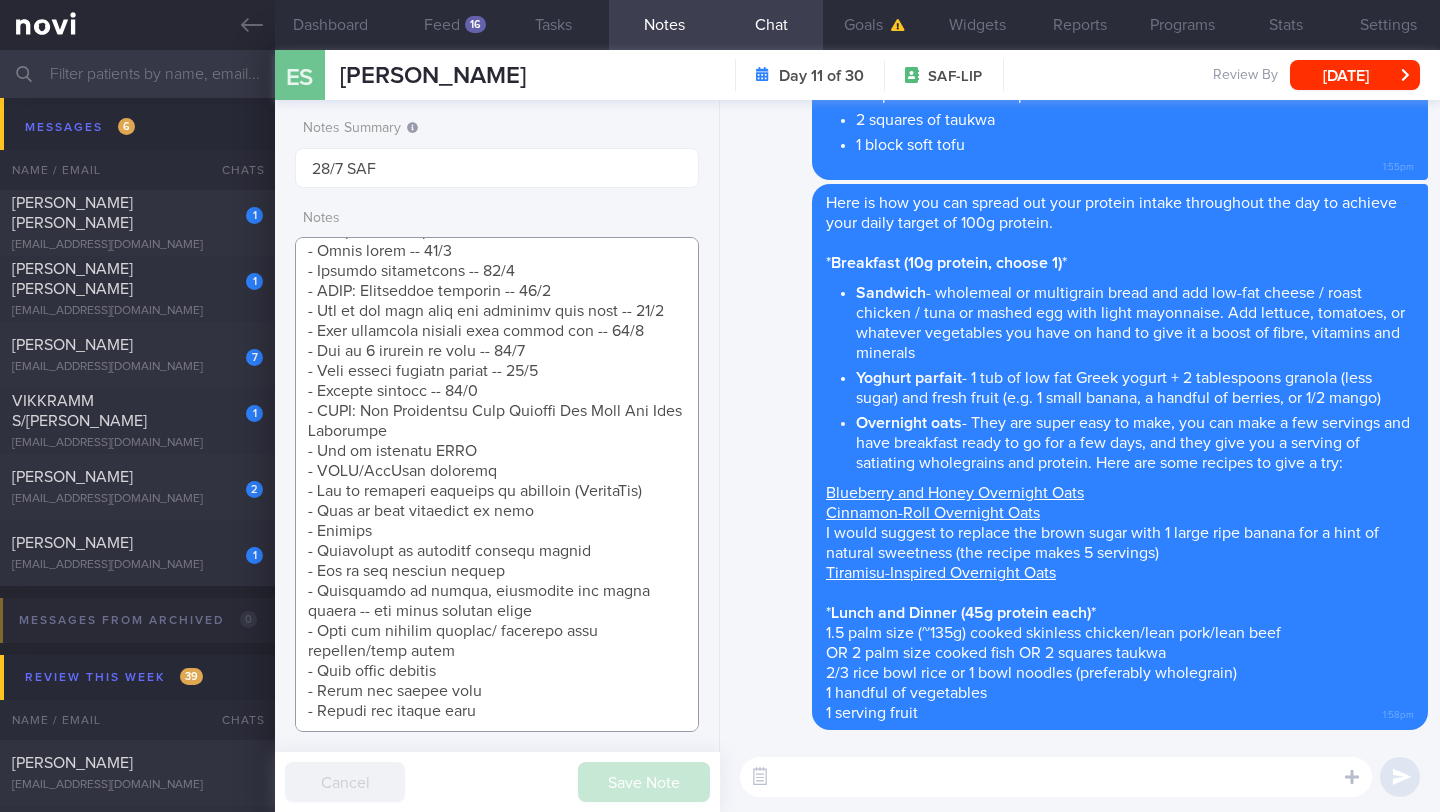 click at bounding box center [497, 484] 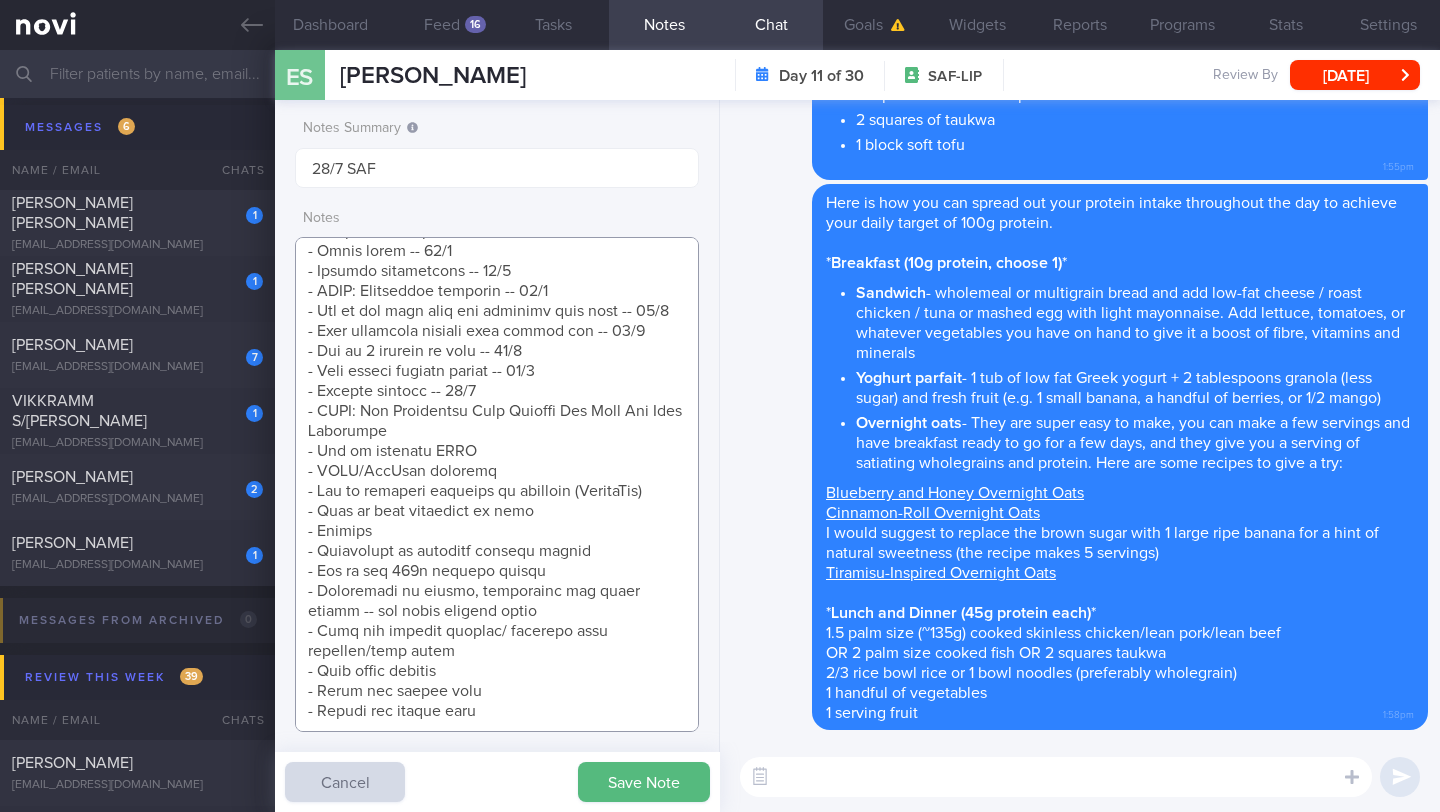 click at bounding box center [497, 484] 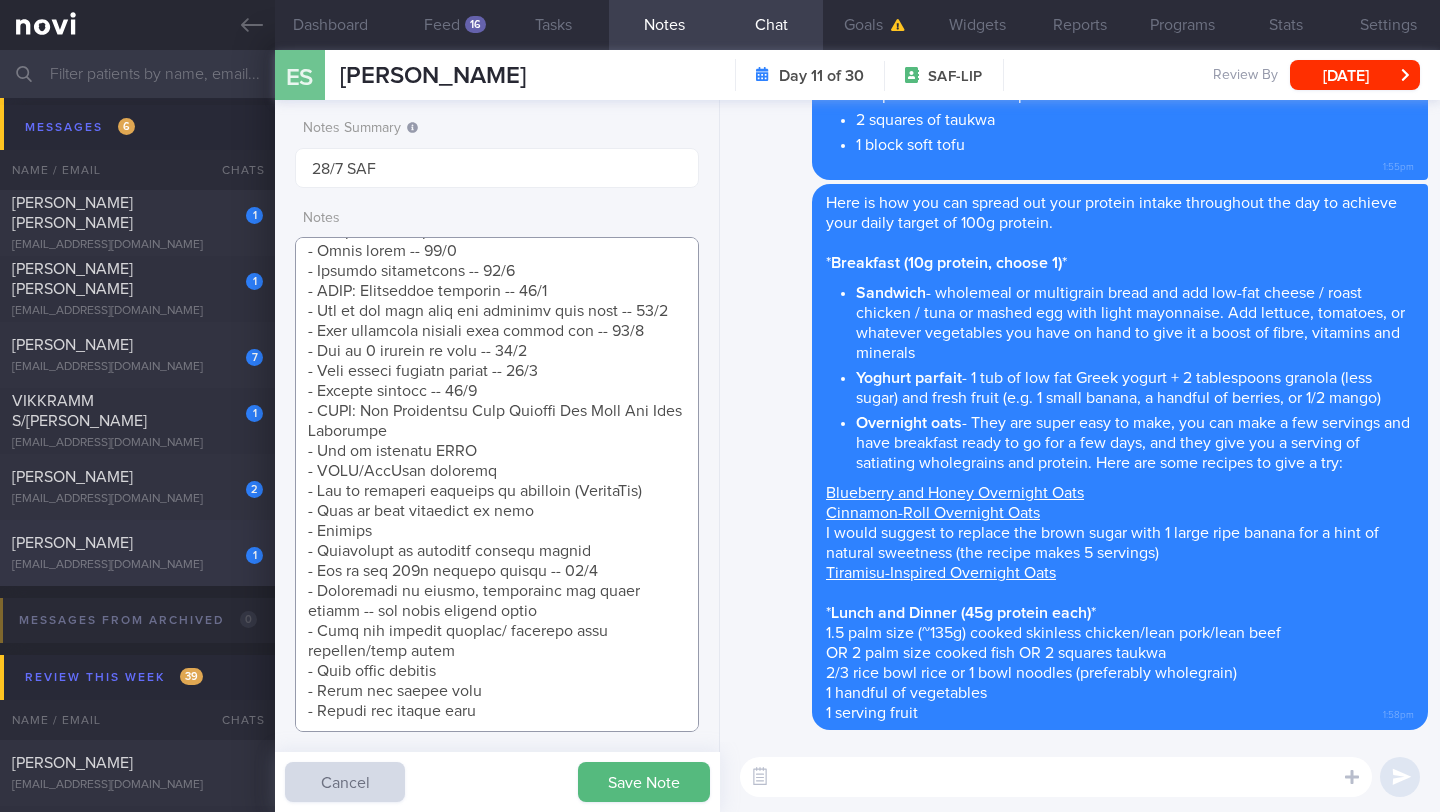 drag, startPoint x: 602, startPoint y: 574, endPoint x: 242, endPoint y: 583, distance: 360.1125 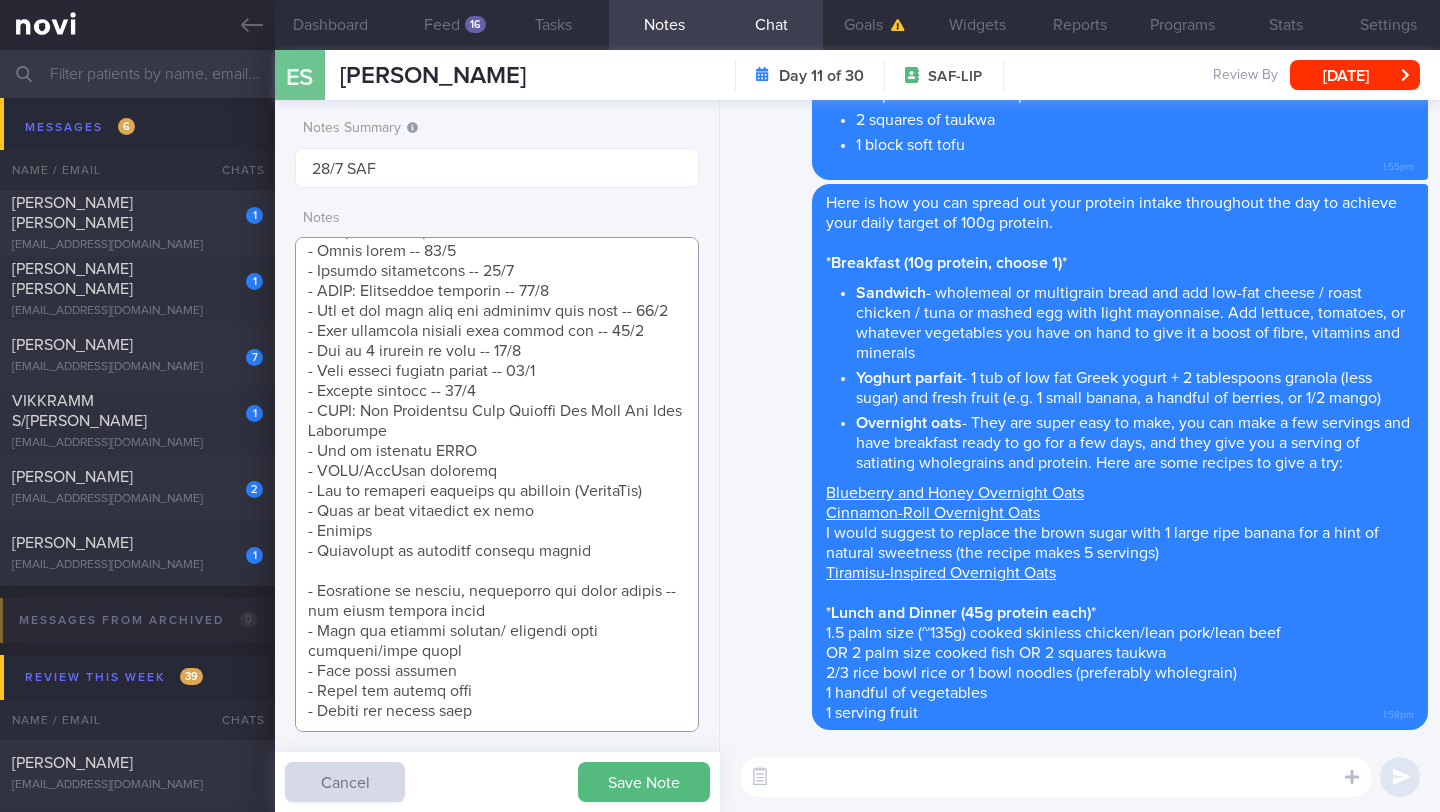 click at bounding box center (497, 484) 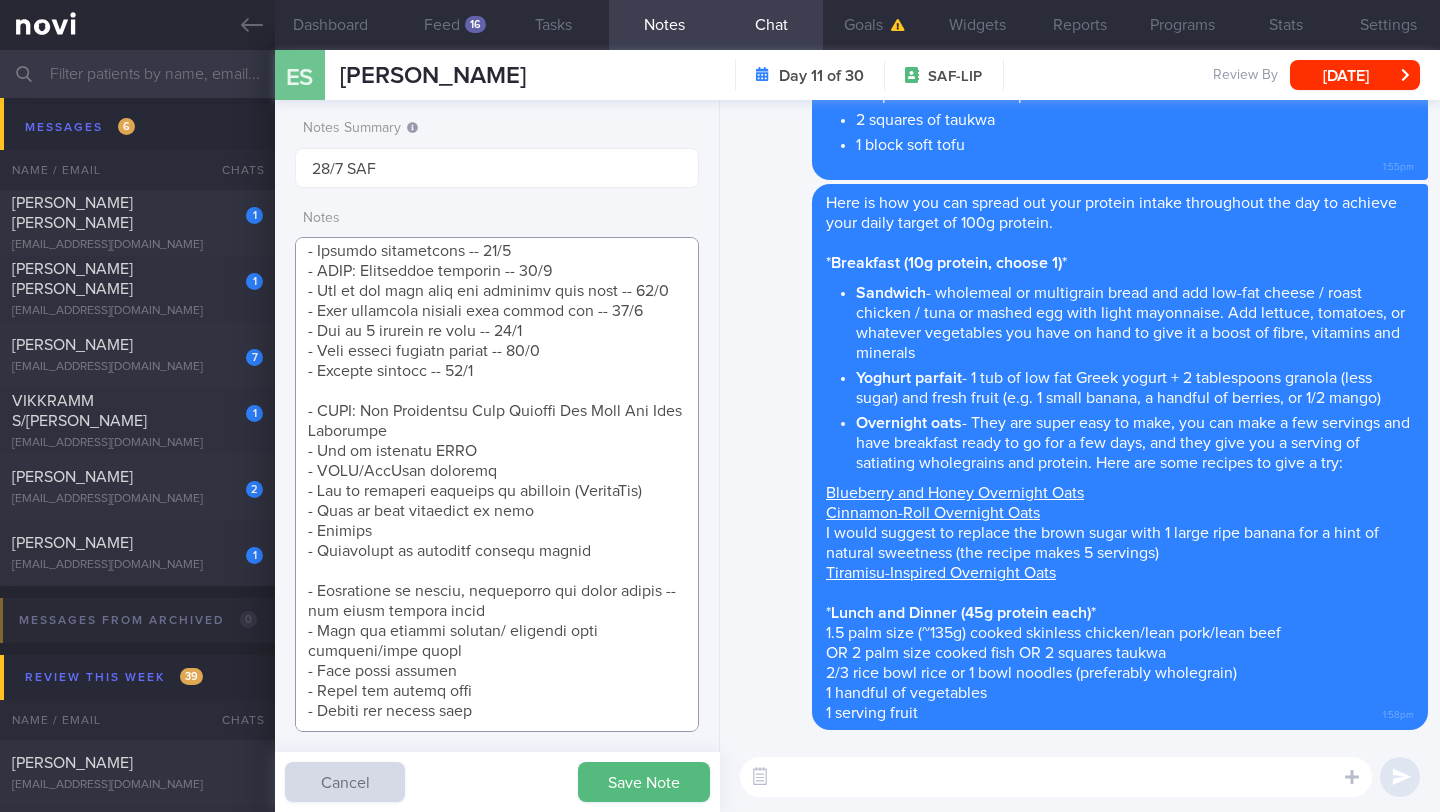 paste on "- How to hit 100g protein target -- 28/7" 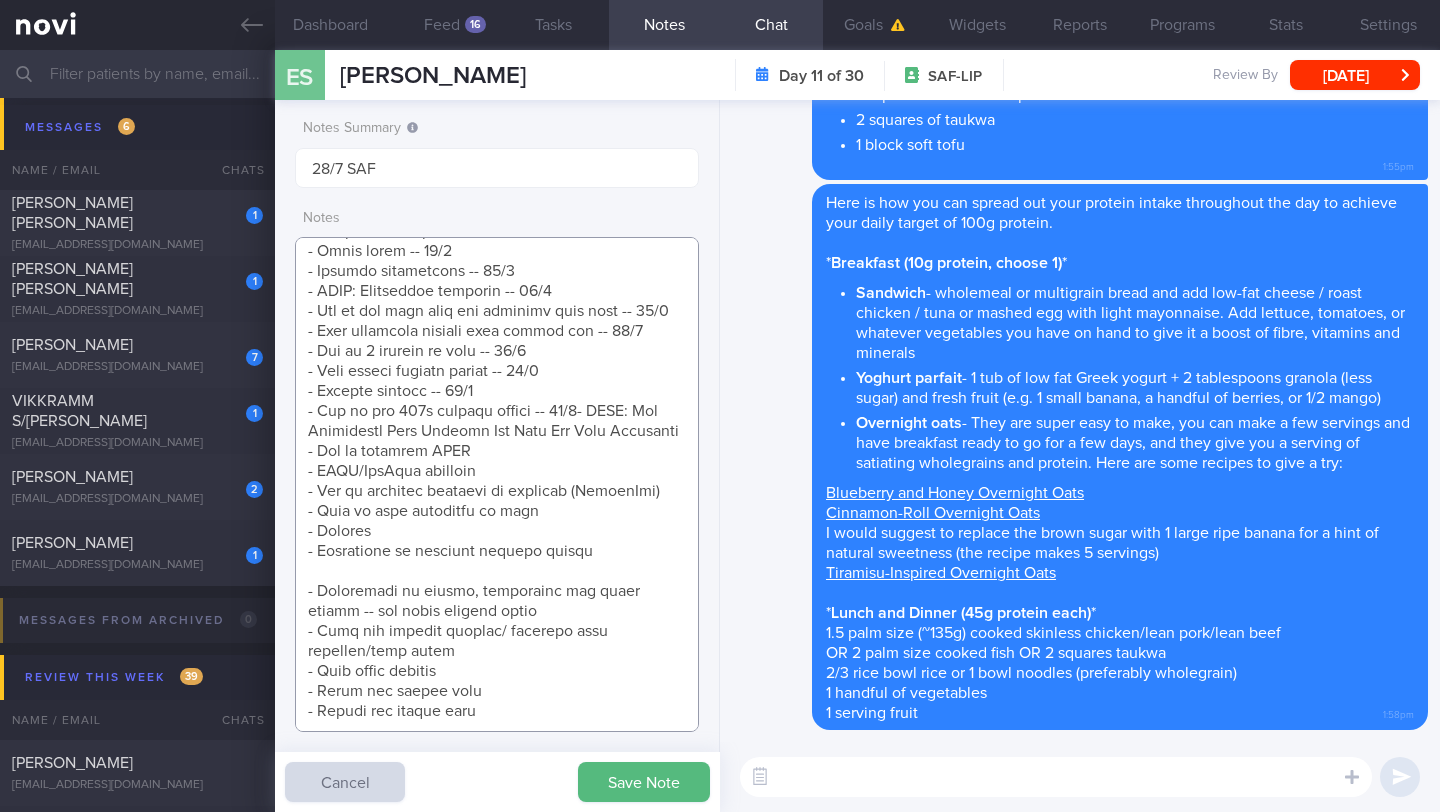 click at bounding box center [497, 484] 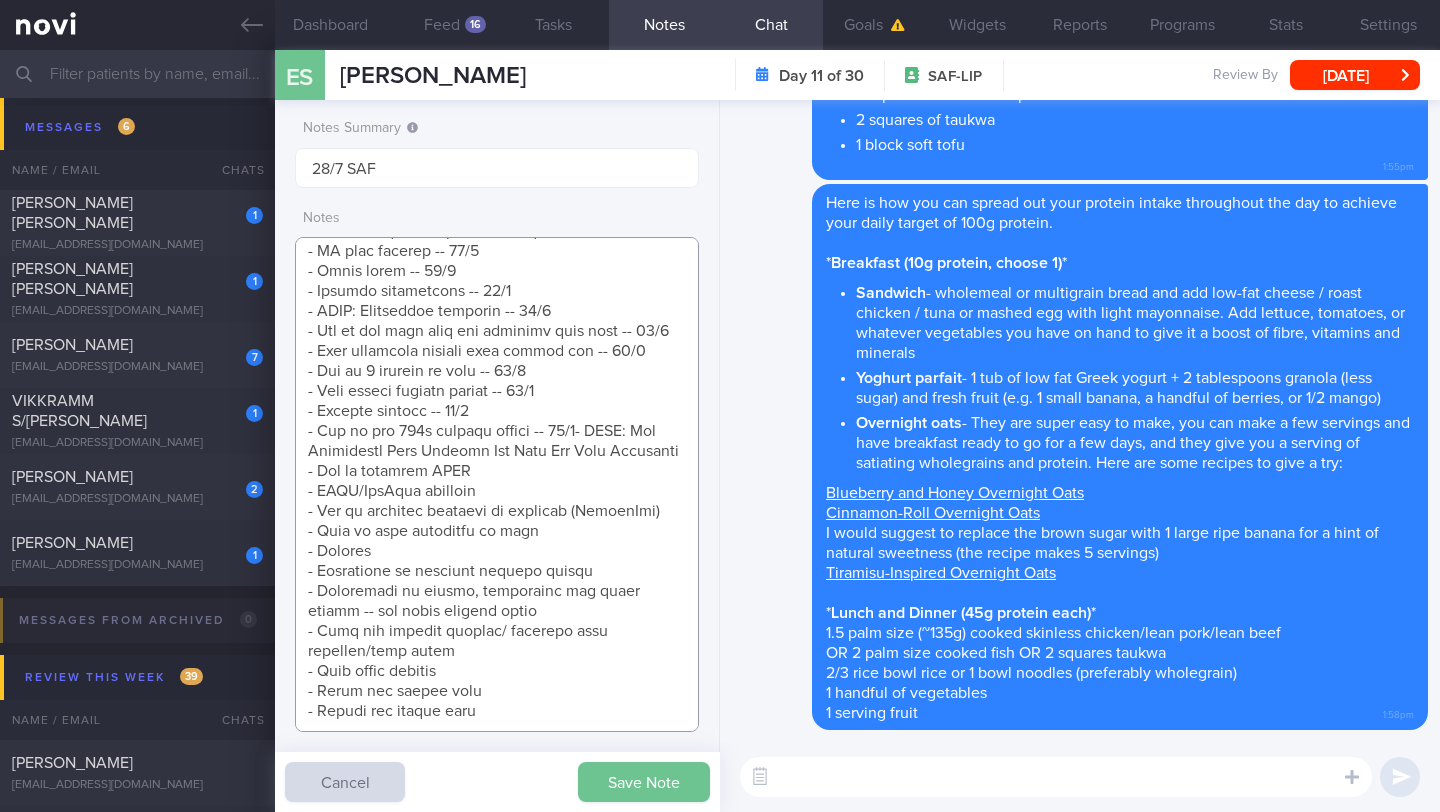 type on "SUPPORT NEEDED:
CHALLENGE:
Wt Targets:
[DEMOGRAPHIC_DATA] [DEMOGRAPHIC_DATA] [DEMOGRAPHIC_DATA]
- Pmhx: Nil
- Meds: Nil
- Social hx: Married. Client and wife buys groceries. Wife cooks on the weekdays and client cooks on the weekends
- Diet: Started to eat more vegetables. Eats more when he cooks b/c he cooks bigger portions and does not like to have leftovers. Snacks: Nuts 3 times a week. Prefers: Fried noodles, fried beancurd, fried squid, fried egg, noodles. Prefers warm food in the morning. Ok to have eggs and bread. Dislikes: Chilli
- Exercise: 3 times a week, brisk walk (3km, 45 min) and light stretching -- depending on work demands. No gym/pool at camp, or time. Has pool and gym (videos). Fitness tracker: Garmin. Current average step count: 5k/day
SHARE:
- NOVI article: Health Benefits of Glucose -Monitoring Even If You Do Not Have [MEDICAL_DATA] -- 18/7
- NOVI: What is Glucose and Blood Sugar -- 18/7
- AI: Basics of Using your Freestyle Libre Sensor -- 21/7
- NOVI article: Calorie Deficit -- 18/7
- AI food logging -- 18/7
- Photo guide -..." 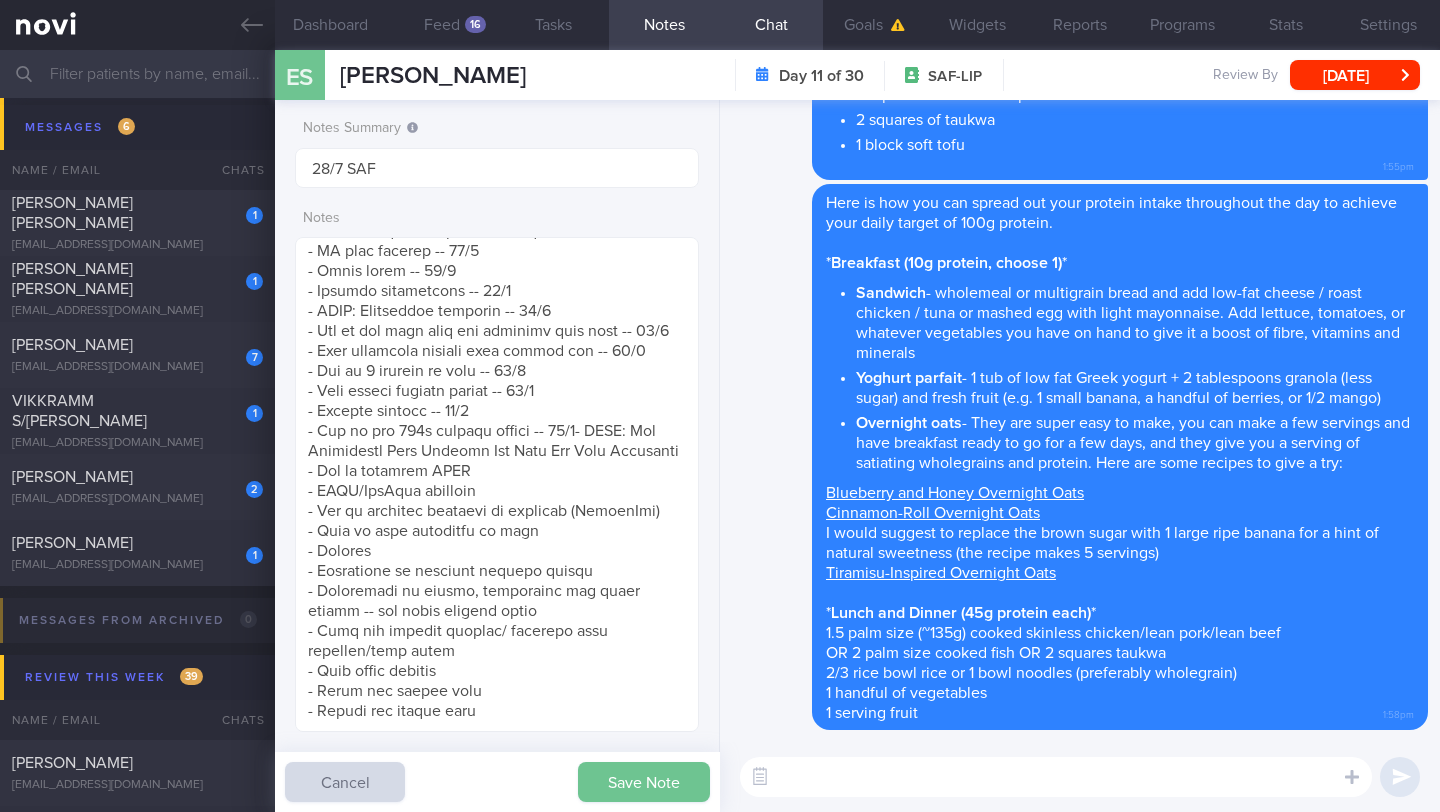 click on "Save Note" at bounding box center (644, 782) 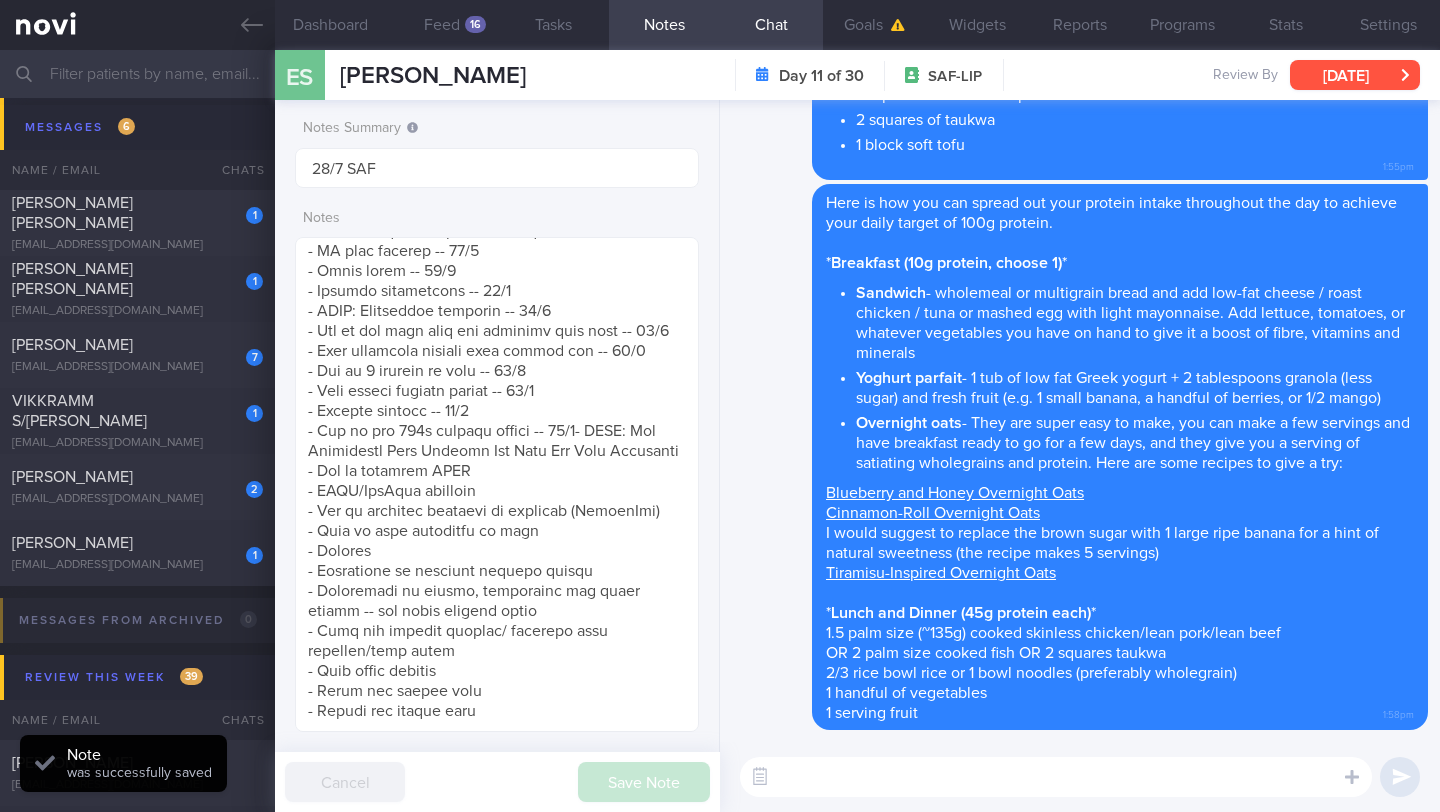 click on "[DATE]" at bounding box center [1355, 75] 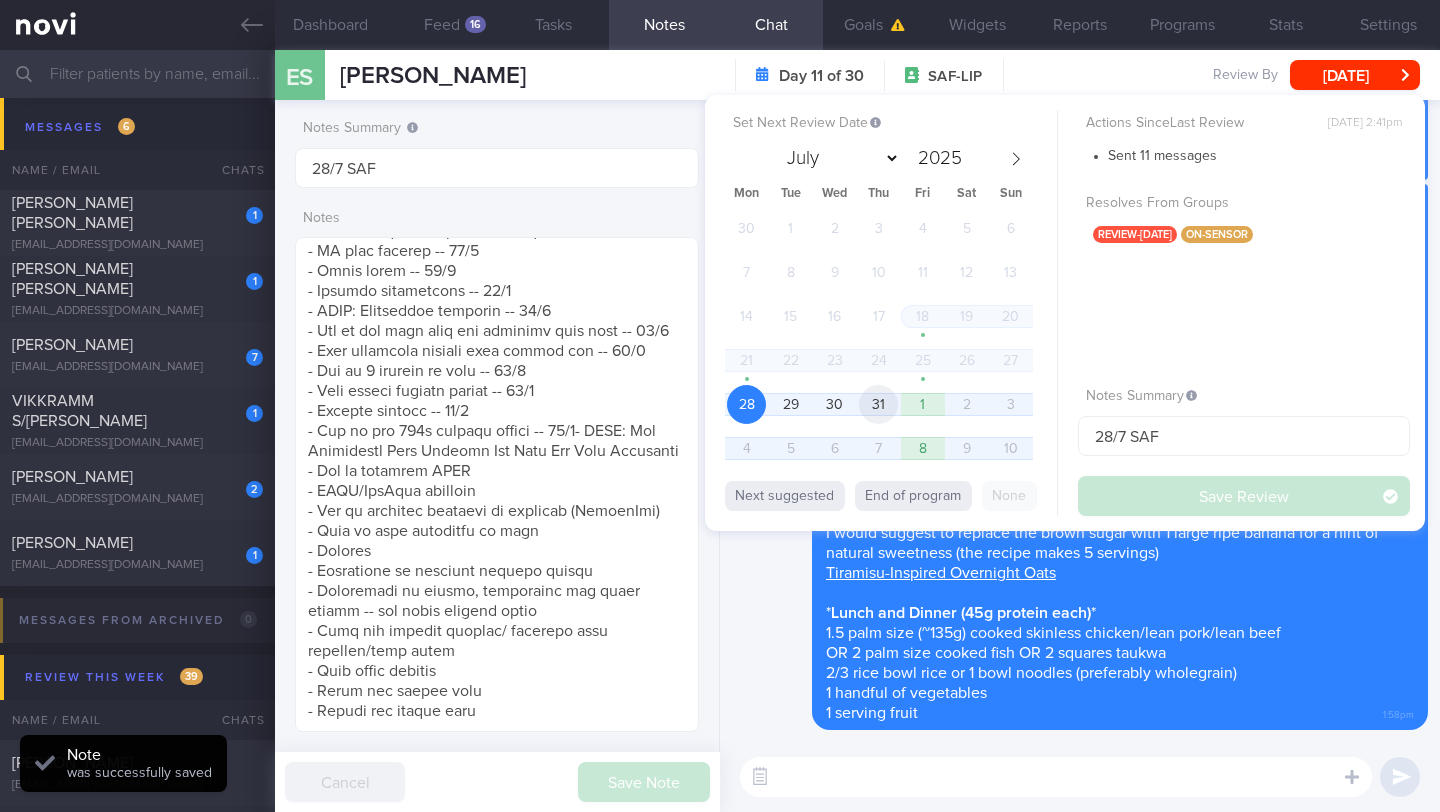 click on "31" at bounding box center [878, 404] 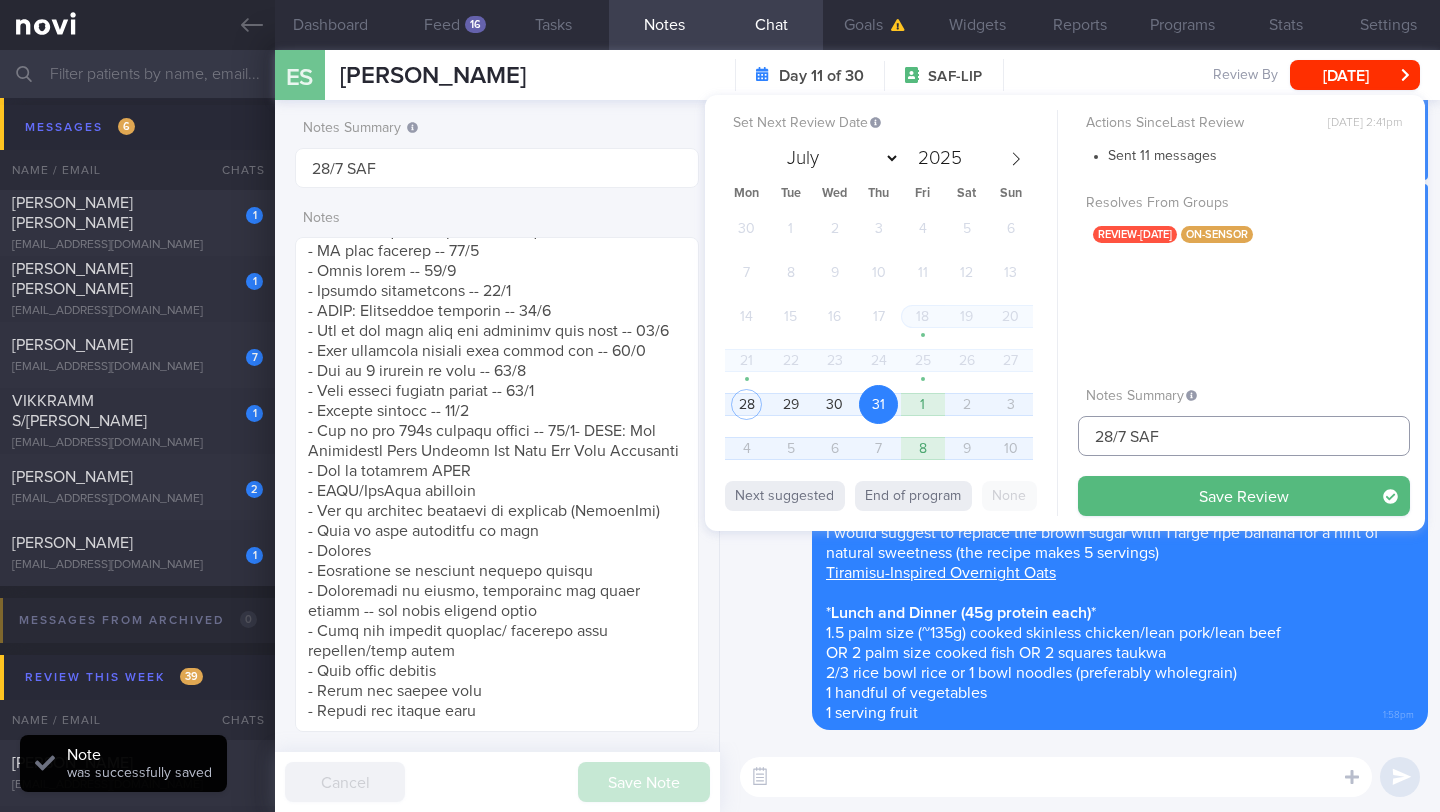 drag, startPoint x: 1113, startPoint y: 437, endPoint x: 1077, endPoint y: 437, distance: 36 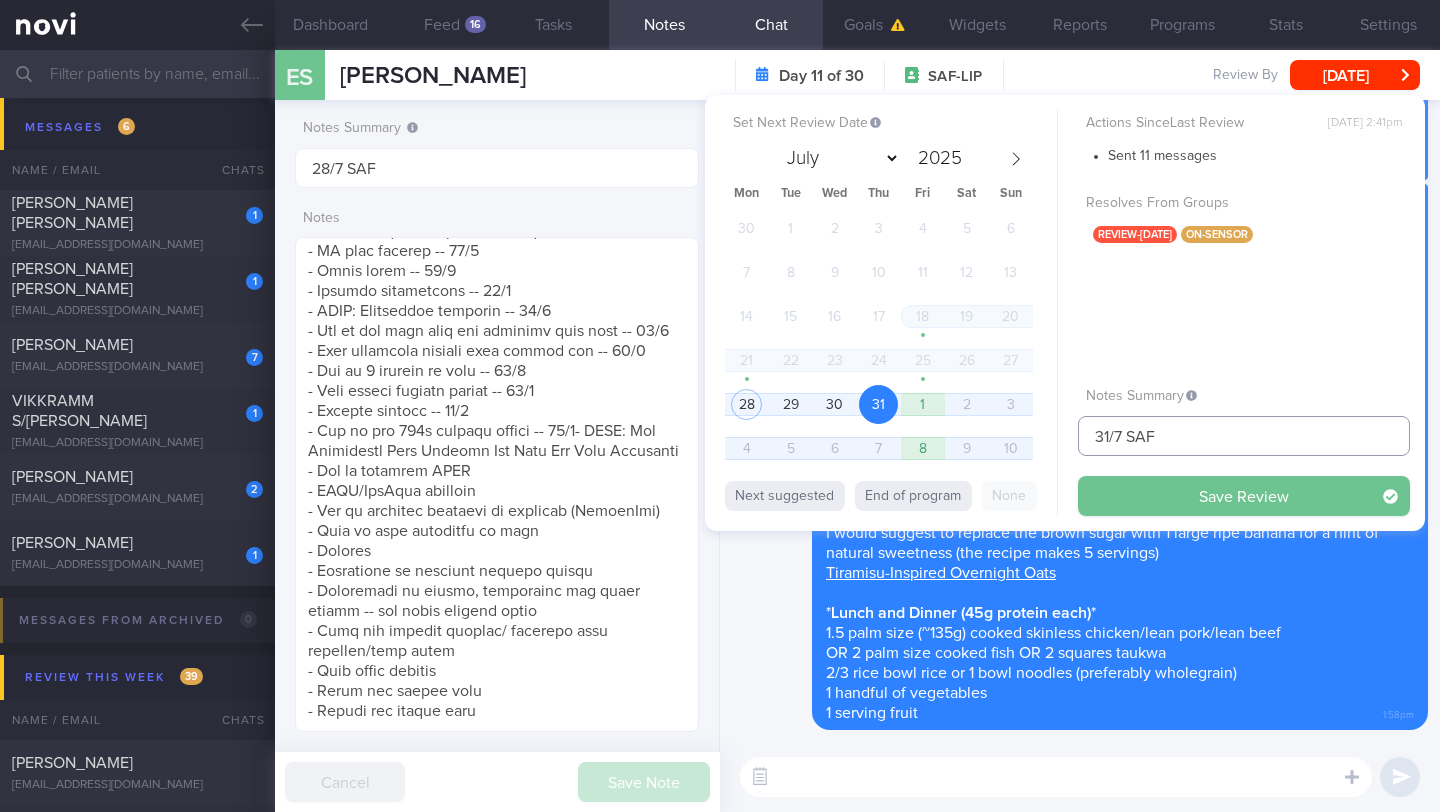 type on "31/7 SAF" 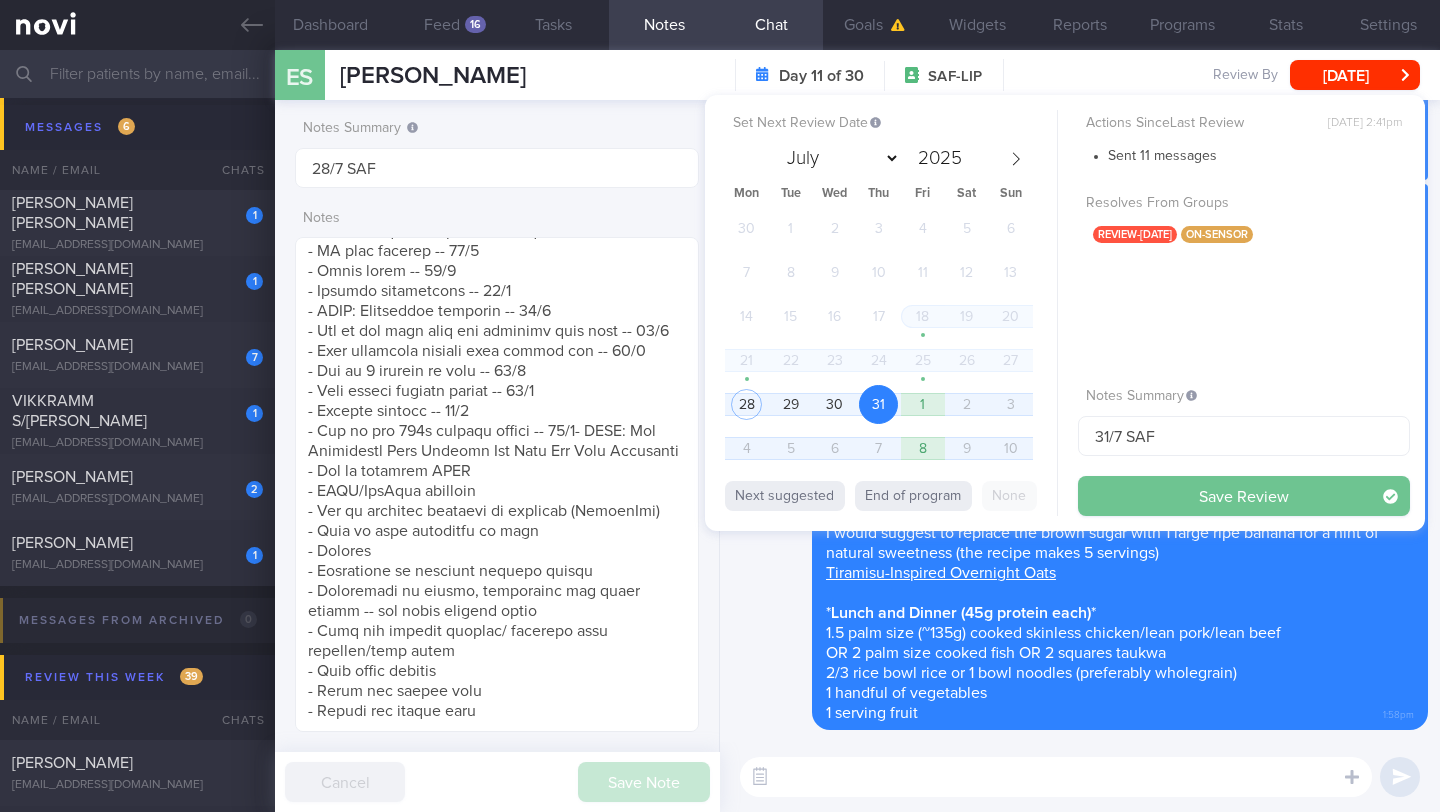 click on "Save Review" at bounding box center [1244, 496] 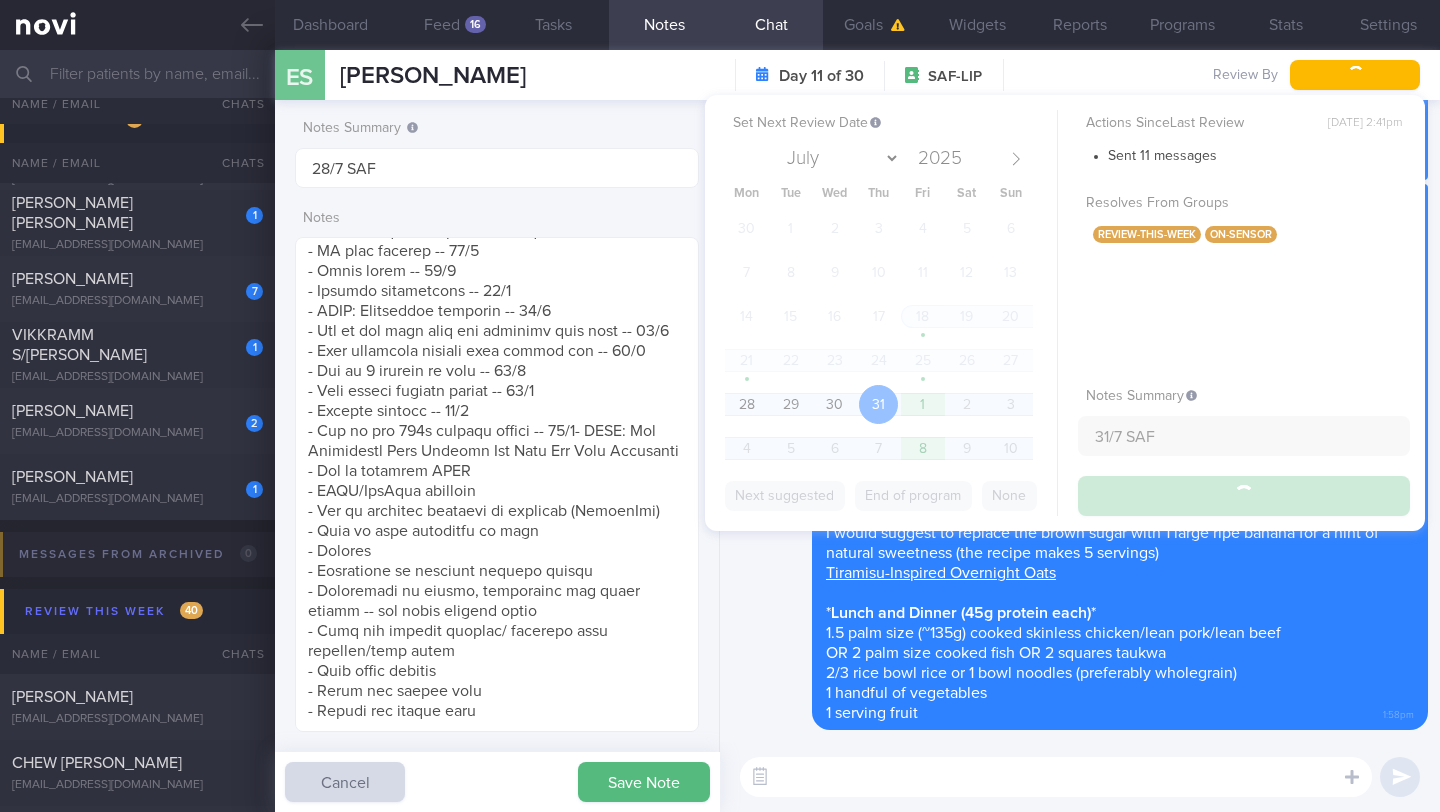 type on "31/7 SAF" 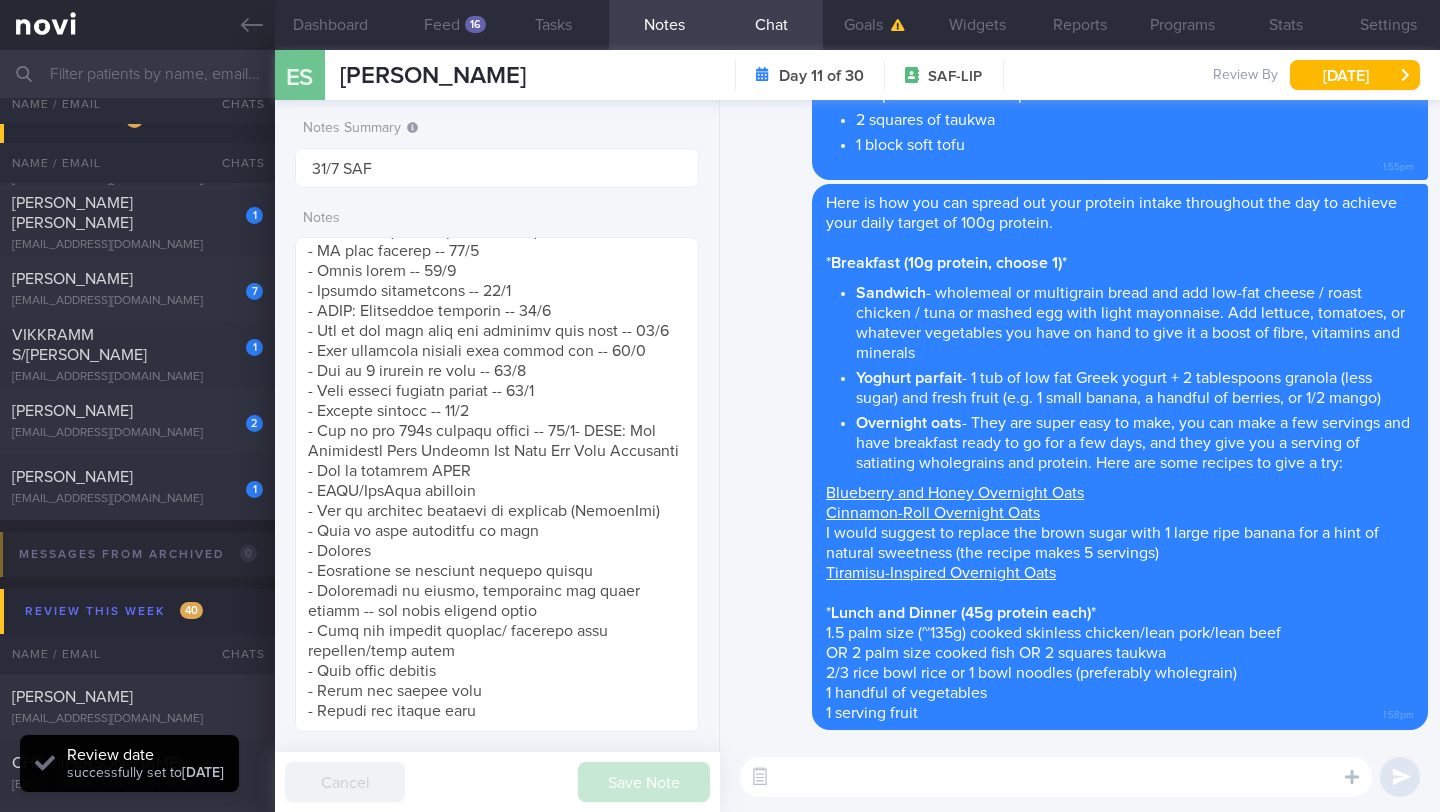 scroll, scrollTop: 9470, scrollLeft: 0, axis: vertical 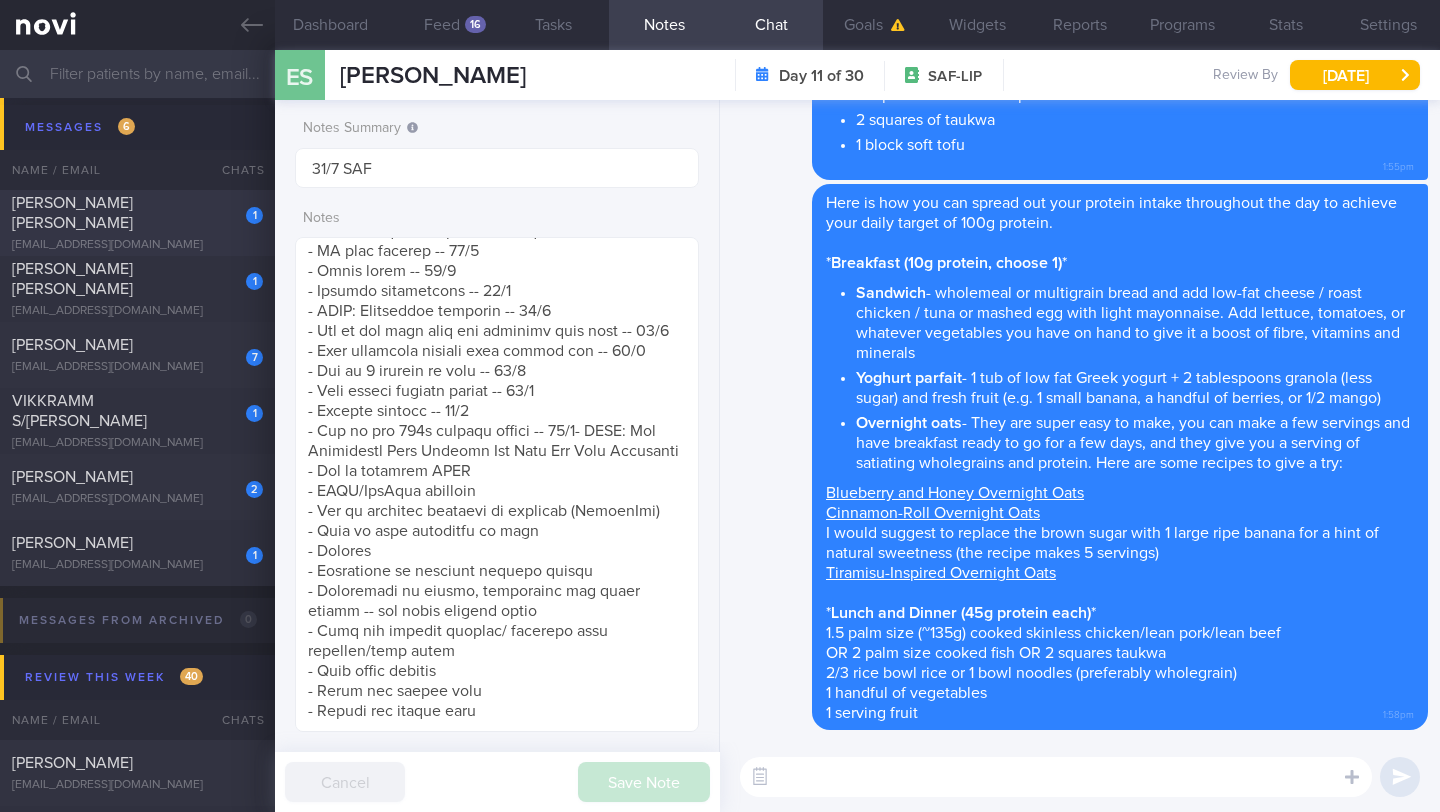 click on "[EMAIL_ADDRESS][DOMAIN_NAME]" at bounding box center (137, 245) 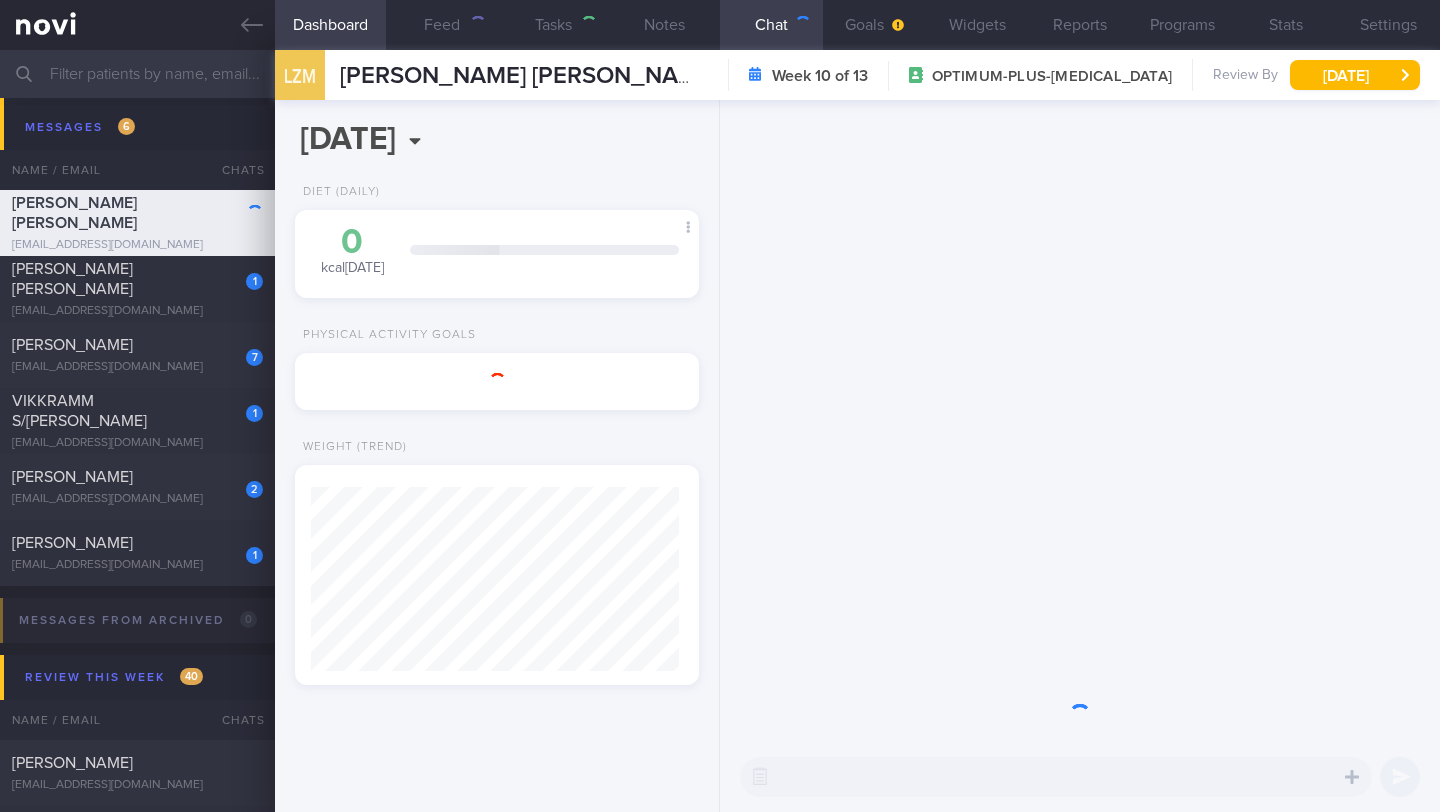 scroll, scrollTop: 999787, scrollLeft: 999632, axis: both 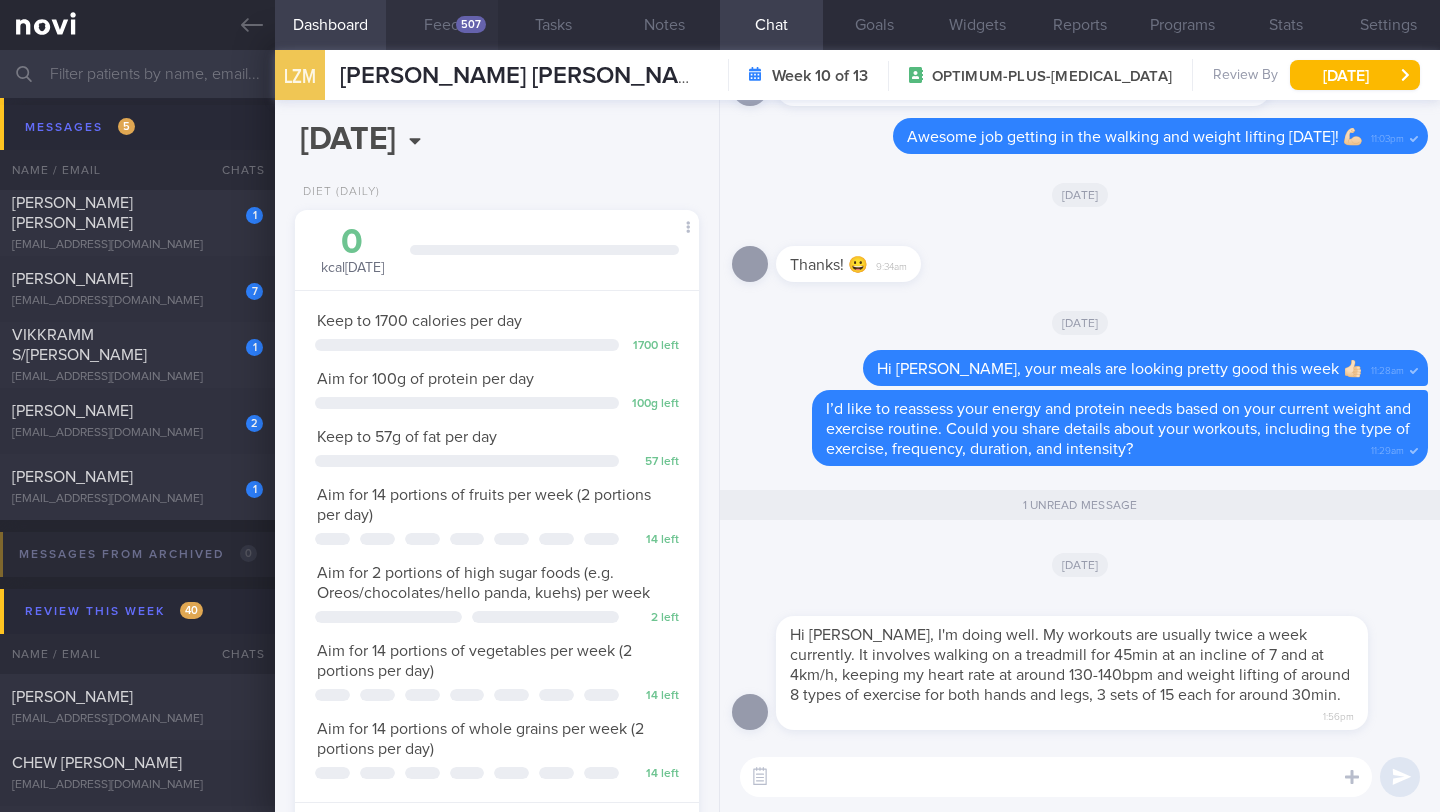 click on "Feed
507" at bounding box center [441, 25] 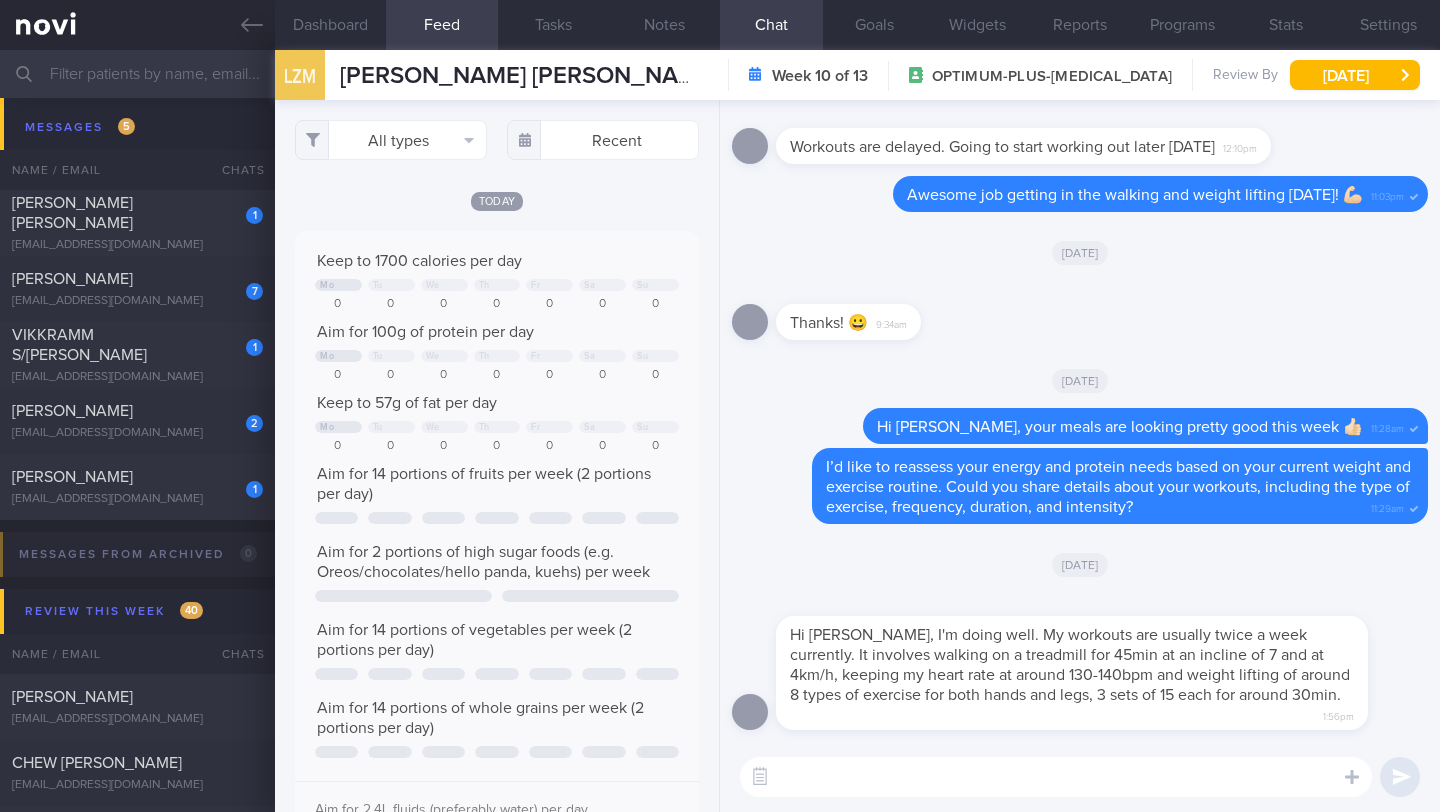 scroll, scrollTop: 999910, scrollLeft: 999637, axis: both 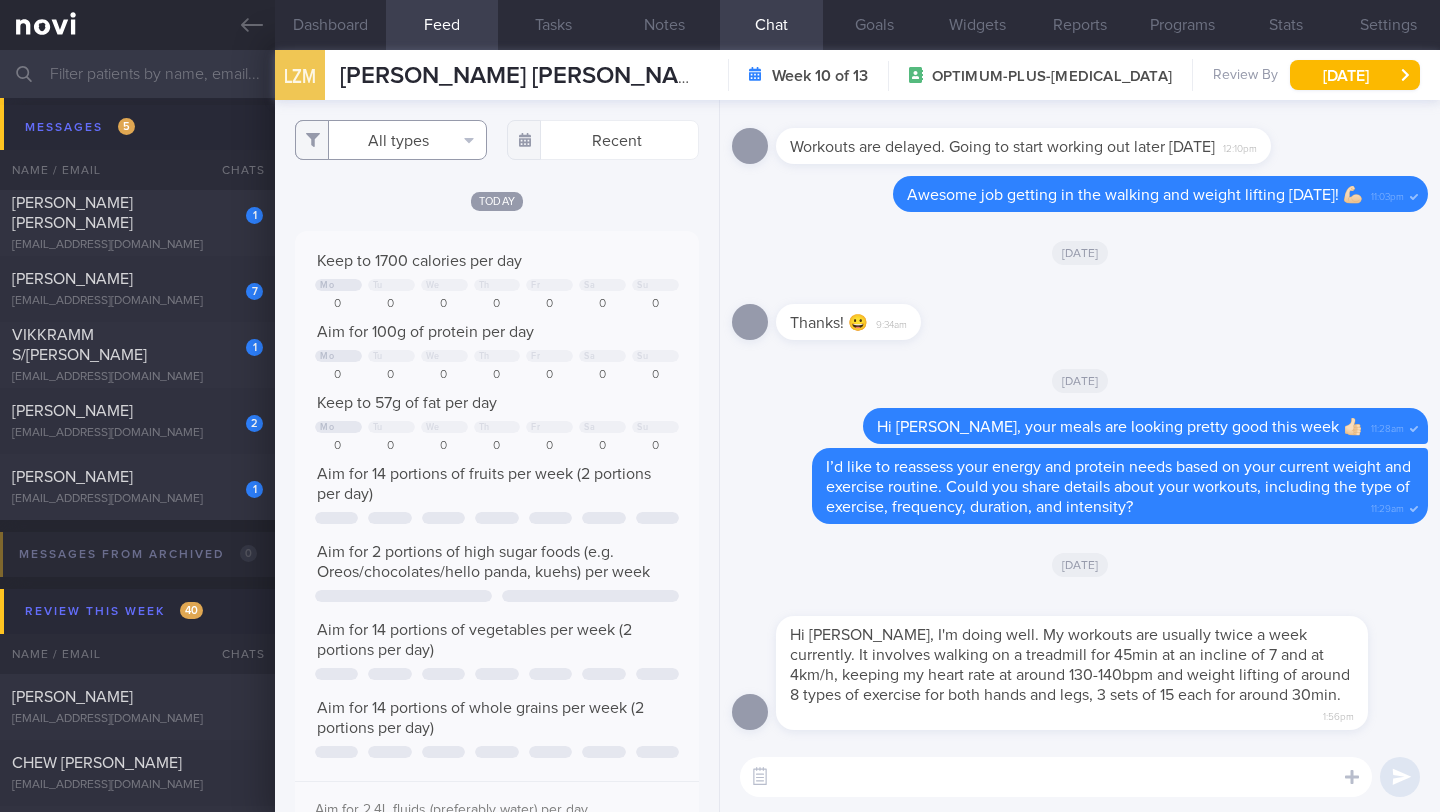 click on "All types" at bounding box center (391, 140) 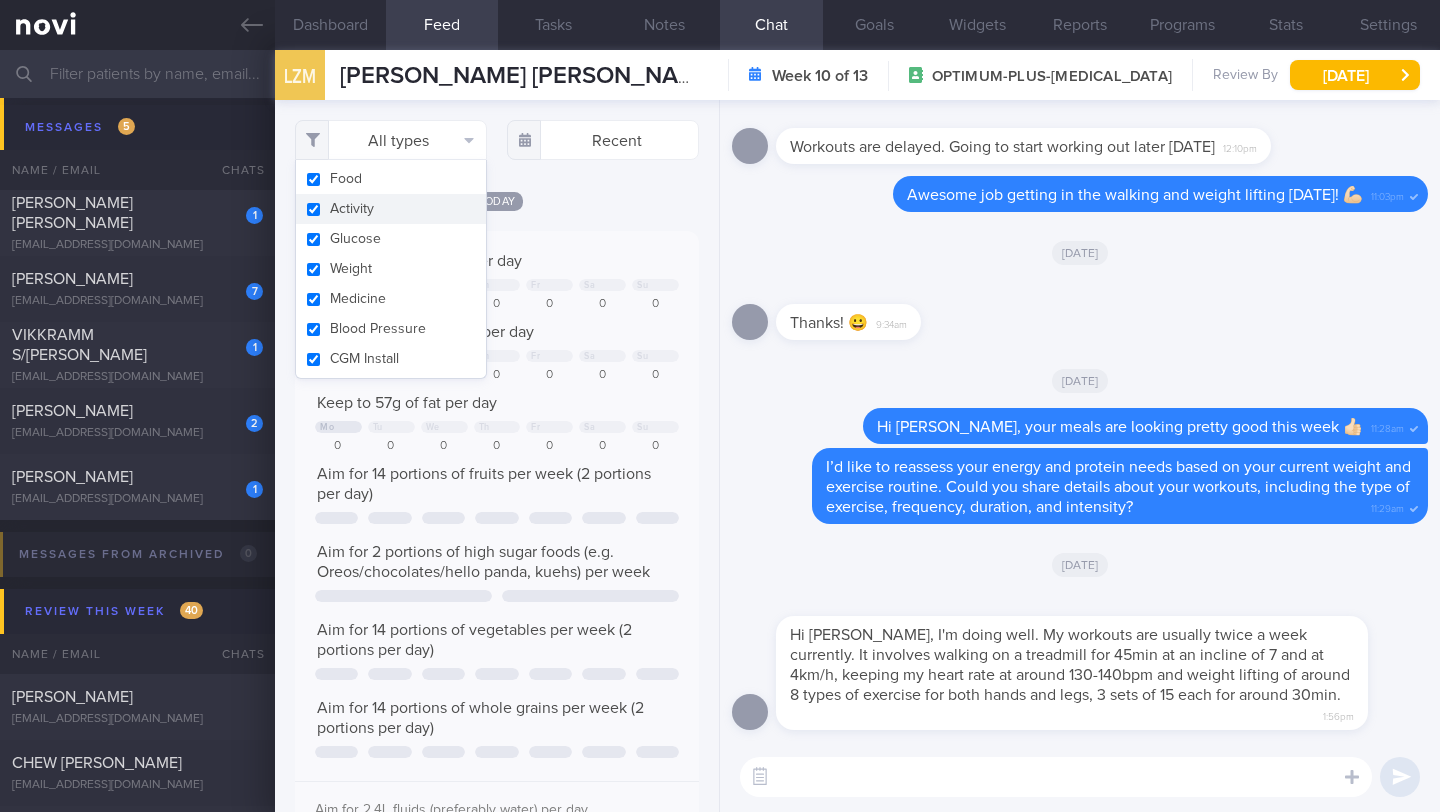 click on "Activity" at bounding box center (391, 209) 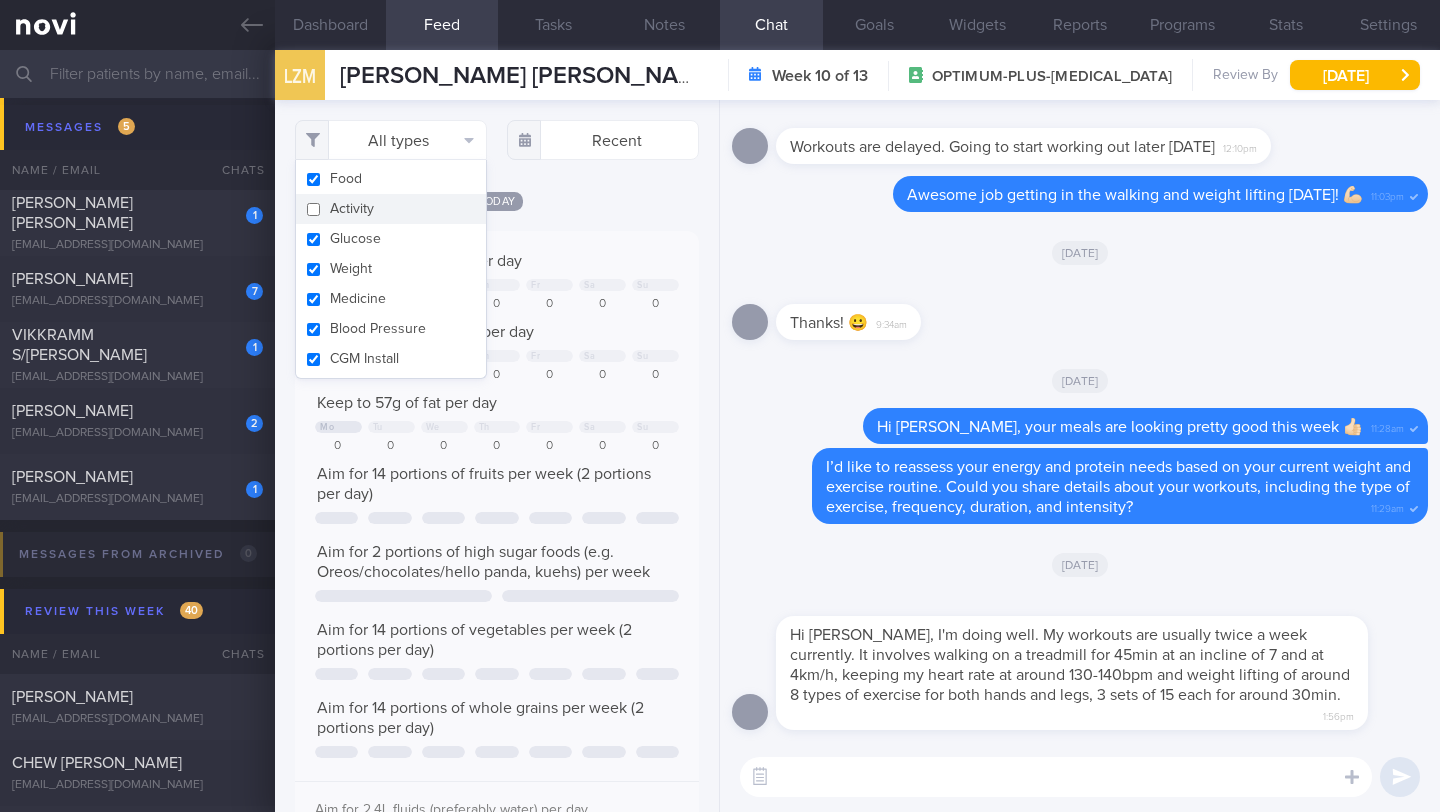 checkbox on "false" 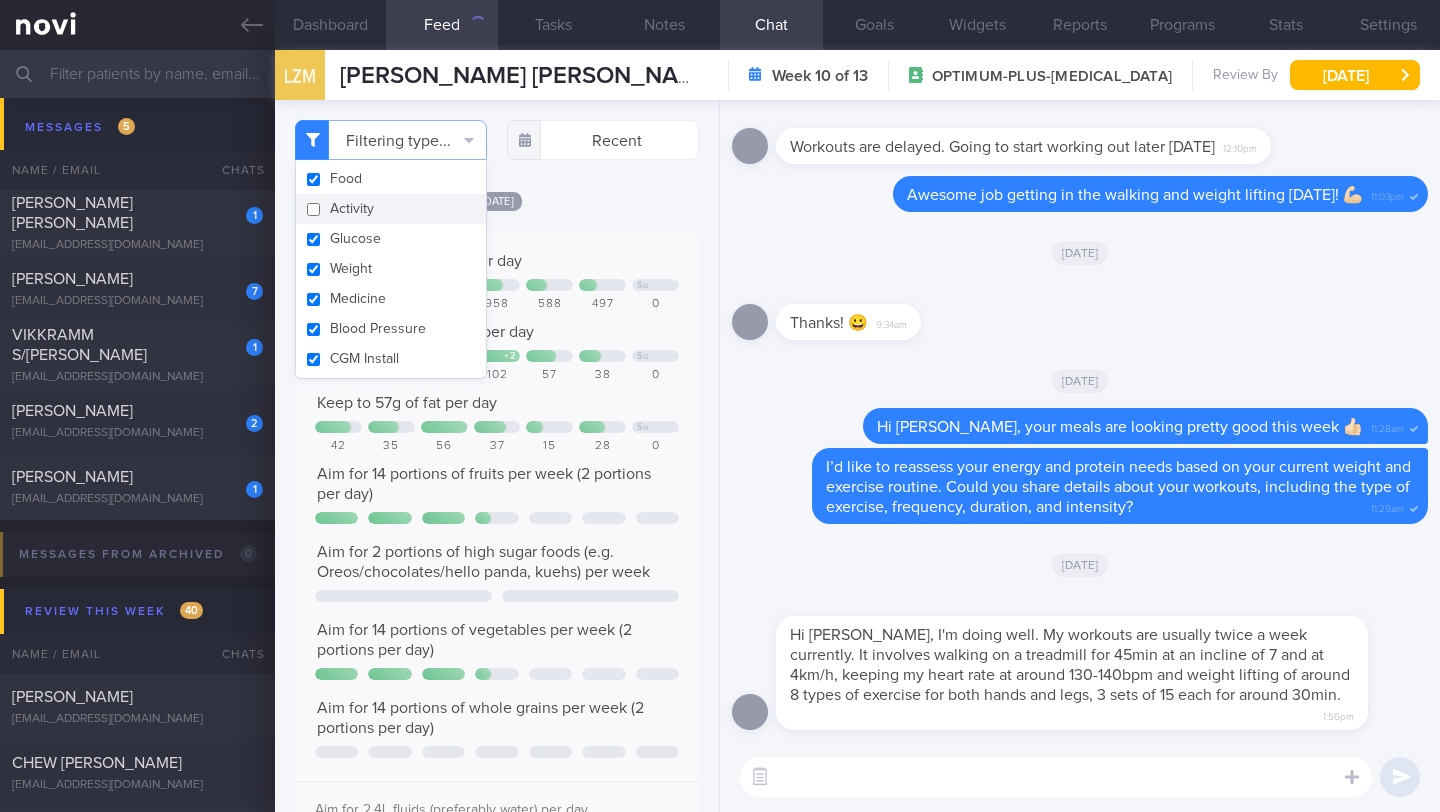 click on "Filtering type...
Food
Activity
Glucose
Weight
Medicine
Blood Pressure
CGM Install
Recent
[DATE]" at bounding box center [497, 456] 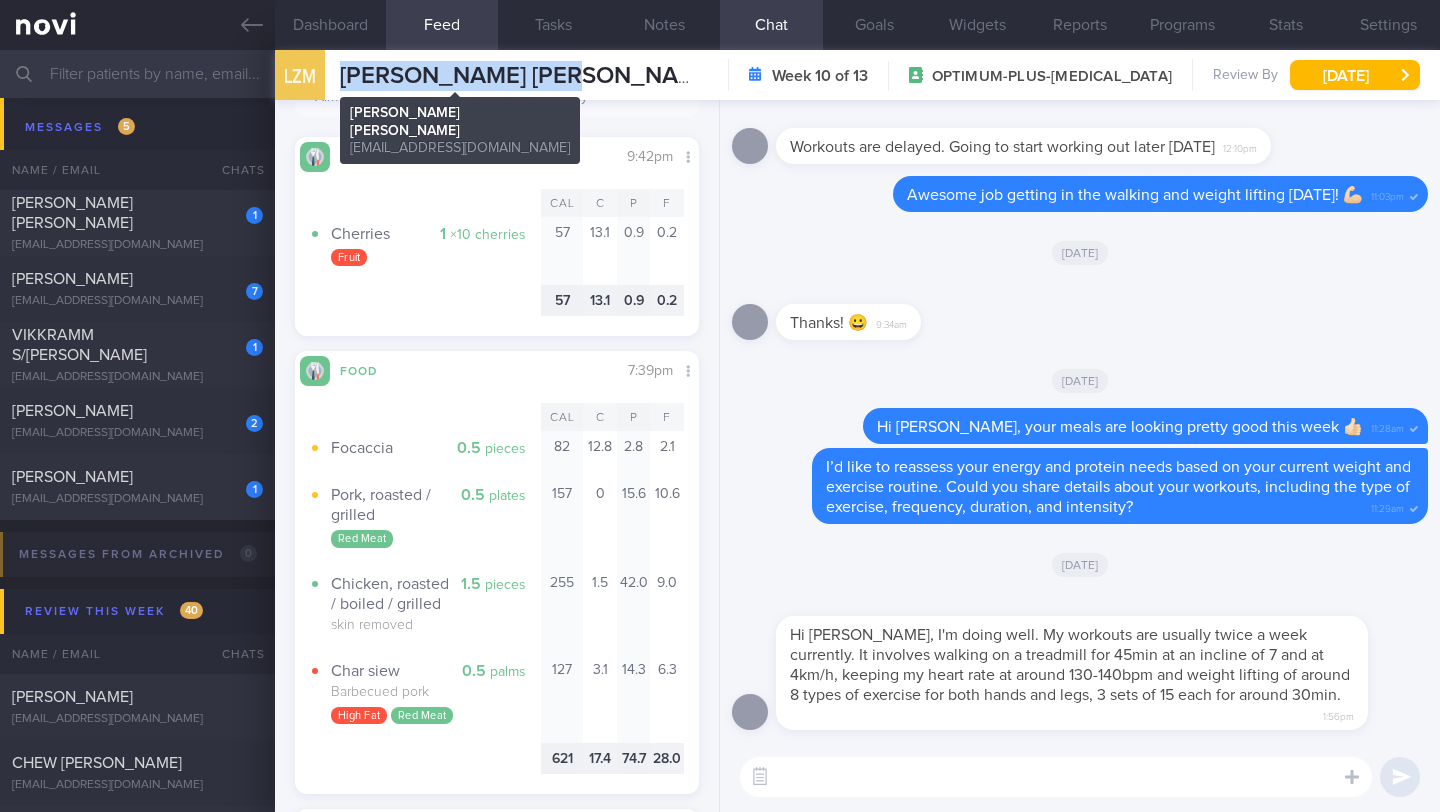 drag, startPoint x: 528, startPoint y: 89, endPoint x: 329, endPoint y: 83, distance: 199.09044 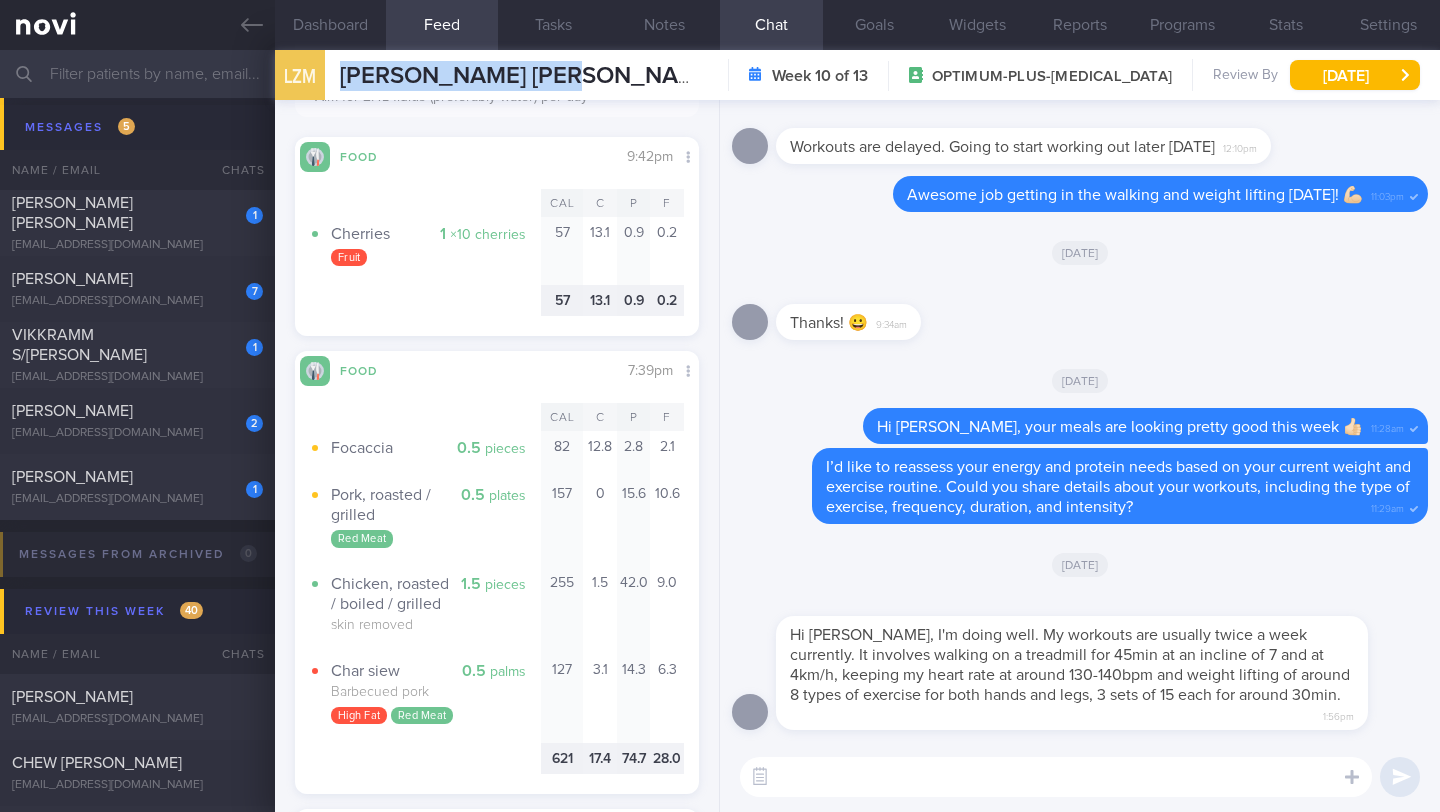 click on "[PERSON_NAME] [PERSON_NAME]" at bounding box center (529, 76) 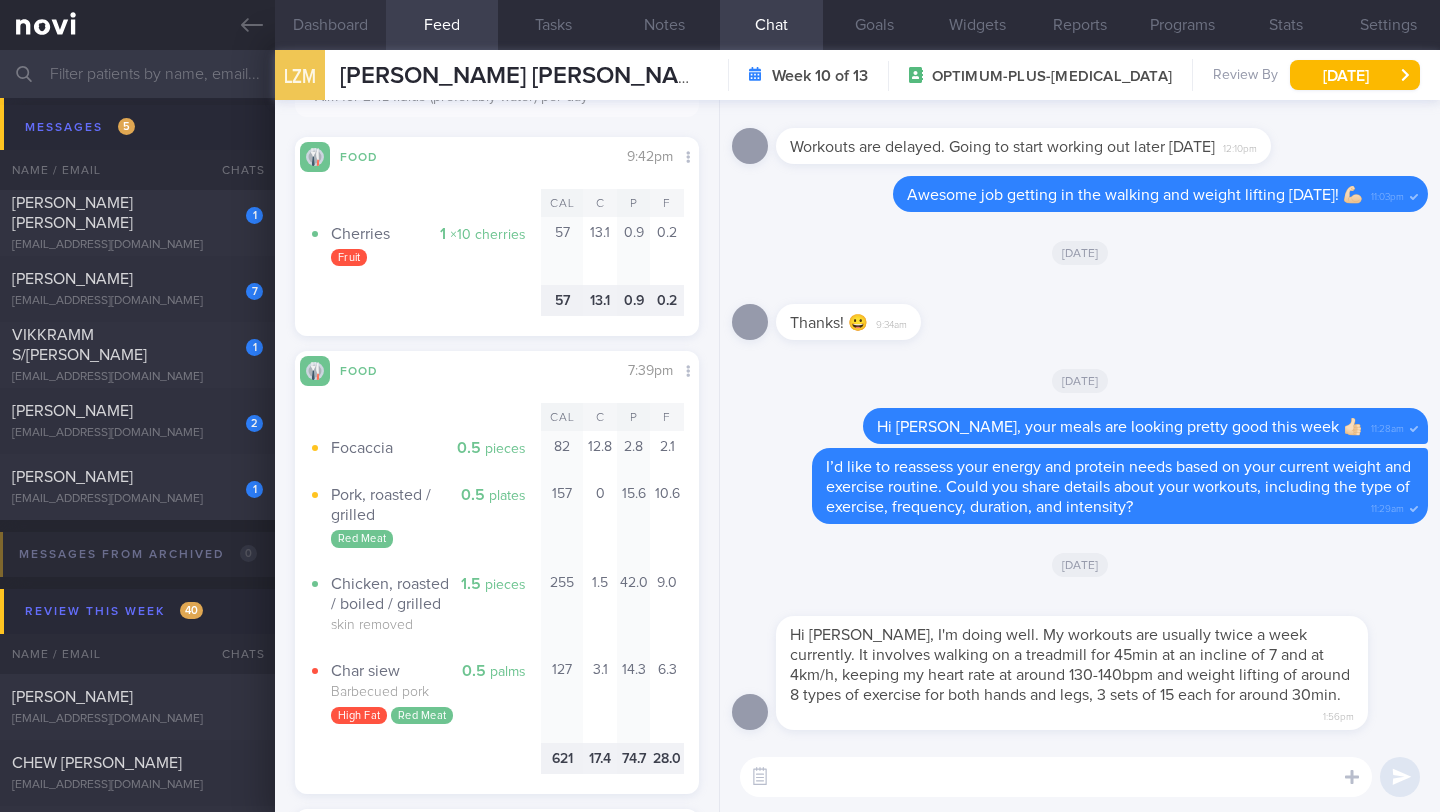 click on "Dashboard" at bounding box center [330, 25] 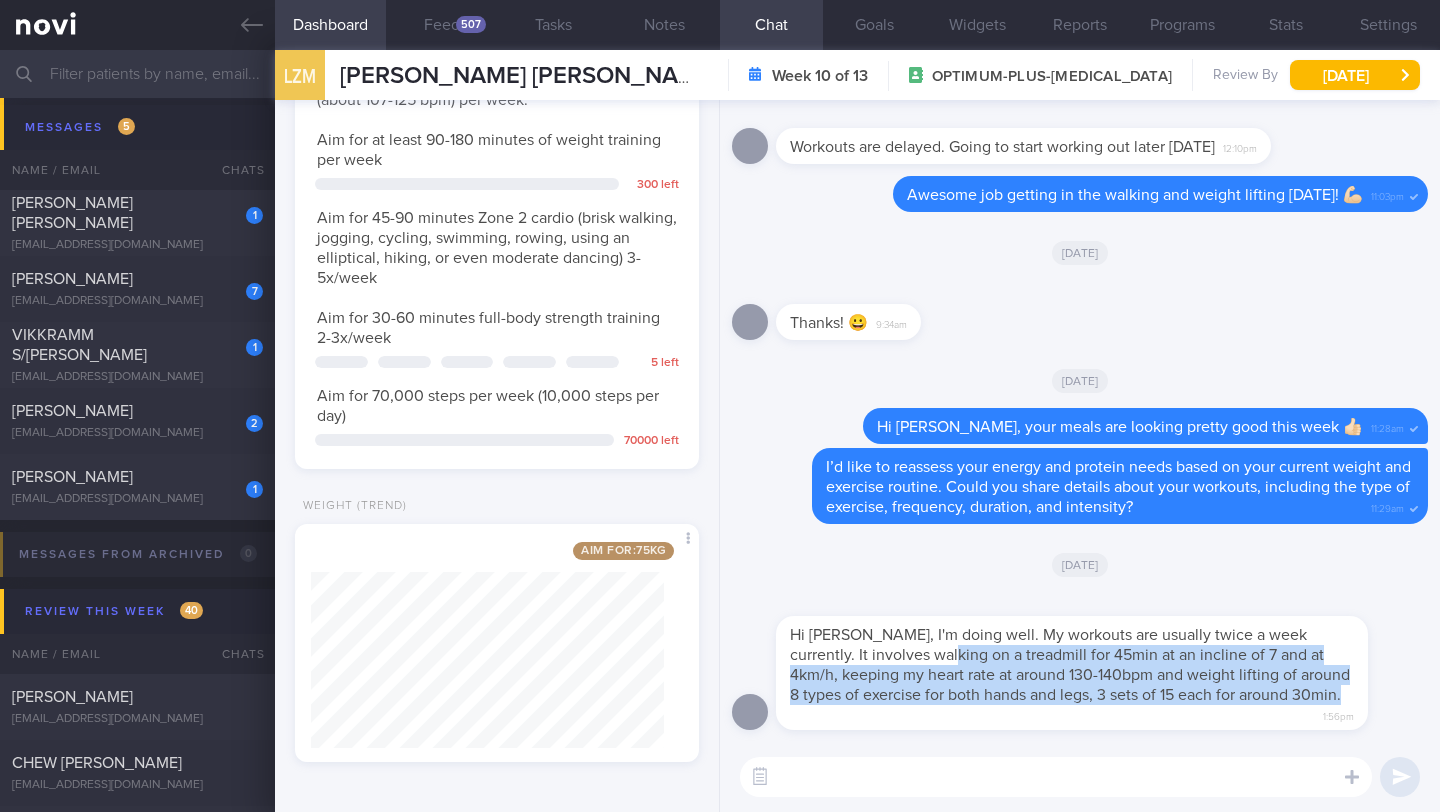 drag, startPoint x: 929, startPoint y: 657, endPoint x: 1335, endPoint y: 690, distance: 407.33893 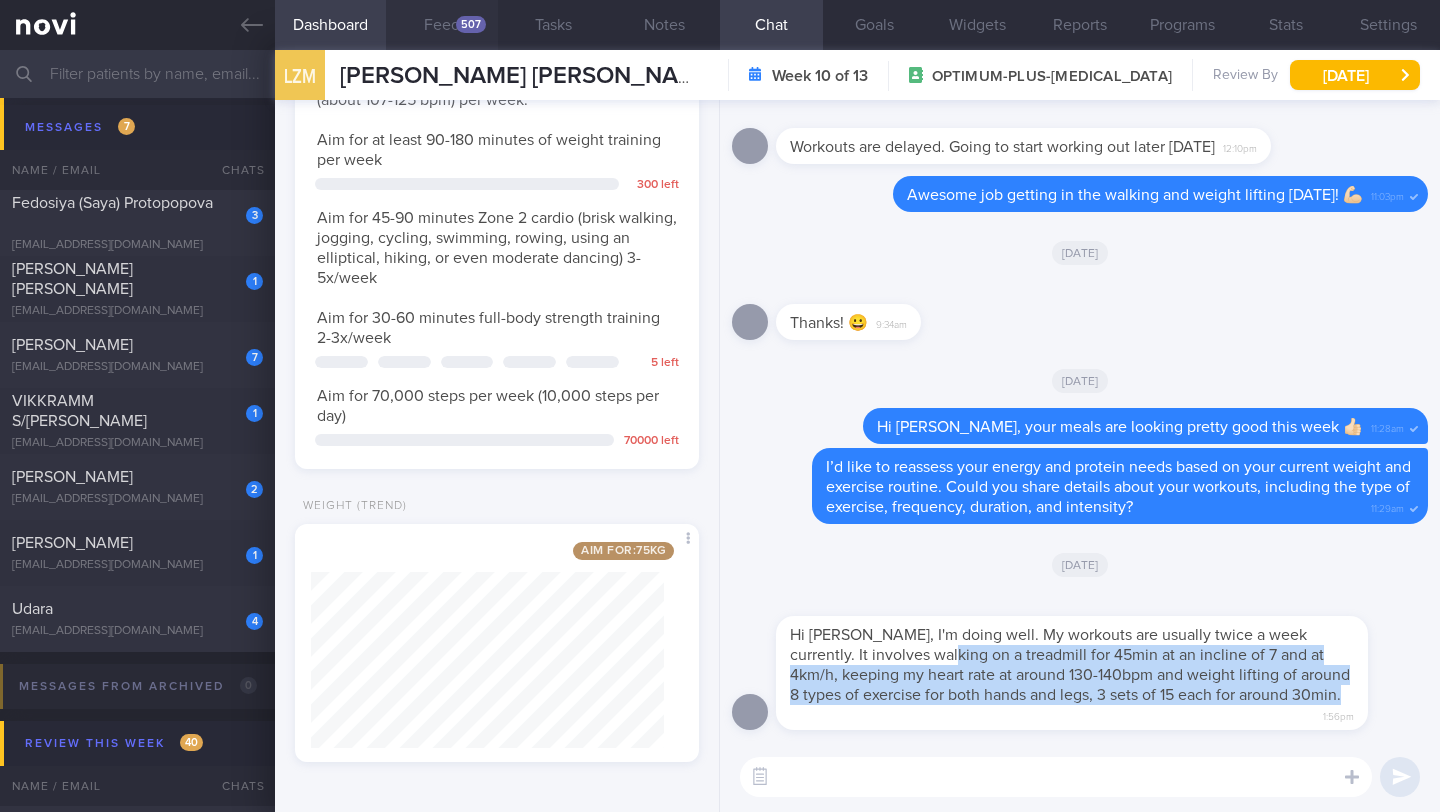scroll, scrollTop: 999795, scrollLeft: 999647, axis: both 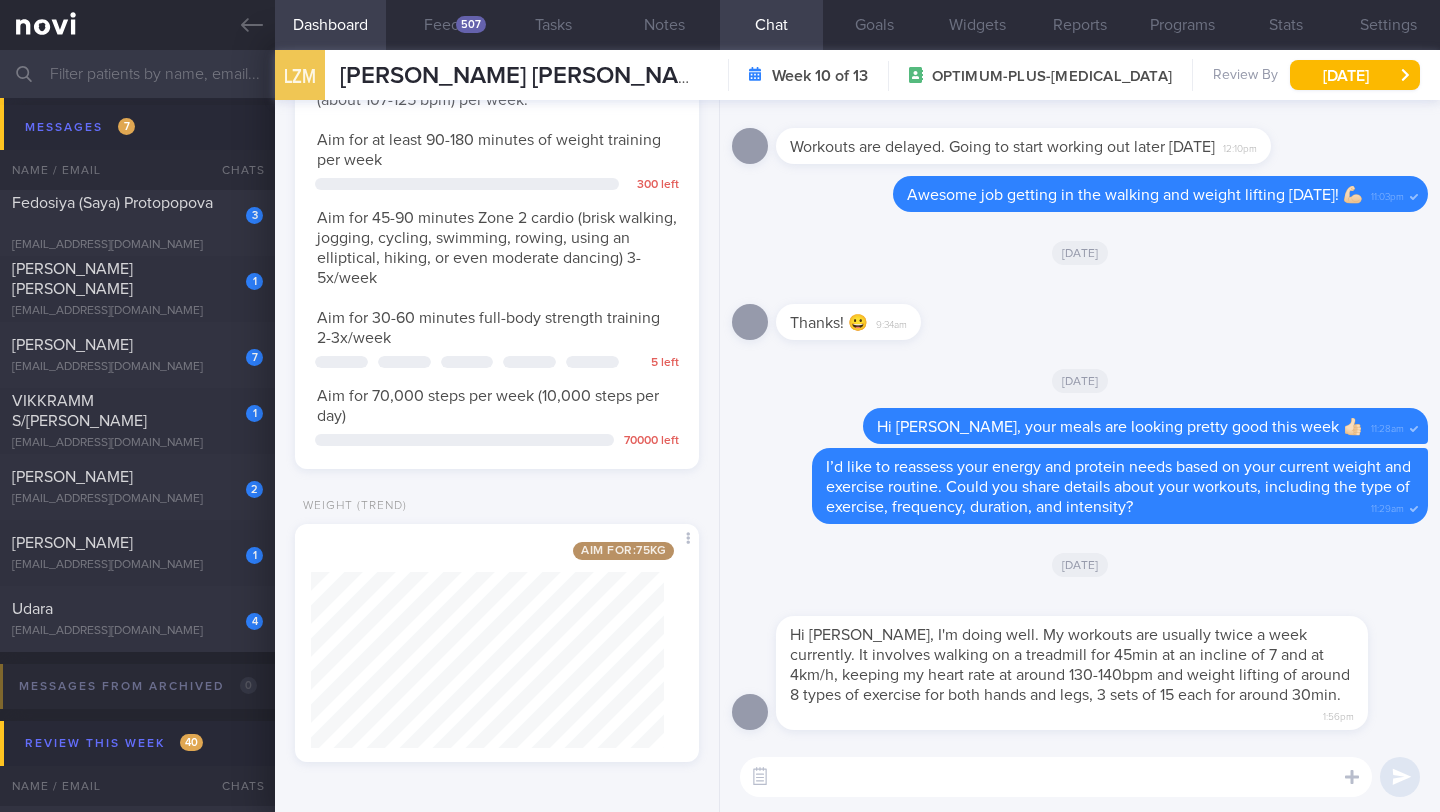 click on "Hi [PERSON_NAME], I'm doing well. My workouts are usually twice a week currently. It involves walking on a treadmill for 45min at an incline of 7 and at 4km/h, keeping my heart rate at around 130-140bpm and weight lifting of around 8 types of exercise for both hands and legs, 3 sets of 15 each for around 30min.
1:56pm
[DATE]
[GEOGRAPHIC_DATA]
I’d like to reassess your energy and protein needs based on your current weight and exercise routine. Could you share details about your workouts, including the type of exercise, frequency, duration, and intensity?
11:29am" at bounding box center [1080, 421] 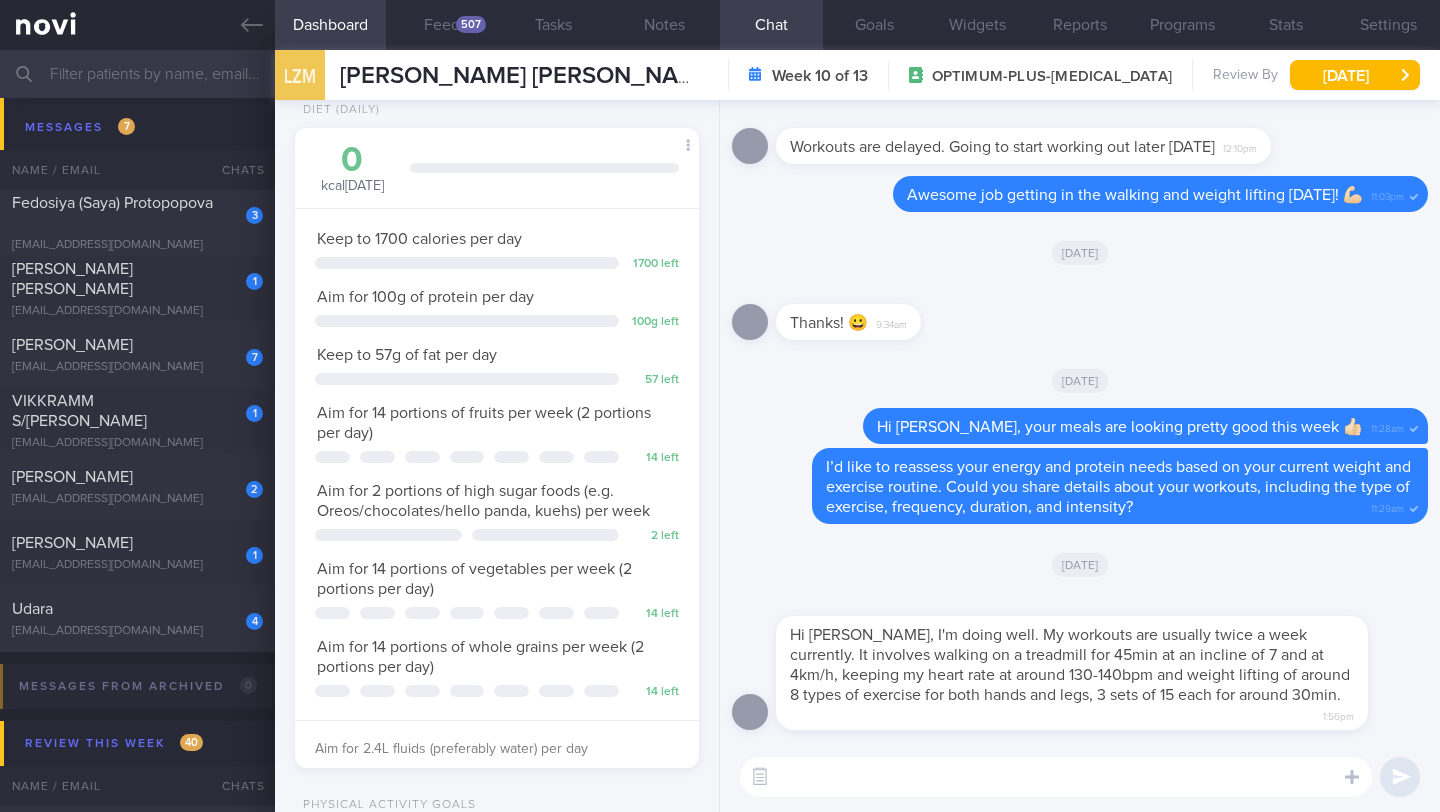 scroll, scrollTop: 0, scrollLeft: 0, axis: both 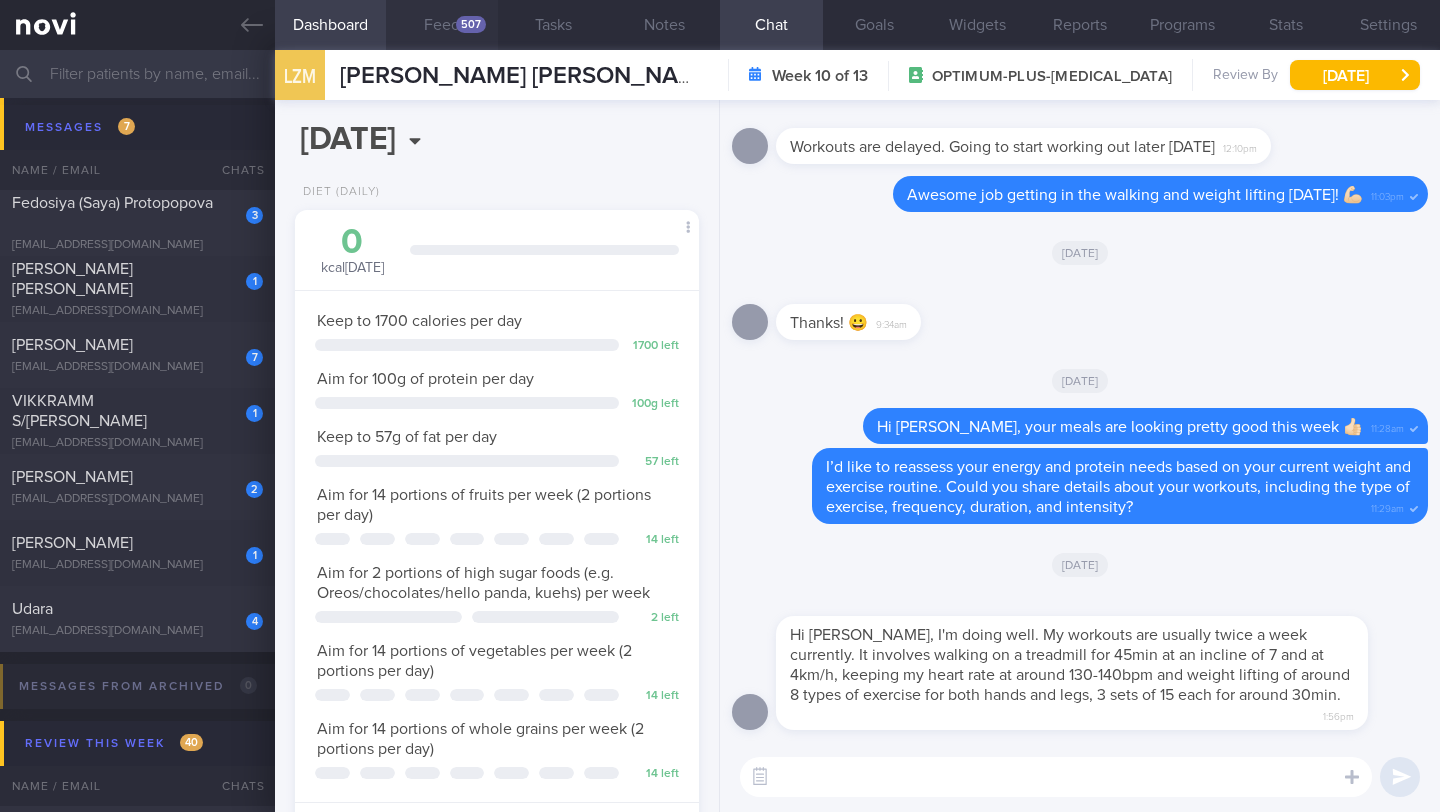click on "Feed
507" at bounding box center (441, 25) 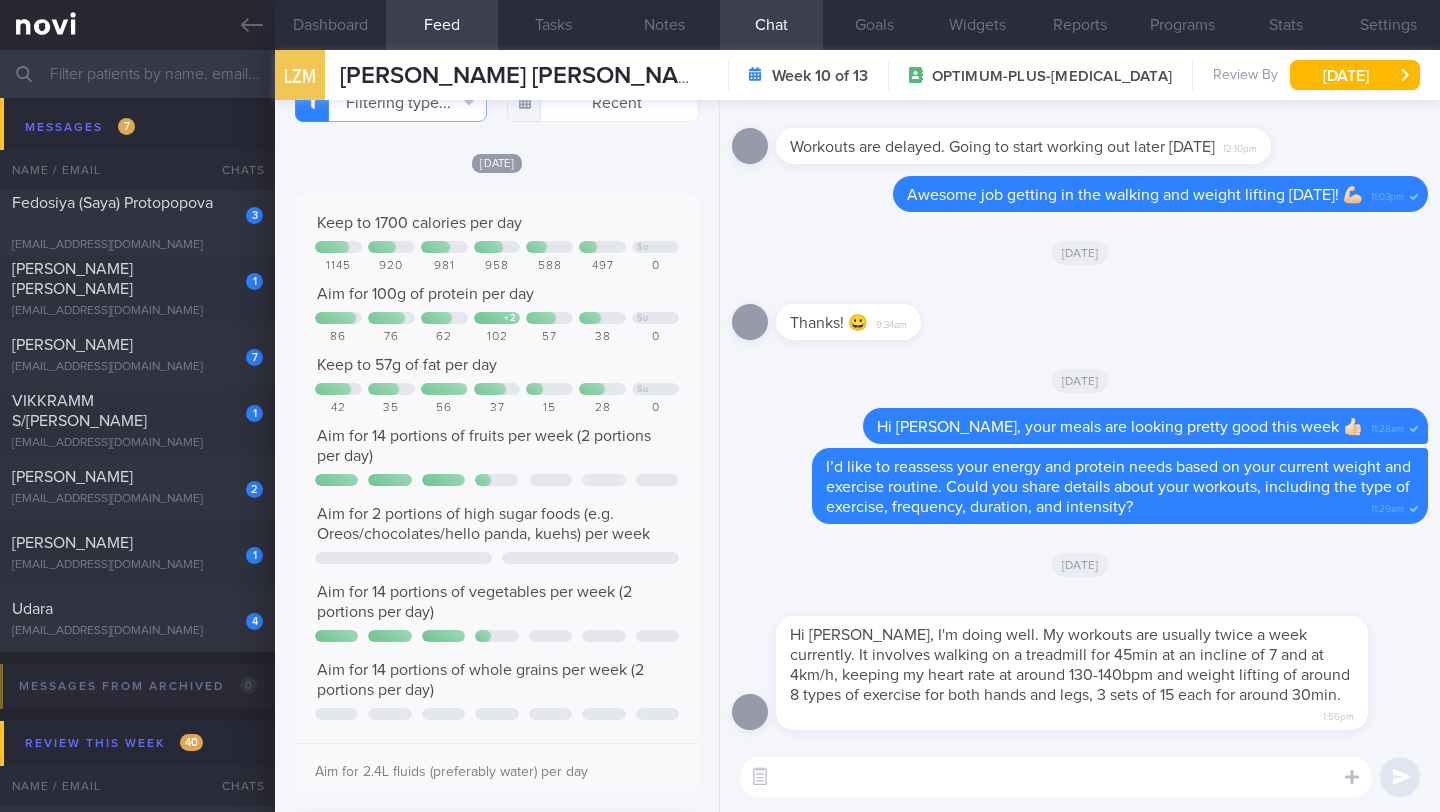 scroll, scrollTop: 0, scrollLeft: 0, axis: both 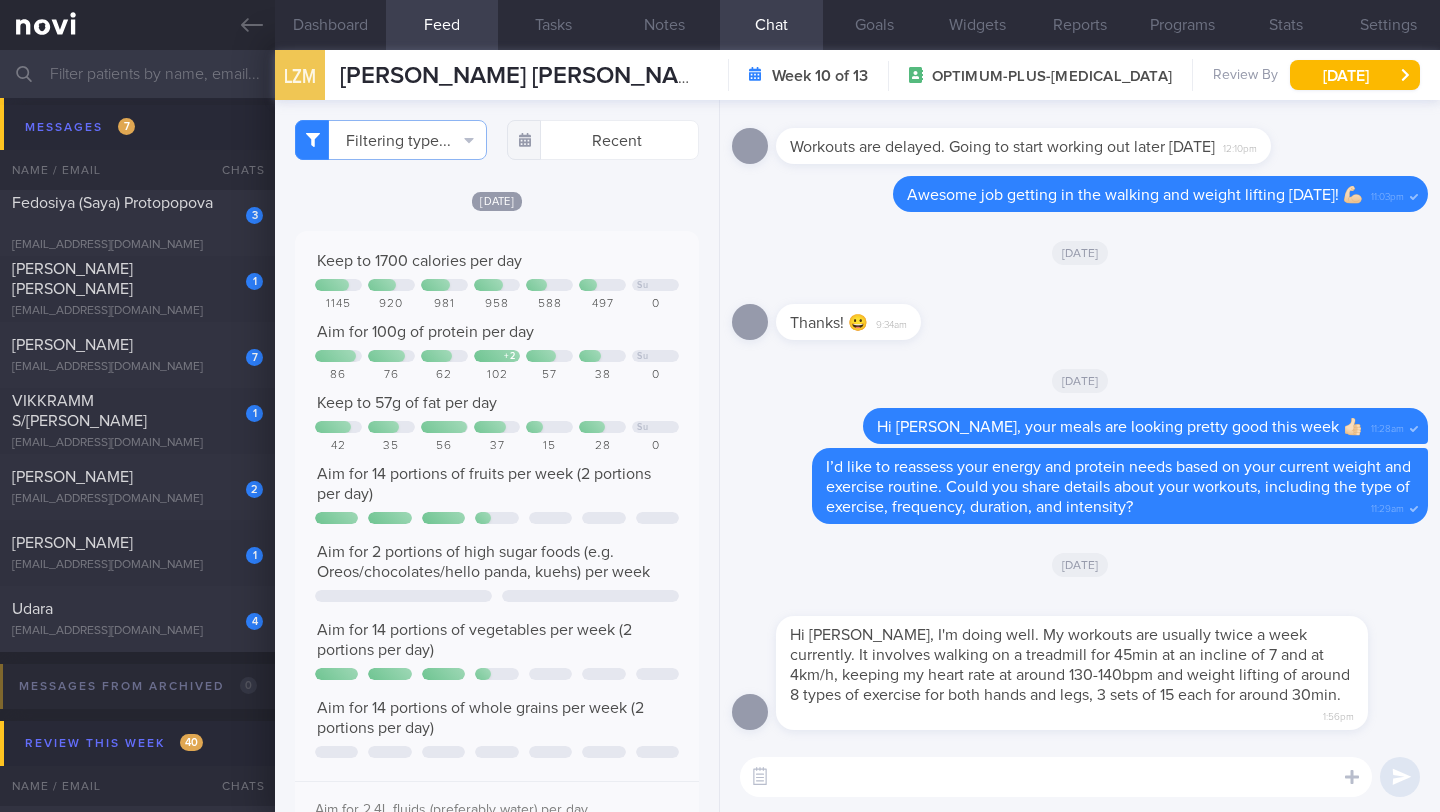 click at bounding box center [1056, 777] 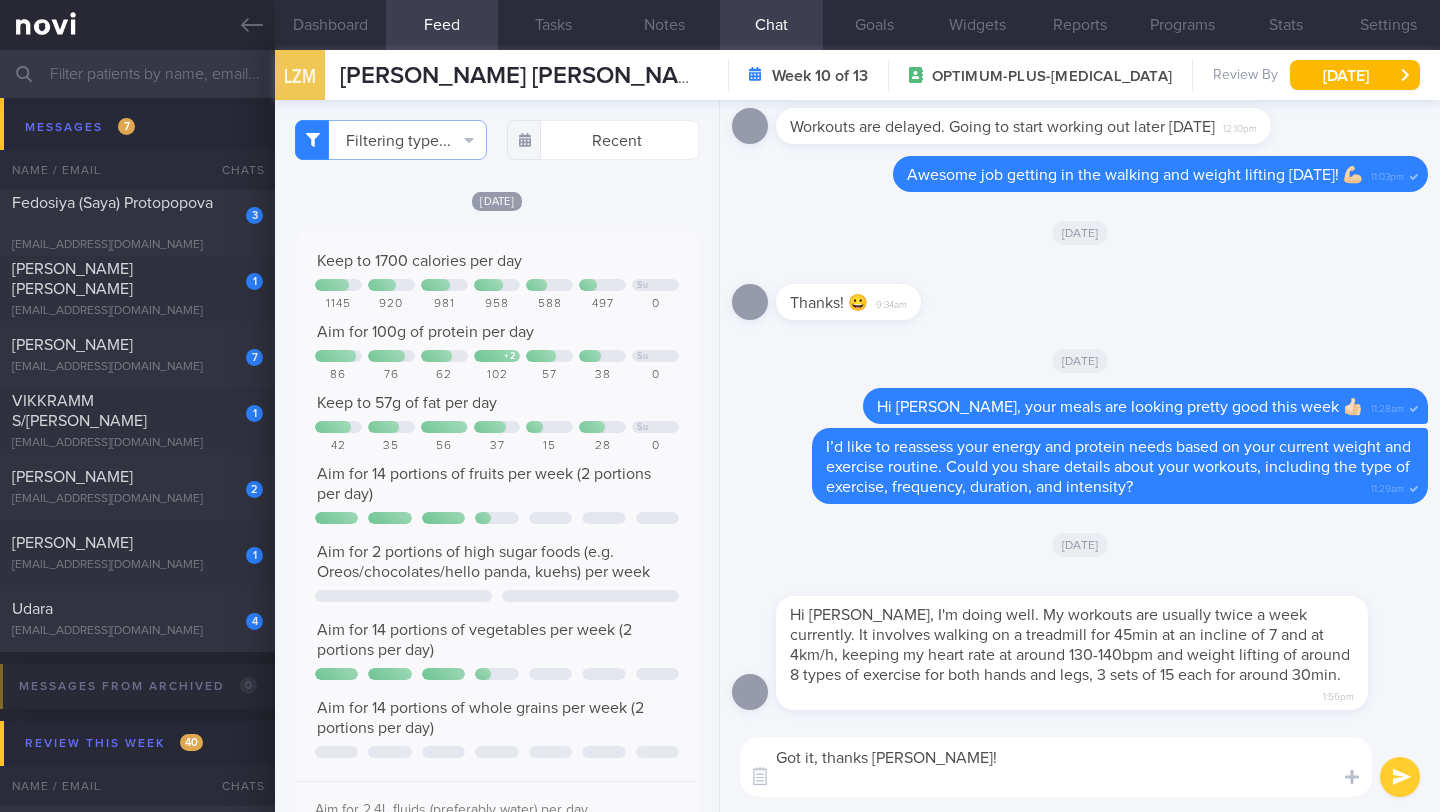 scroll, scrollTop: 0, scrollLeft: 0, axis: both 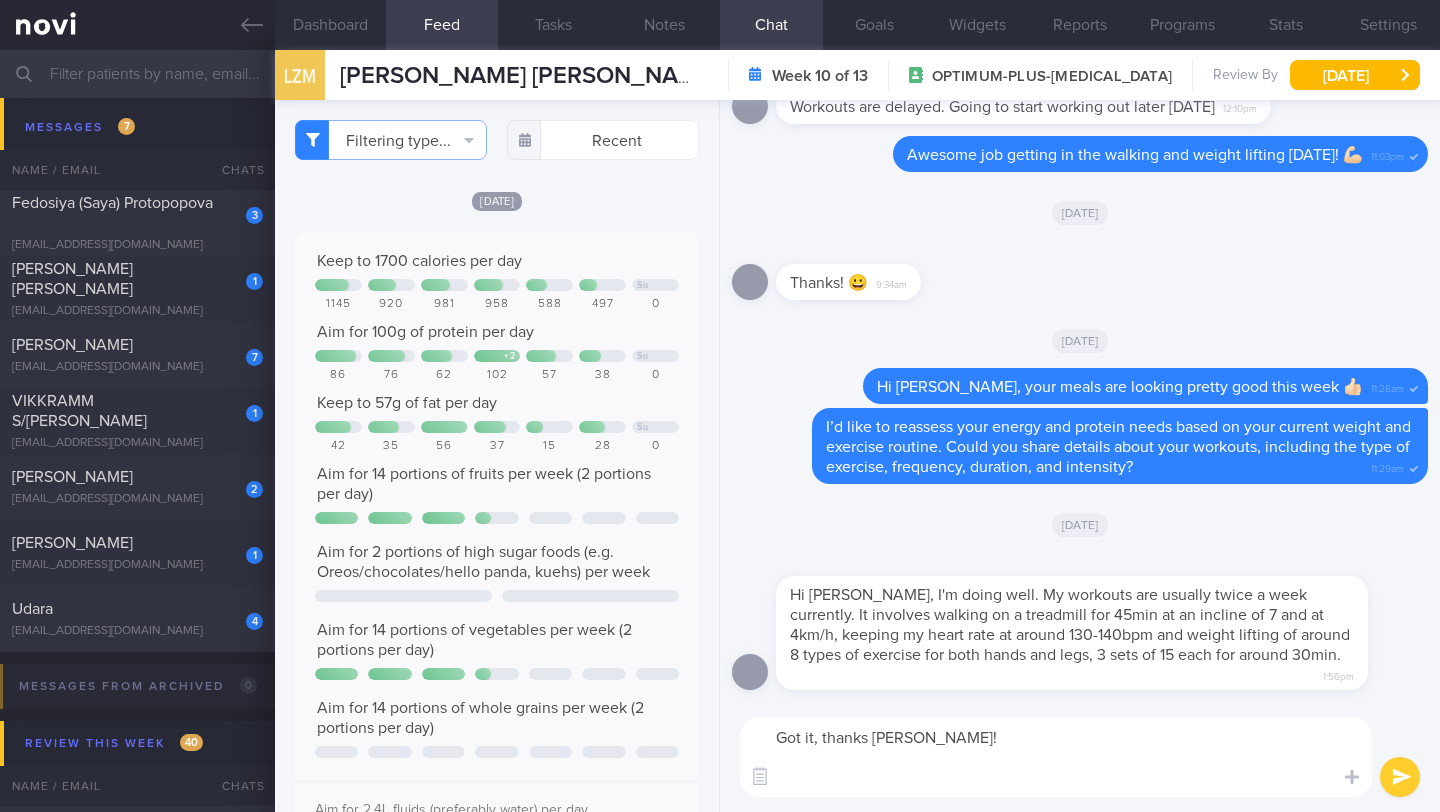 paste on "I have reassessed your nutritional requirements and updated your targets based on your current weight and activity level. Your Dashboard will be adjusted accordingly
- ____kcal per day
- ___g protein per day
- ___L fluids (preferably water) per day" 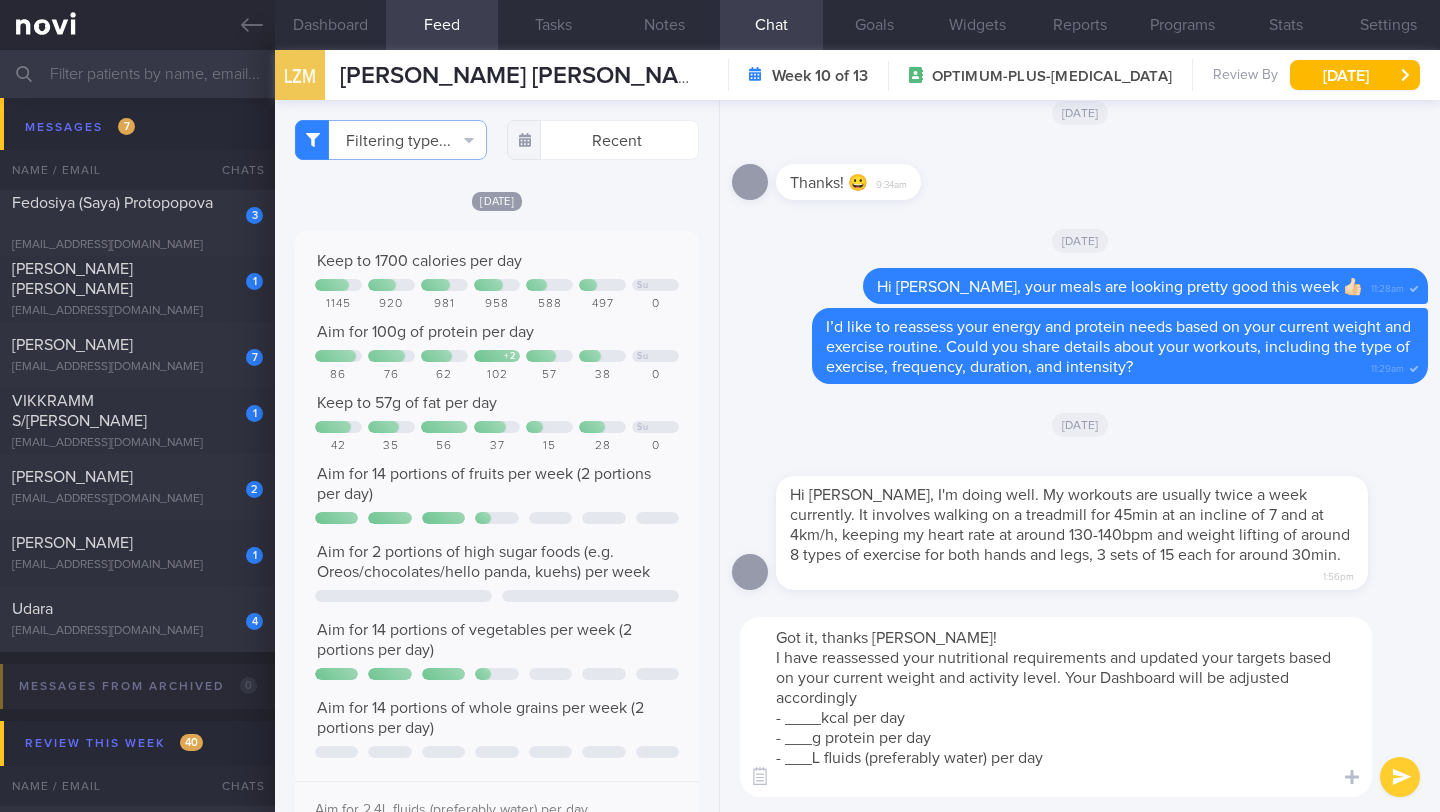 click on "Got it, thanks [PERSON_NAME]!
I have reassessed your nutritional requirements and updated your targets based on your current weight and activity level. Your Dashboard will be adjusted accordingly
- ____kcal per day
- ___g protein per day
- ___L fluids (preferably water) per day" at bounding box center (1056, 707) 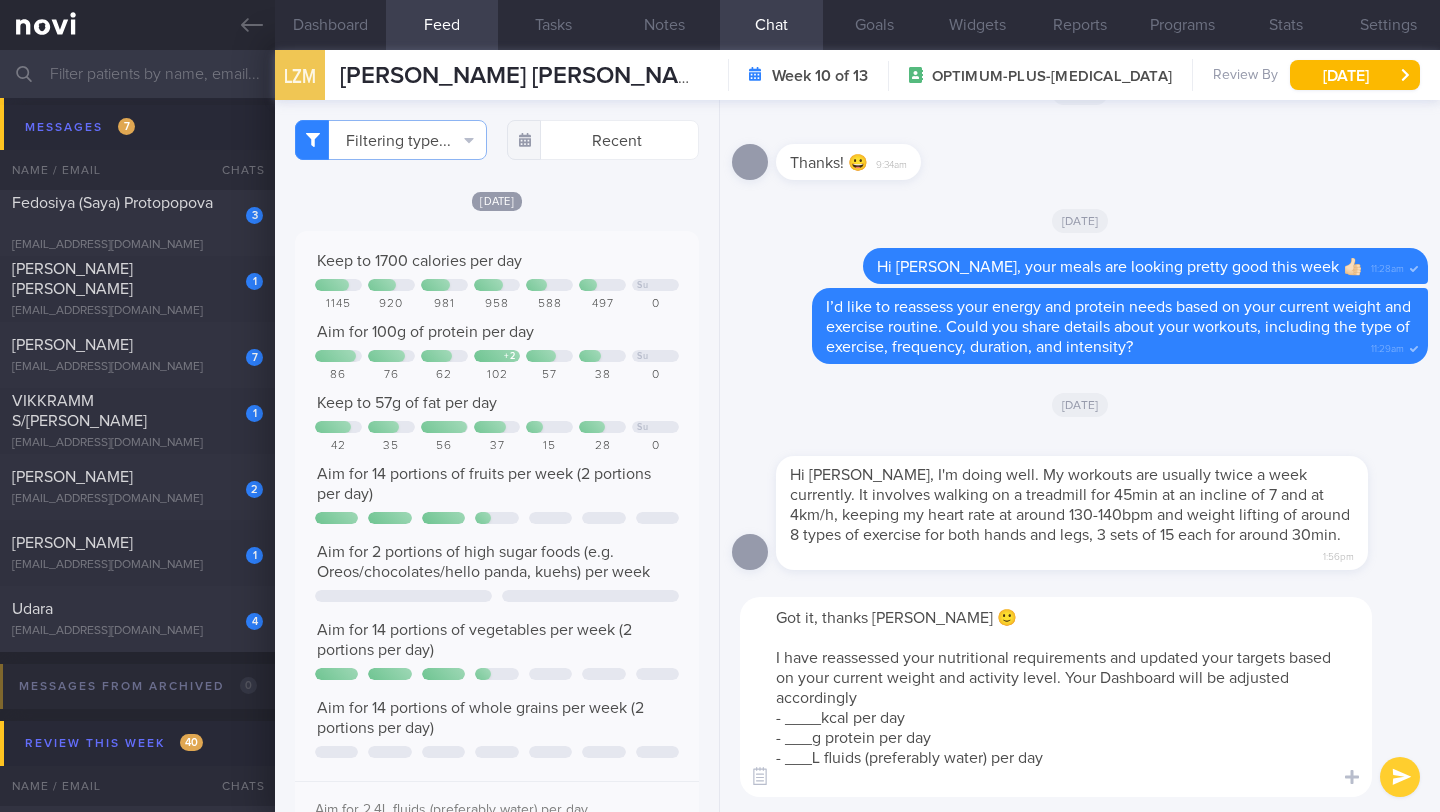 drag, startPoint x: 819, startPoint y: 721, endPoint x: 786, endPoint y: 723, distance: 33.06055 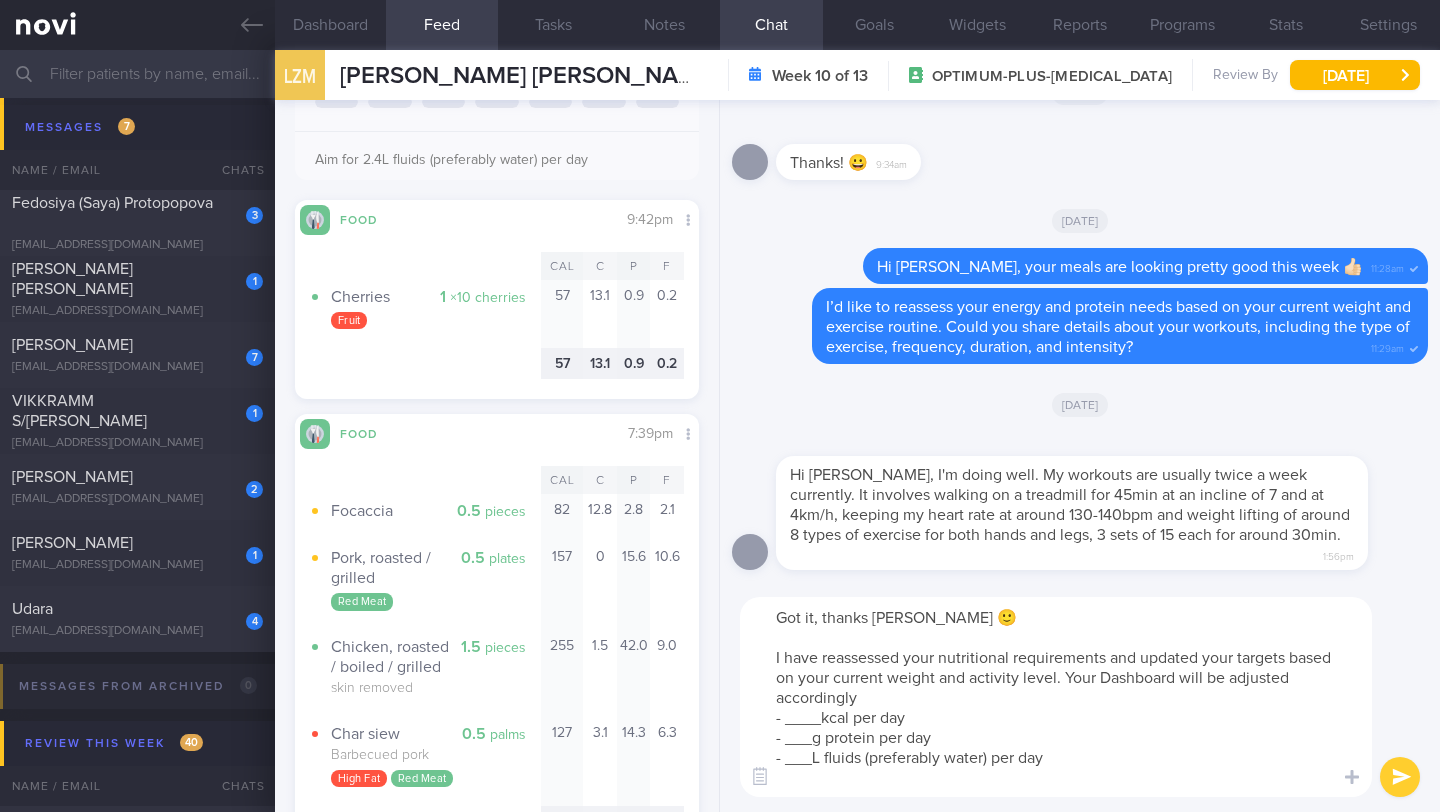 scroll, scrollTop: 1356, scrollLeft: 0, axis: vertical 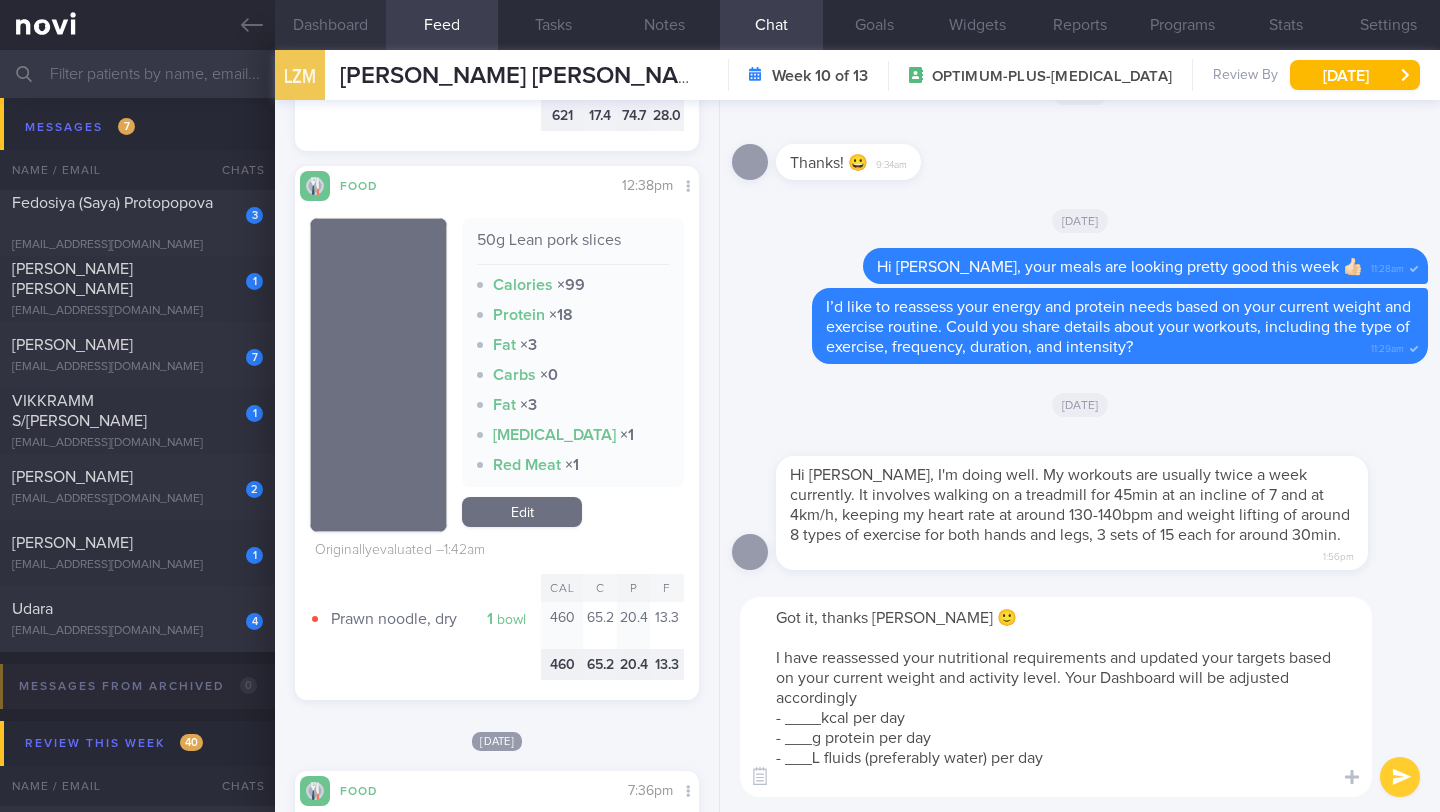 click on "Dashboard" at bounding box center [330, 25] 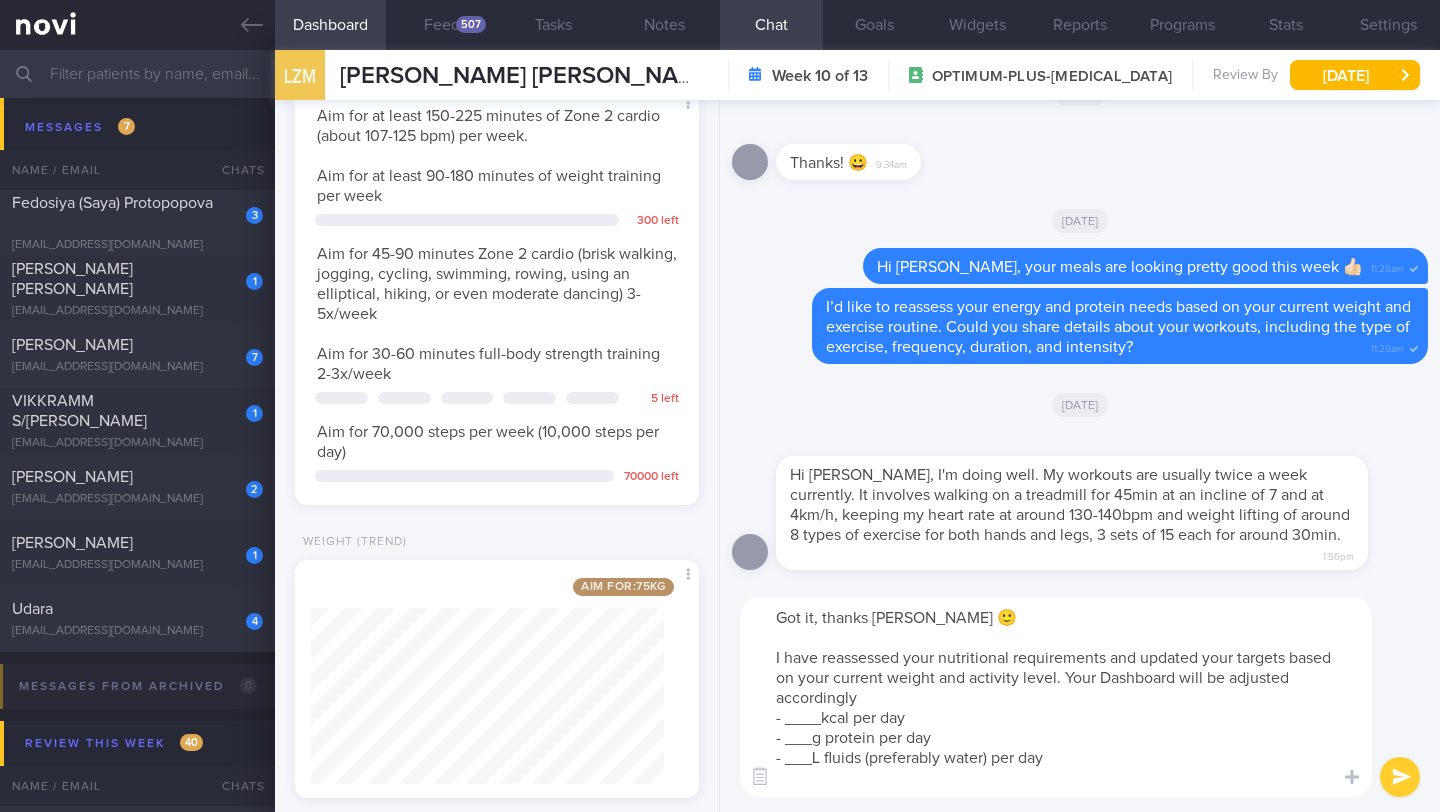 scroll, scrollTop: 855, scrollLeft: 0, axis: vertical 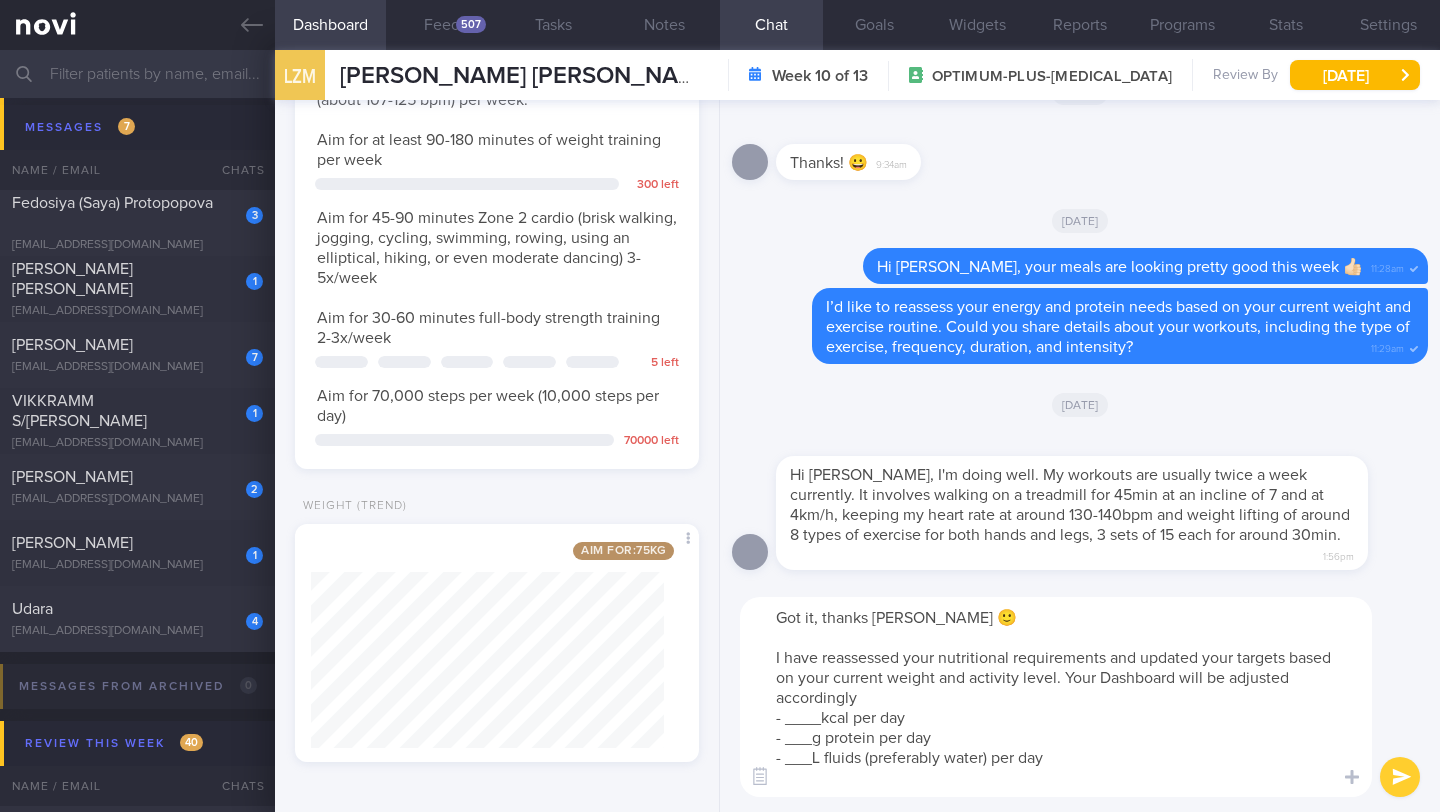 drag, startPoint x: 819, startPoint y: 724, endPoint x: 787, endPoint y: 720, distance: 32.24903 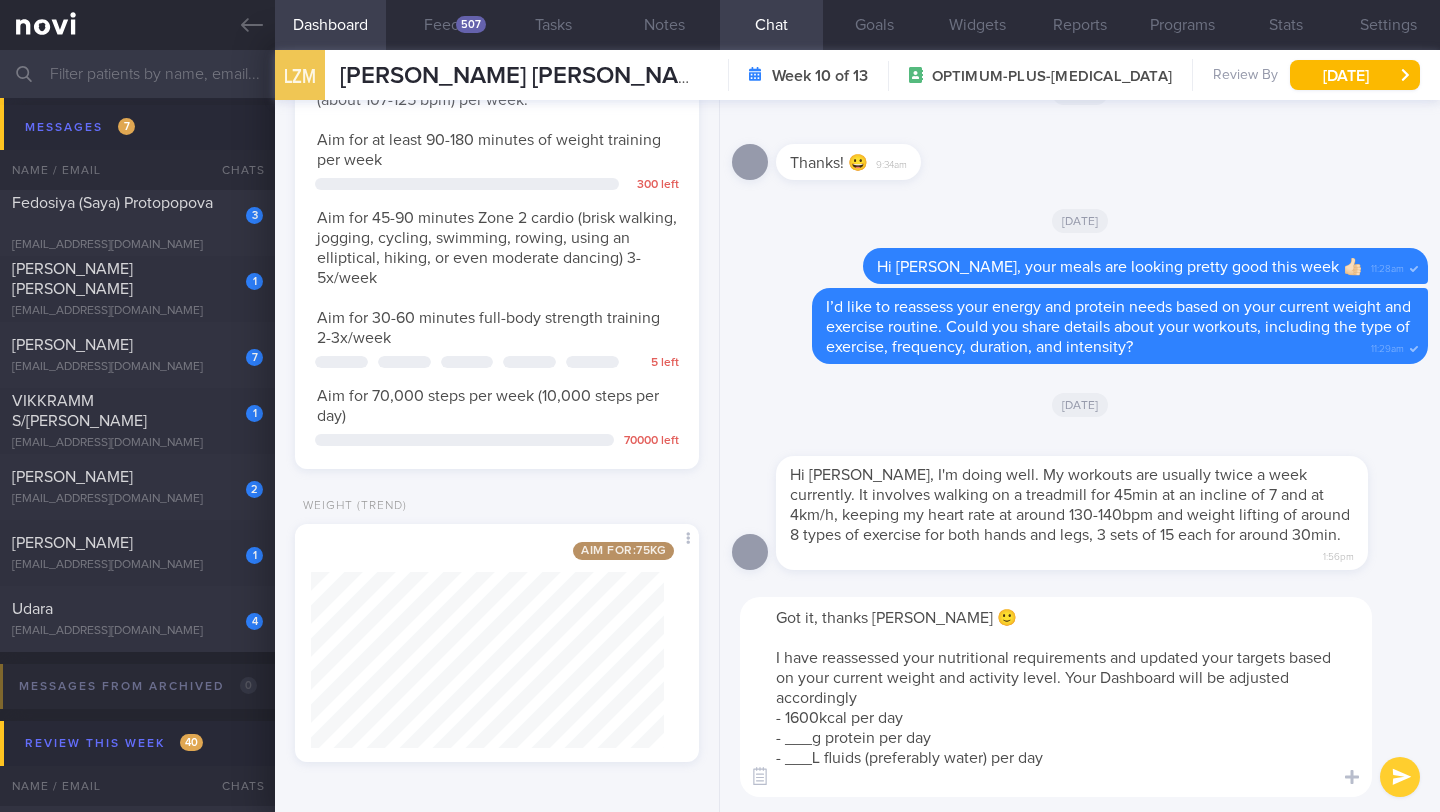 drag, startPoint x: 811, startPoint y: 741, endPoint x: 783, endPoint y: 739, distance: 28.071337 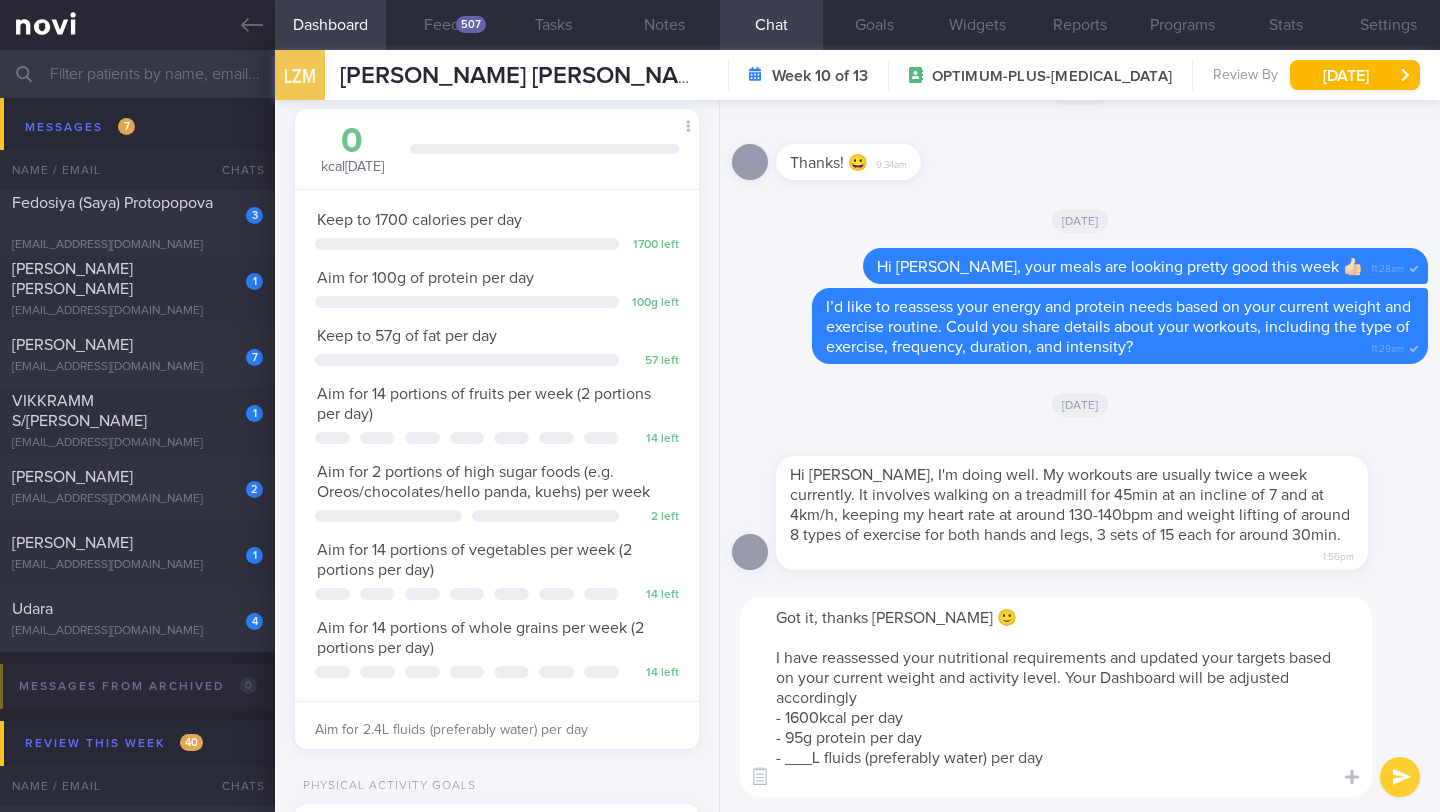 scroll, scrollTop: 64, scrollLeft: 0, axis: vertical 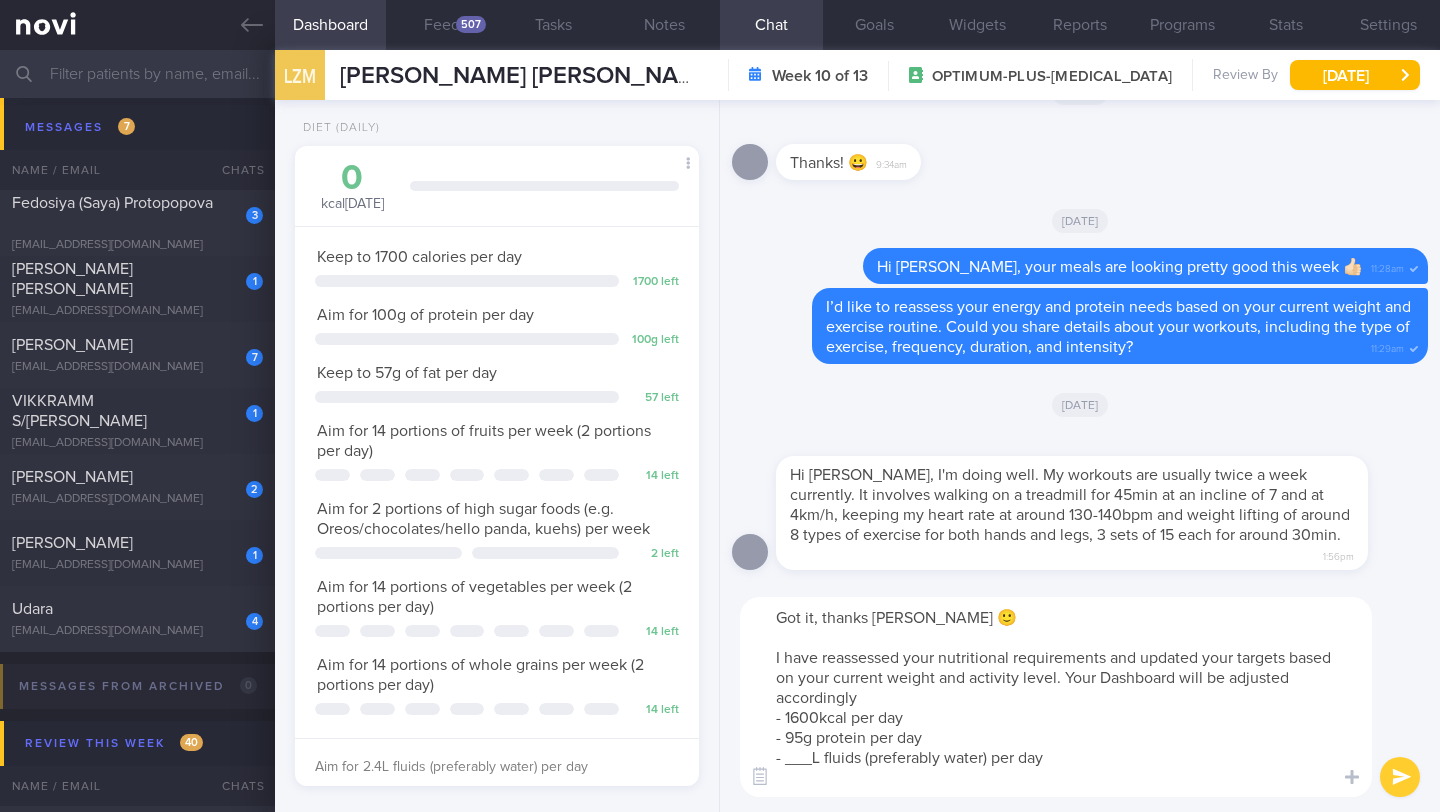 drag, startPoint x: 813, startPoint y: 761, endPoint x: 786, endPoint y: 756, distance: 27.45906 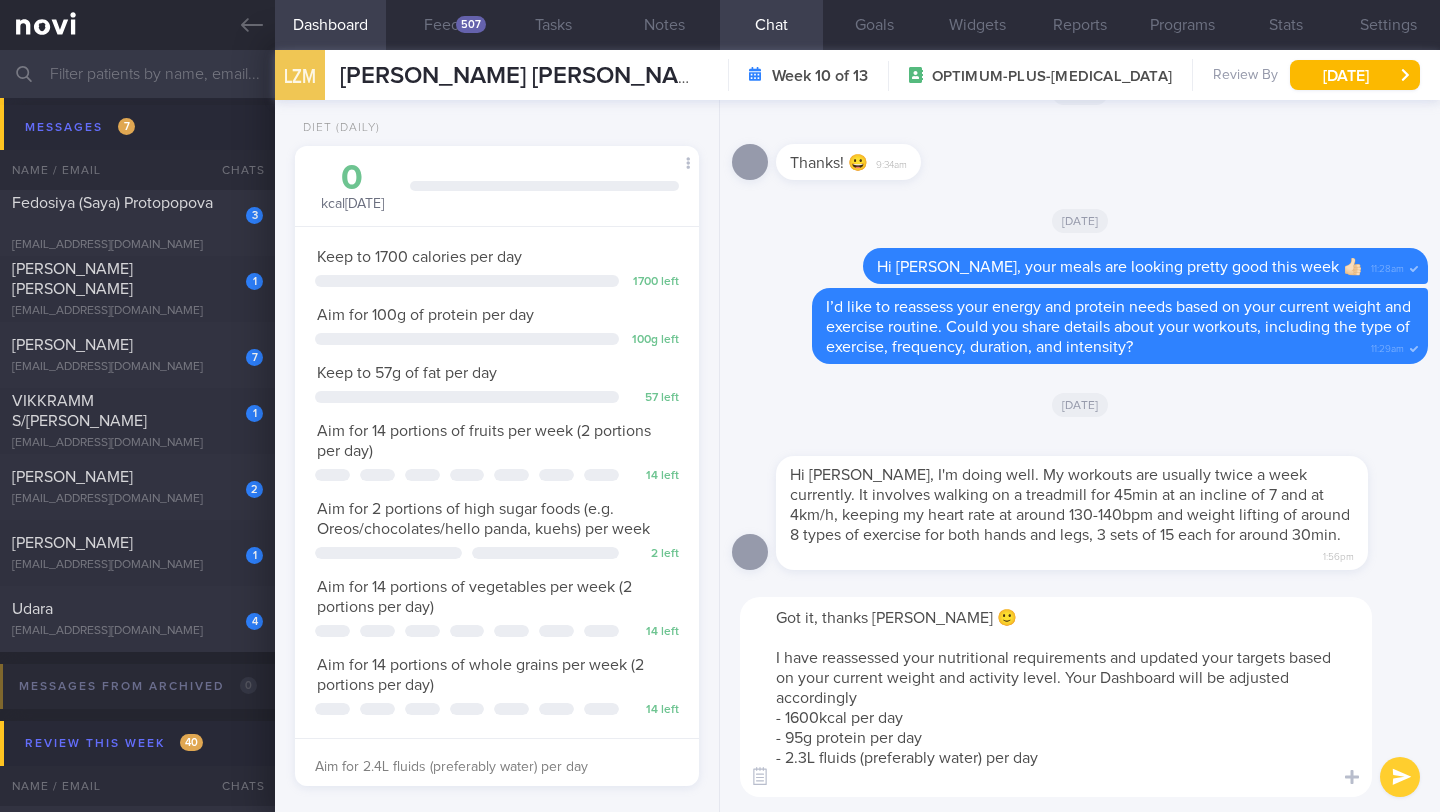 drag, startPoint x: 805, startPoint y: 743, endPoint x: 786, endPoint y: 741, distance: 19.104973 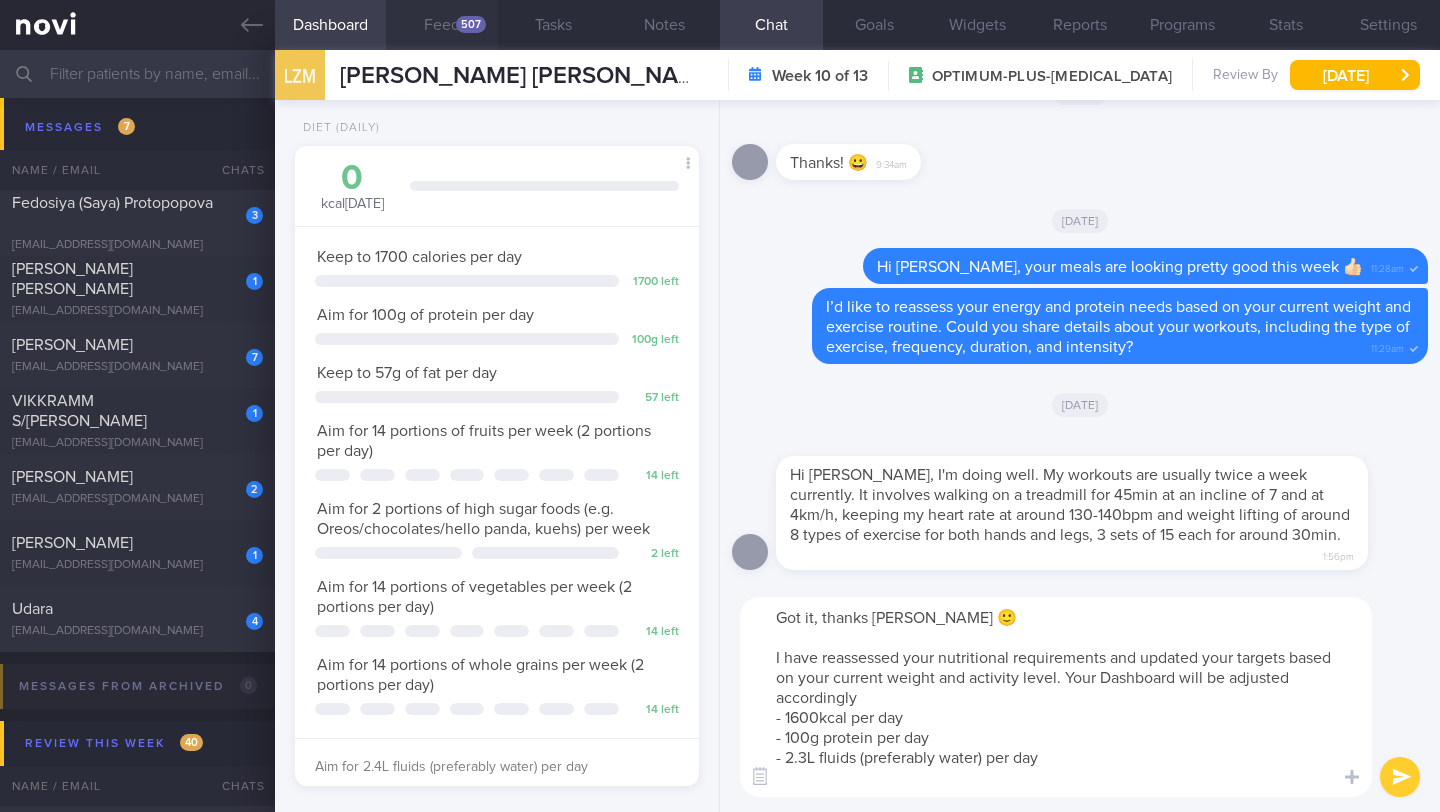 type on "Got it, thanks [PERSON_NAME] 🙂
I have reassessed your nutritional requirements and updated your targets based on your current weight and activity level. Your Dashboard will be adjusted accordingly
- 1600kcal per day
- 100g protein per day
- 2.3L fluids (preferably water) per day" 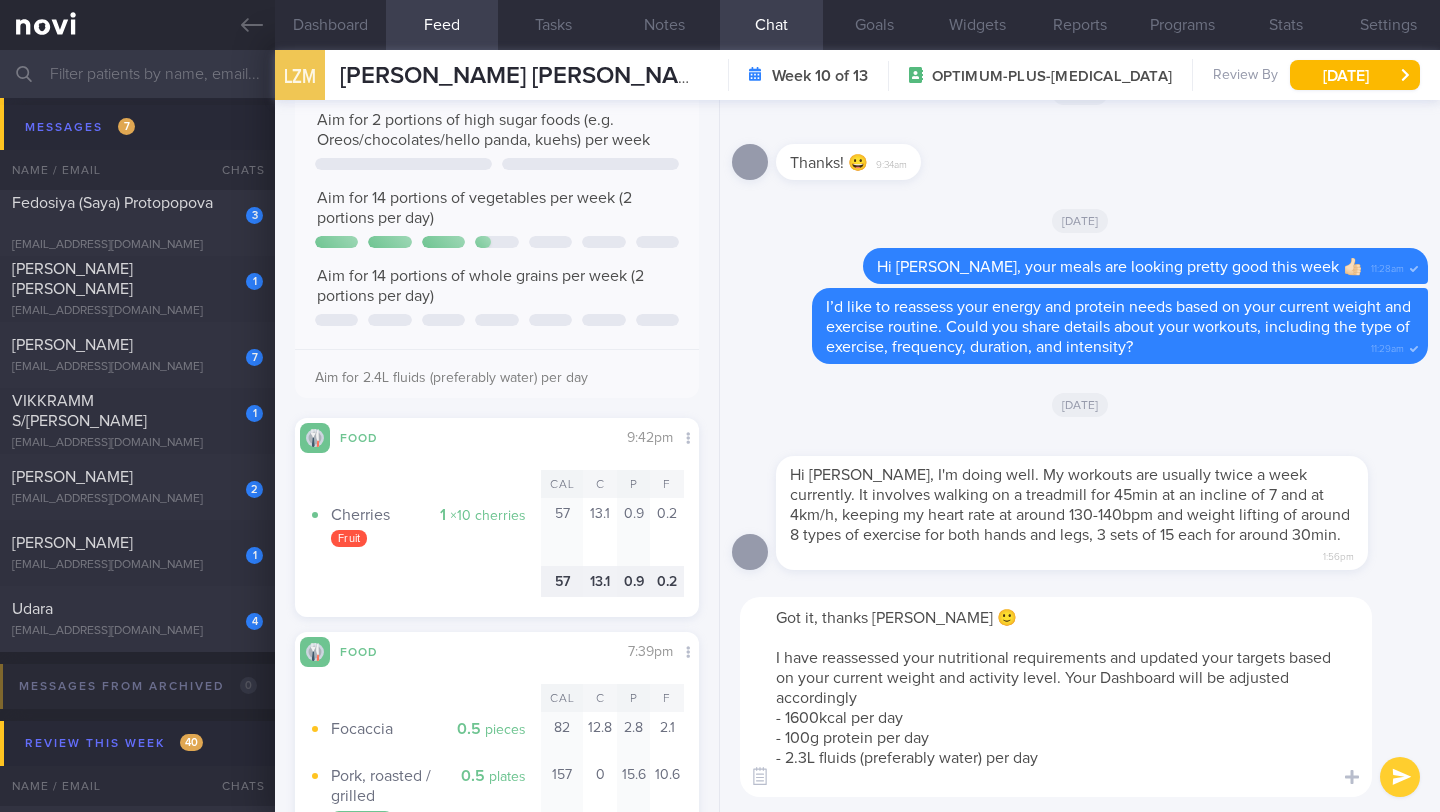 scroll, scrollTop: 77, scrollLeft: 0, axis: vertical 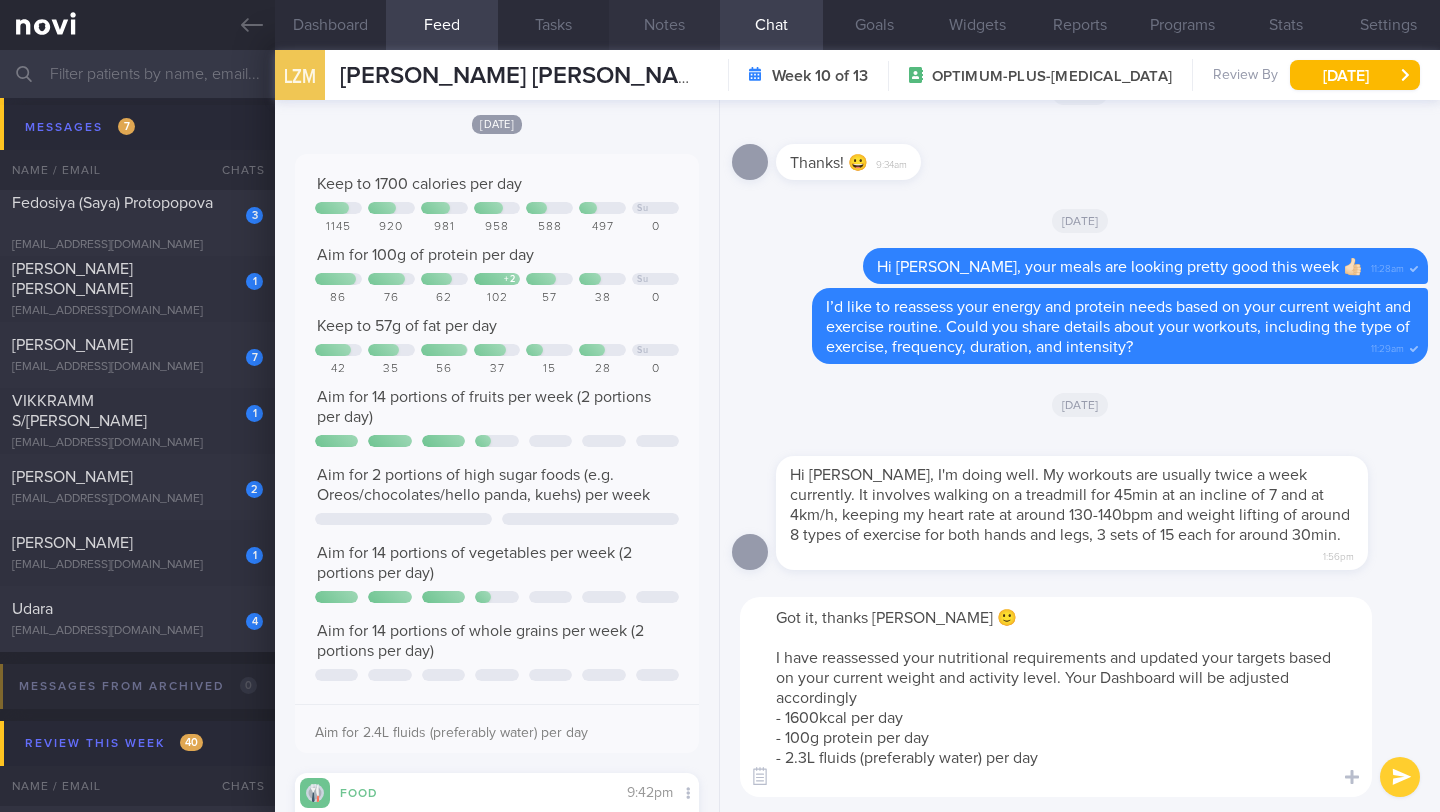 click on "Notes" at bounding box center [664, 25] 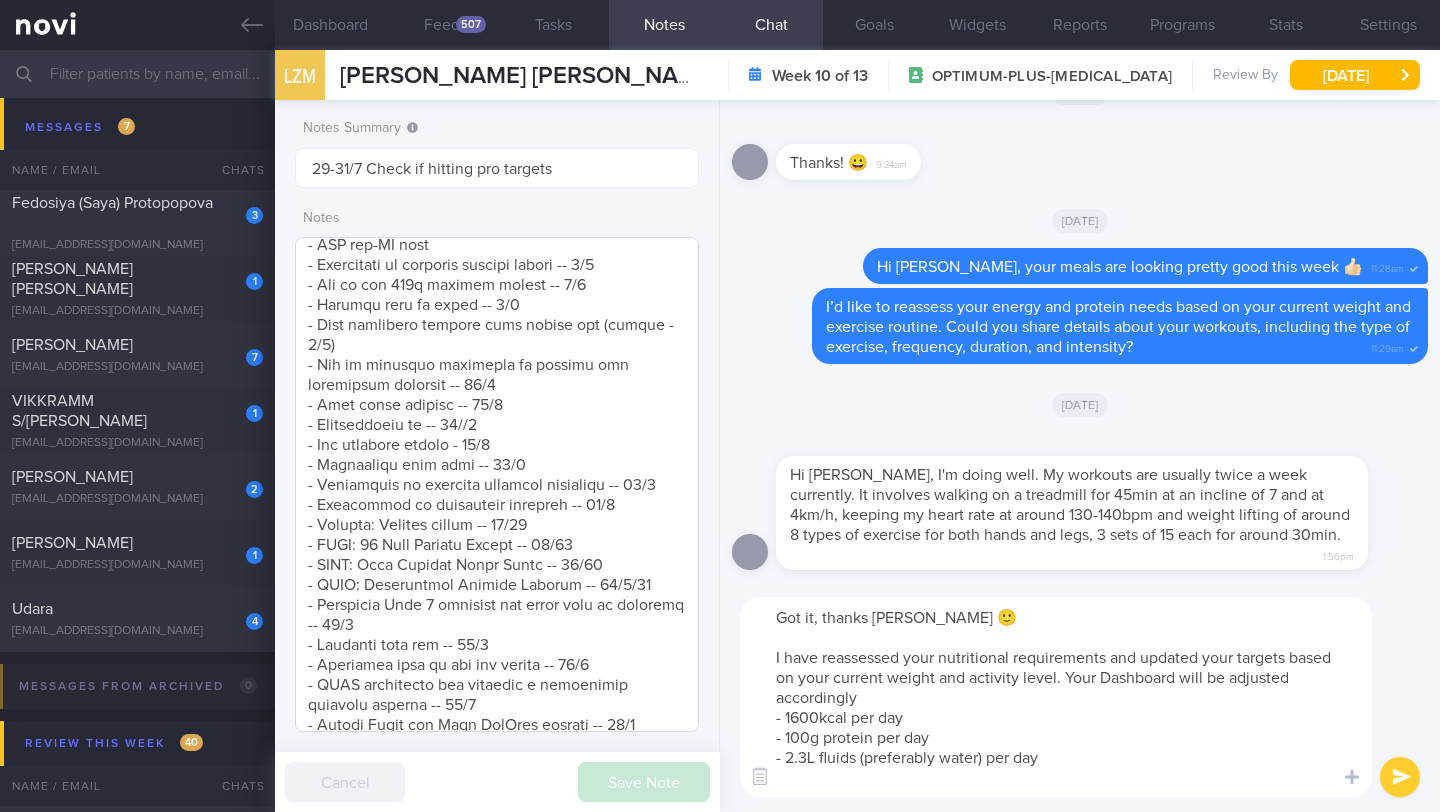 scroll, scrollTop: 1096, scrollLeft: 0, axis: vertical 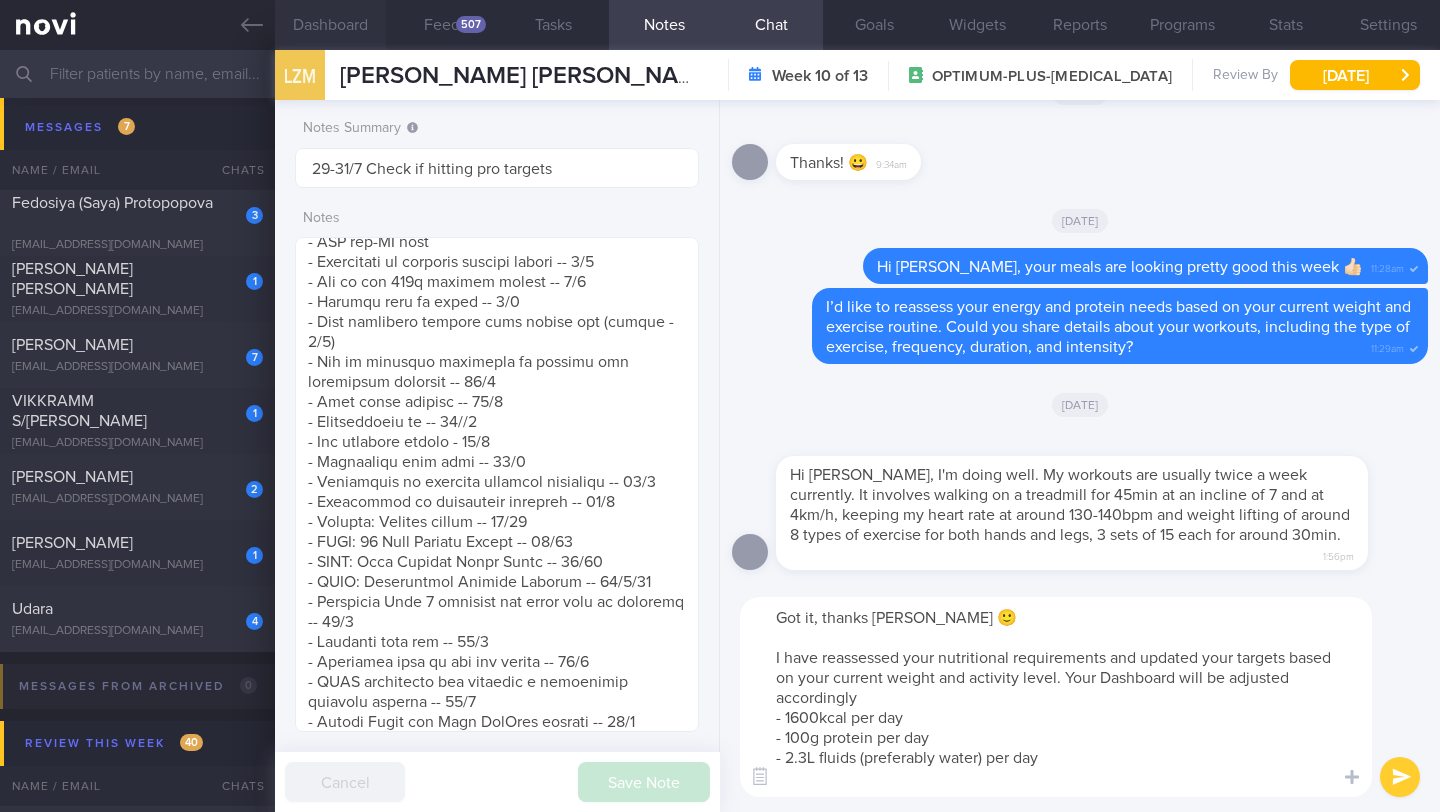 click on "Dashboard" at bounding box center (330, 25) 